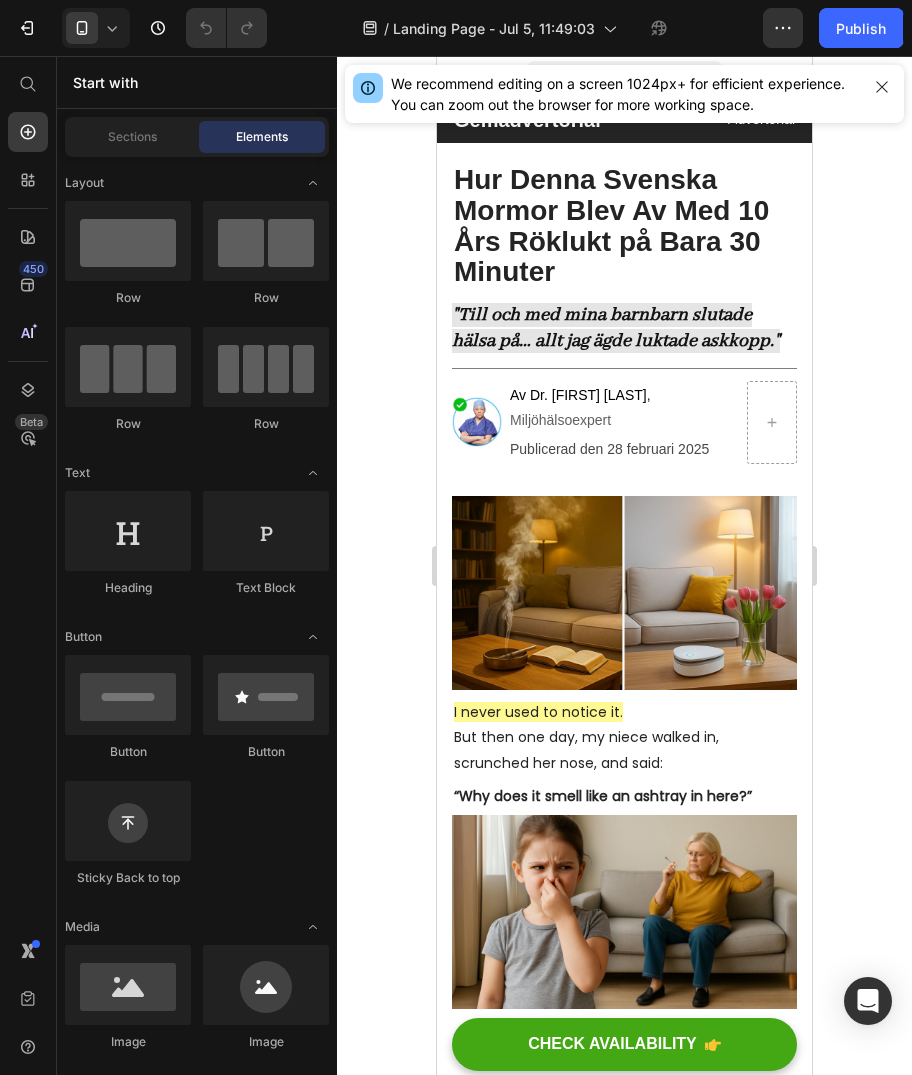 scroll, scrollTop: 0, scrollLeft: 0, axis: both 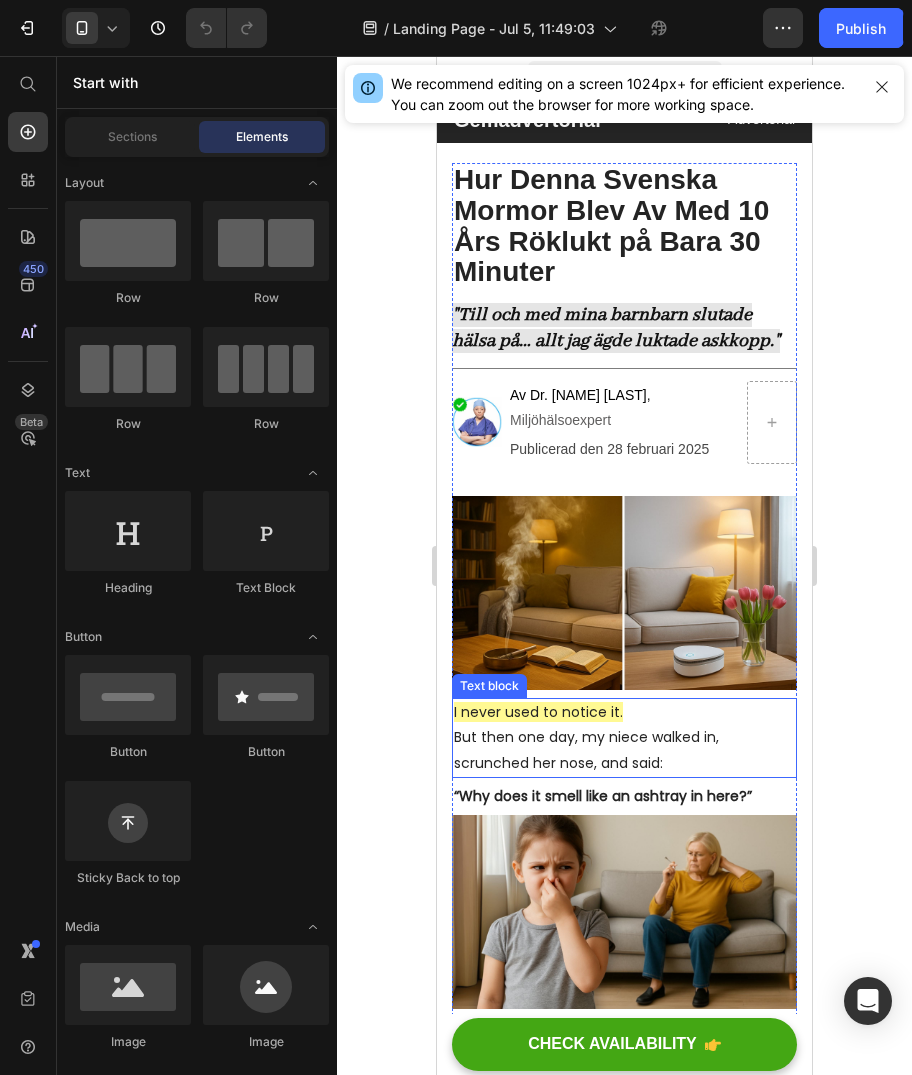 click on "I never used to notice it." at bounding box center (538, 712) 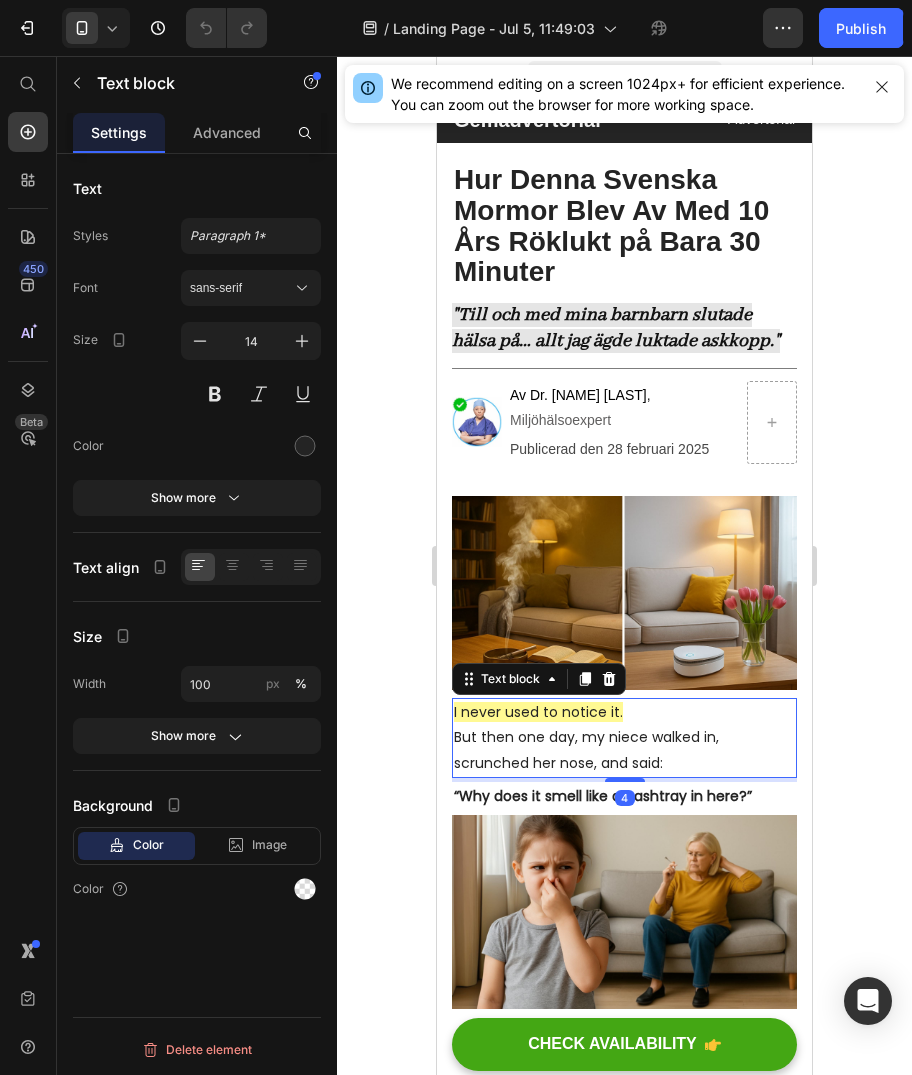 click on "I never used to notice it." at bounding box center (538, 712) 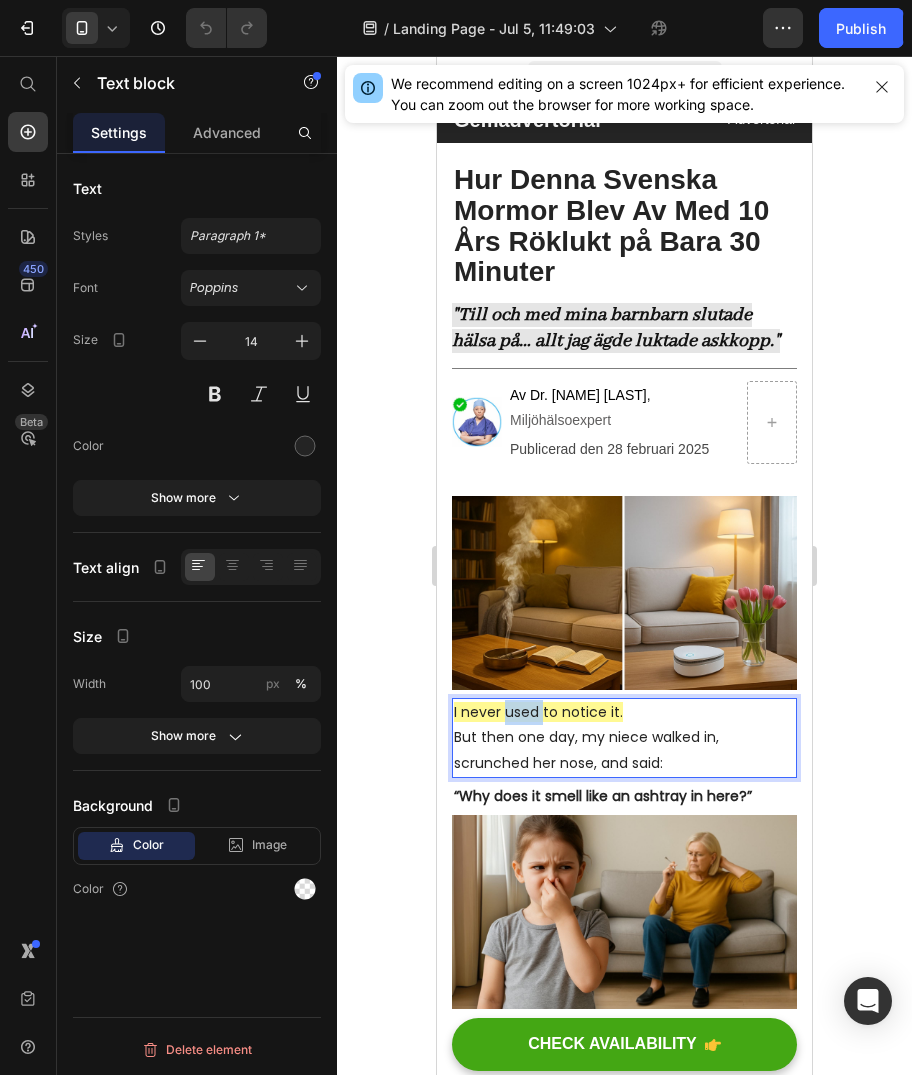 click on "I never used to notice it." at bounding box center (538, 712) 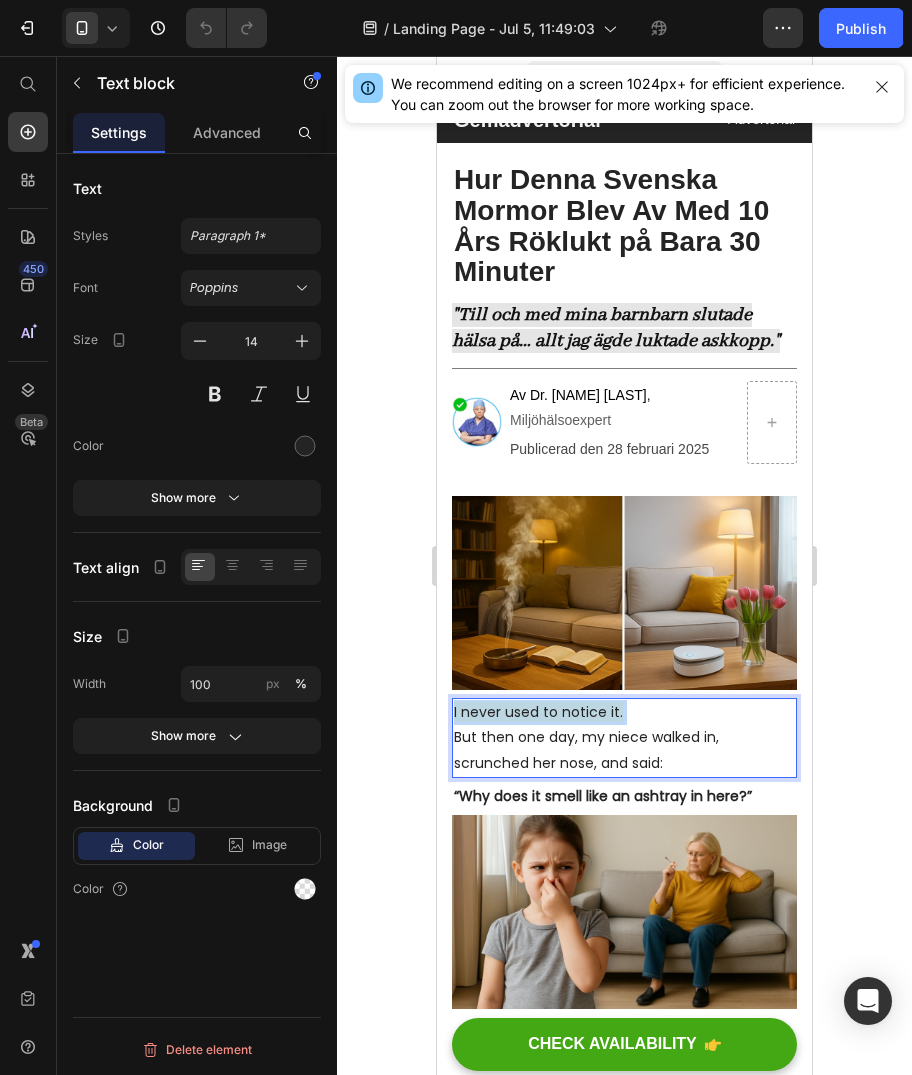 click on "I never used to notice it." at bounding box center [538, 712] 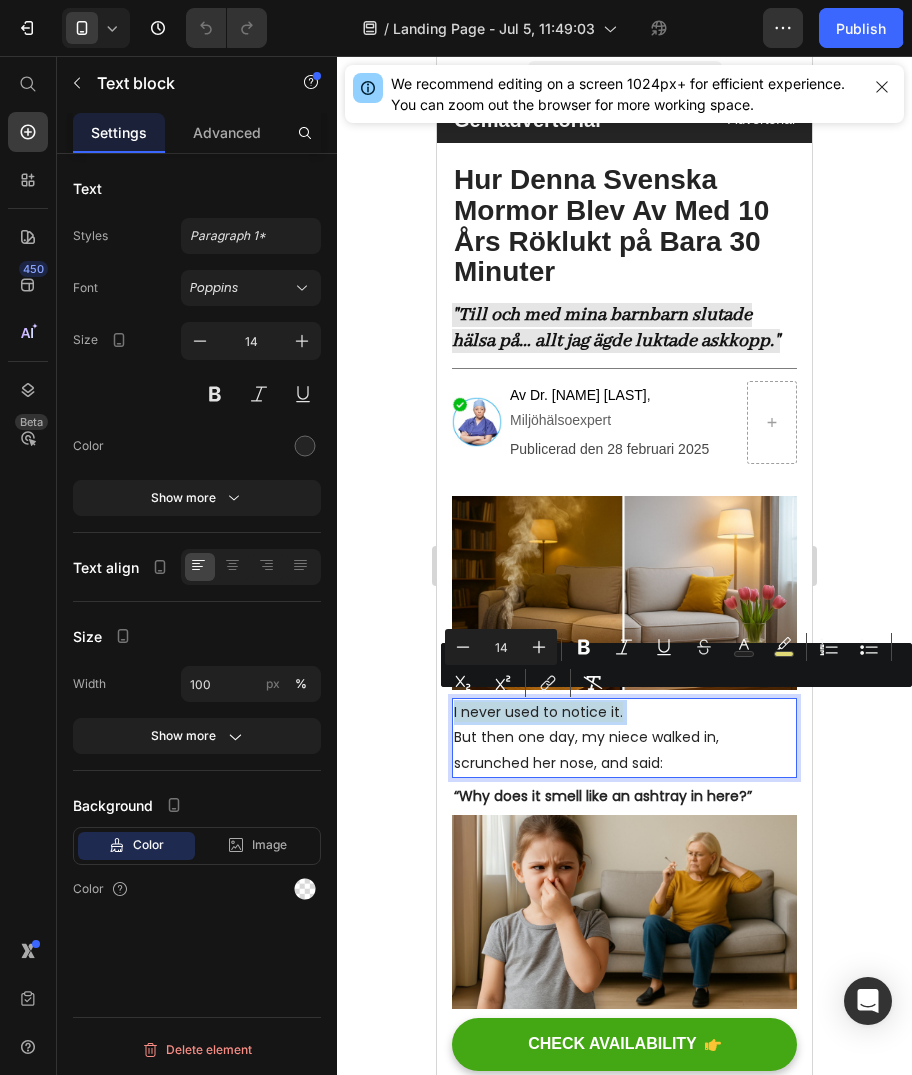 click on "I never used to notice it." at bounding box center [538, 712] 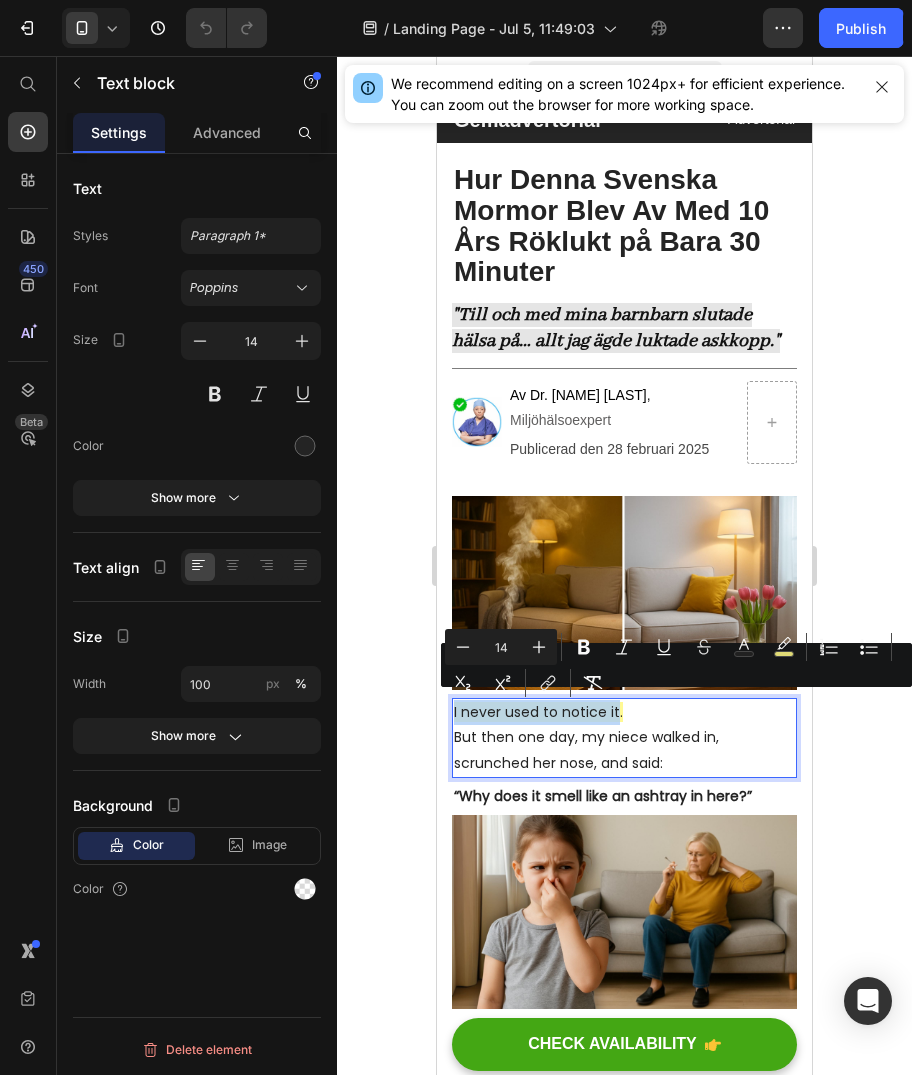 drag, startPoint x: 616, startPoint y: 702, endPoint x: 454, endPoint y: 706, distance: 162.04938 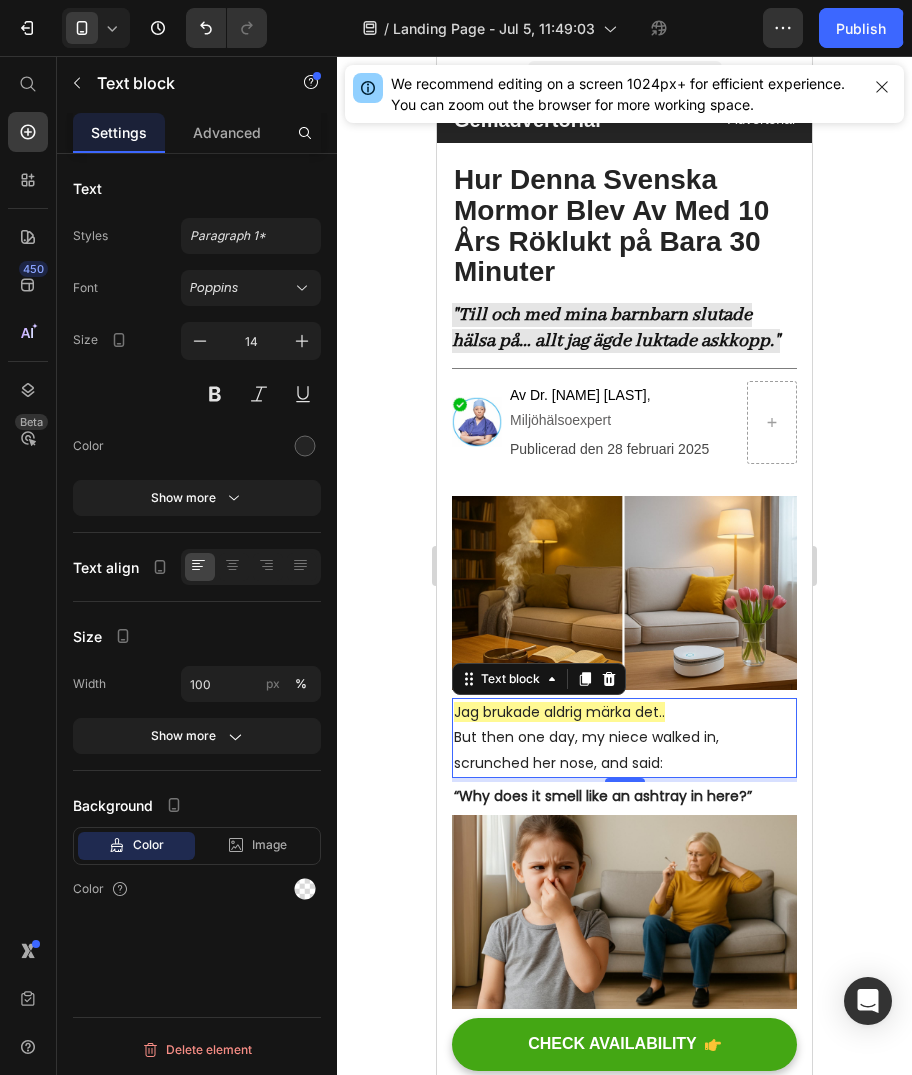 click on "Jag brukade aldrig märka det.. But then one day, my niece walked in, scrunched her nose, and said:" at bounding box center (624, 738) 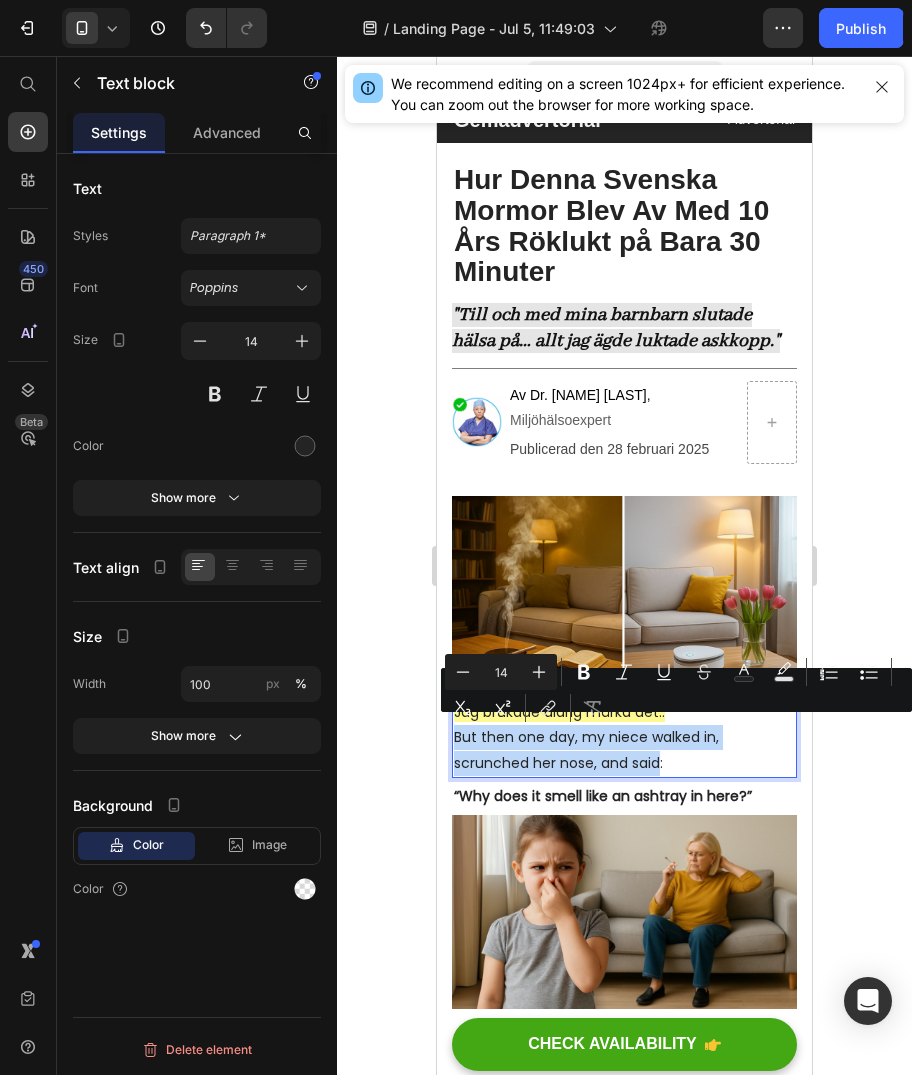drag, startPoint x: 657, startPoint y: 757, endPoint x: 454, endPoint y: 731, distance: 204.65825 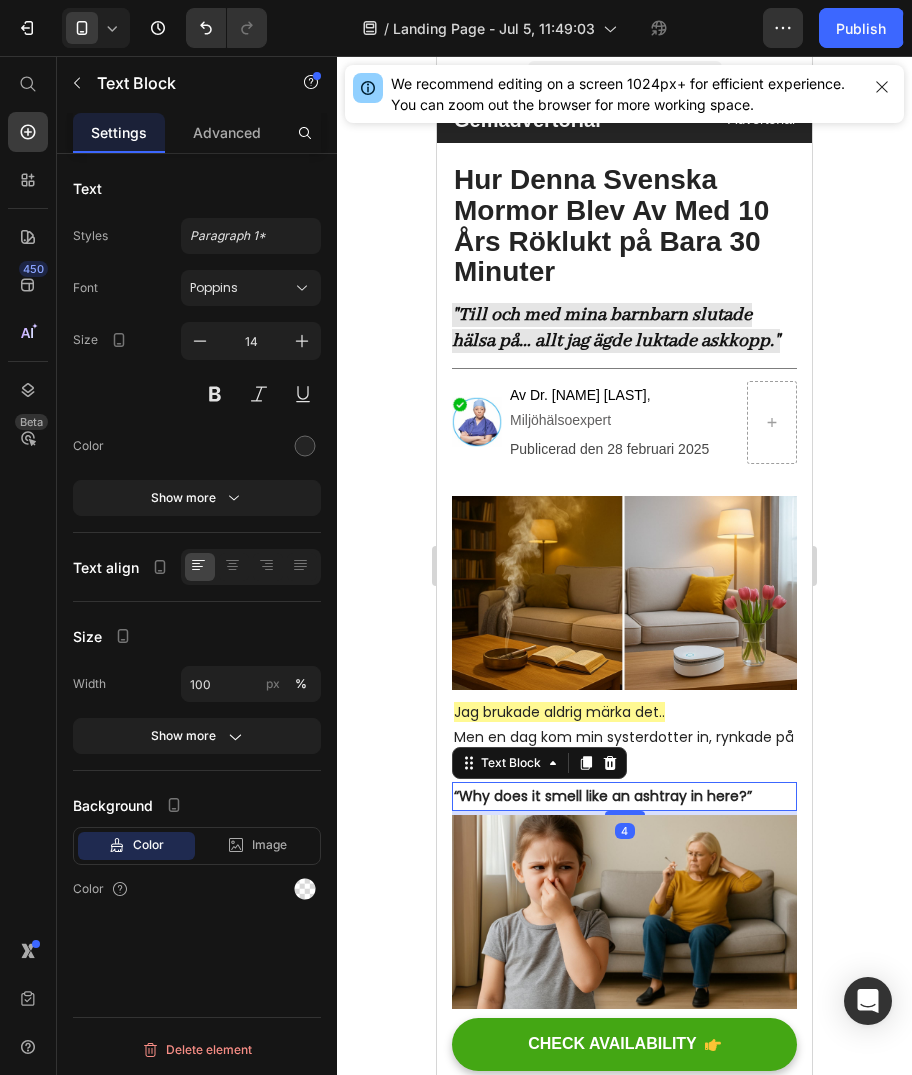 click on "“Why does it smell like an ashtray in here?”" at bounding box center (603, 796) 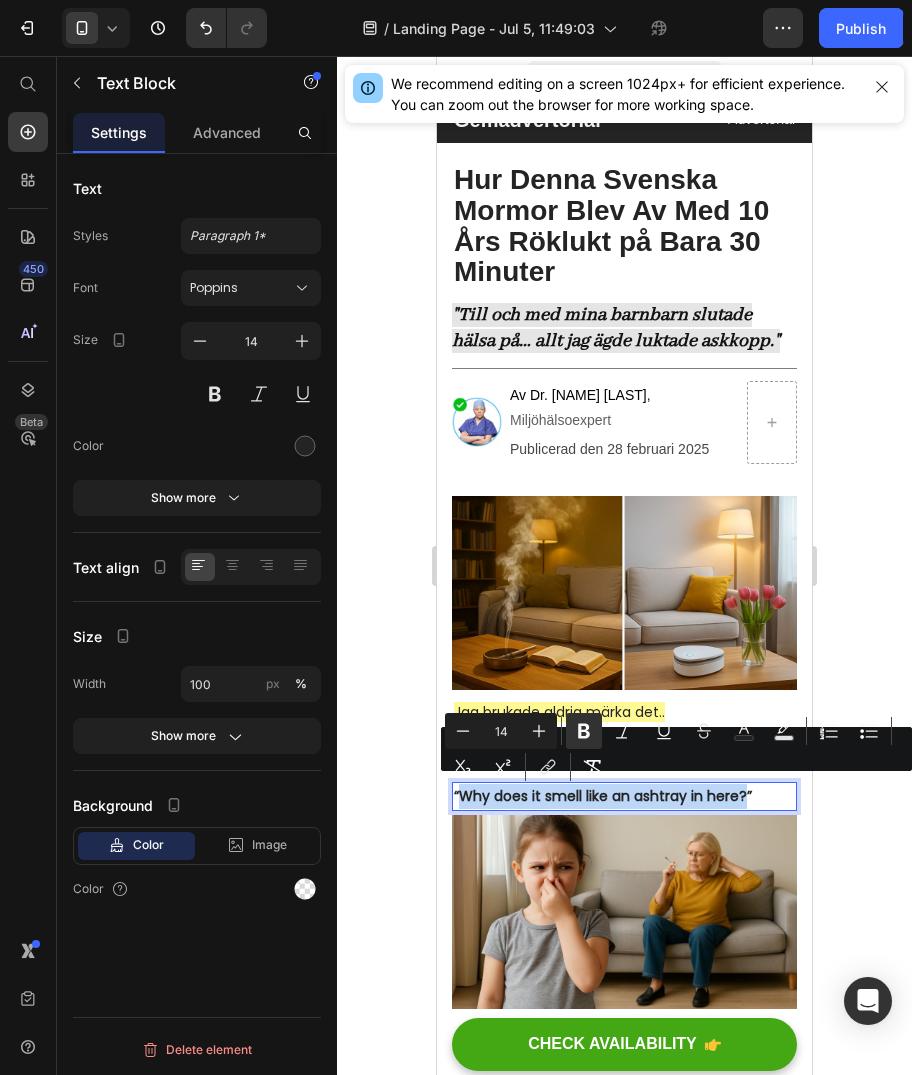 drag, startPoint x: 461, startPoint y: 786, endPoint x: 743, endPoint y: 789, distance: 282.01596 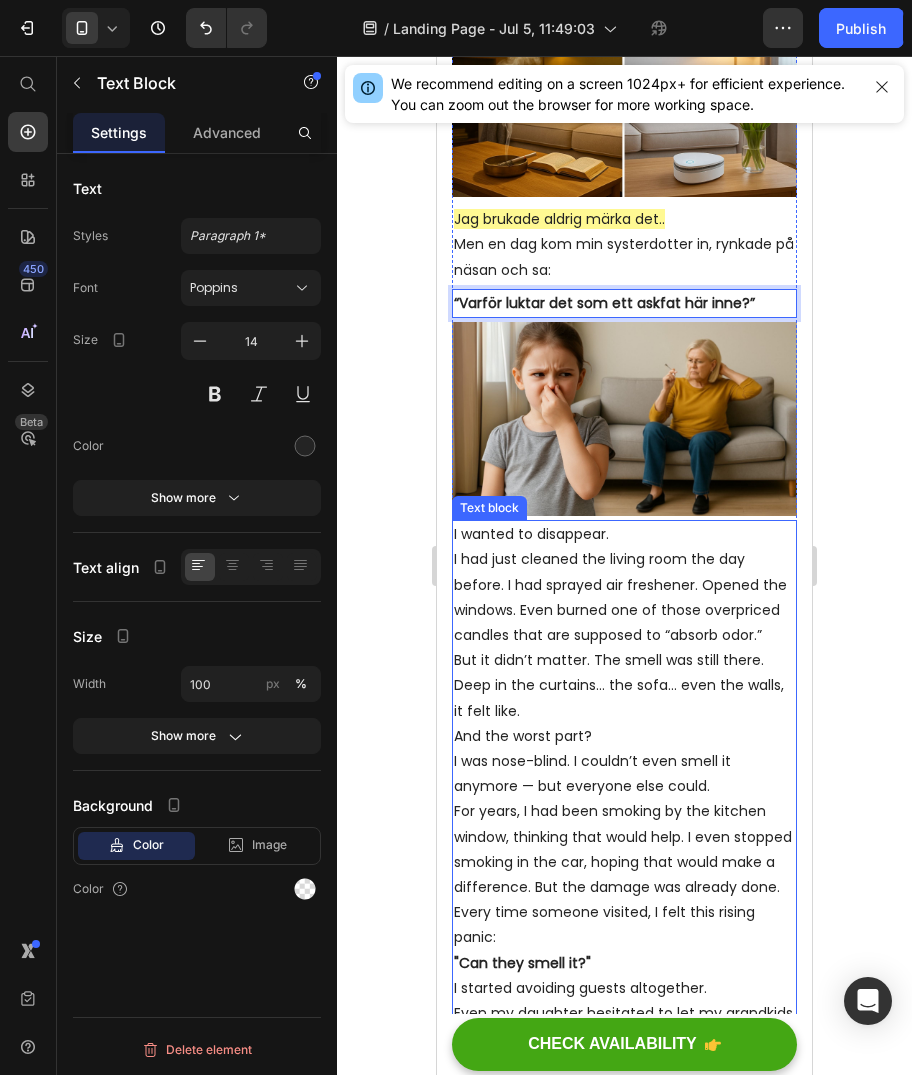 scroll, scrollTop: 500, scrollLeft: 0, axis: vertical 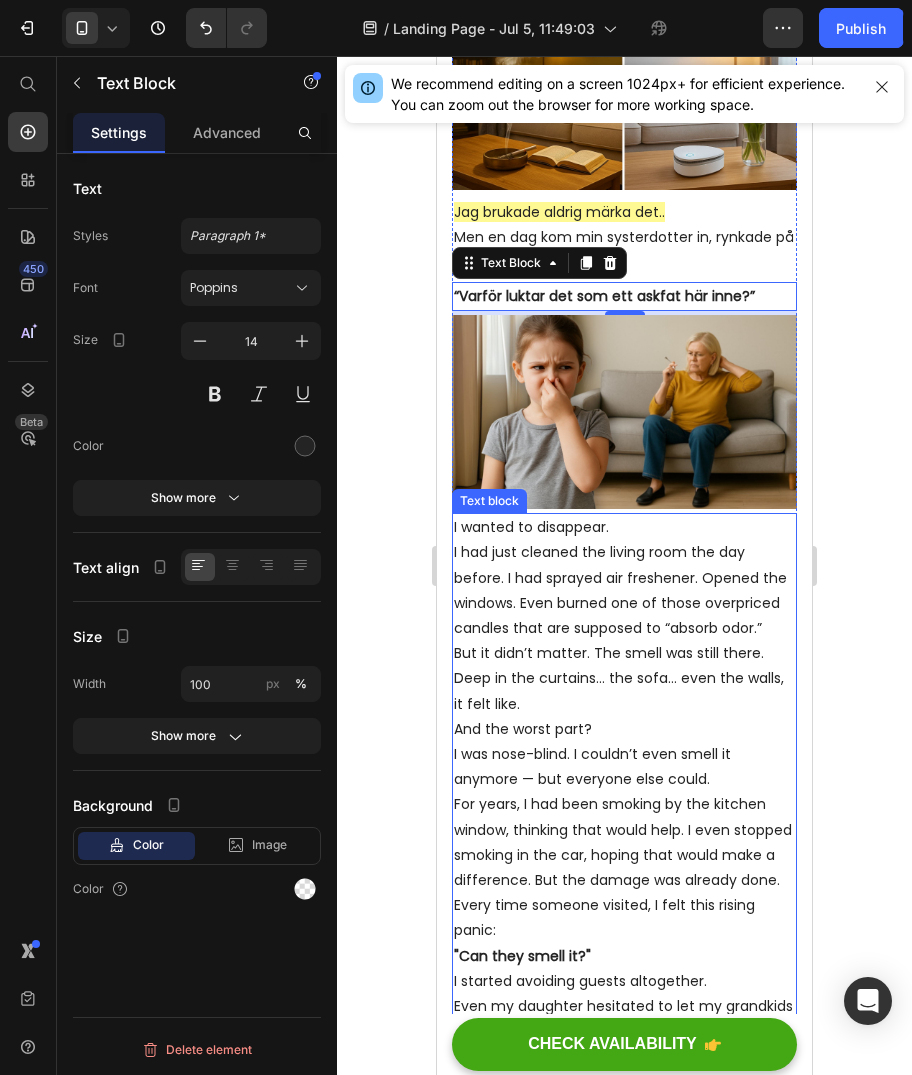 click on "I wanted to disappear." at bounding box center (624, 527) 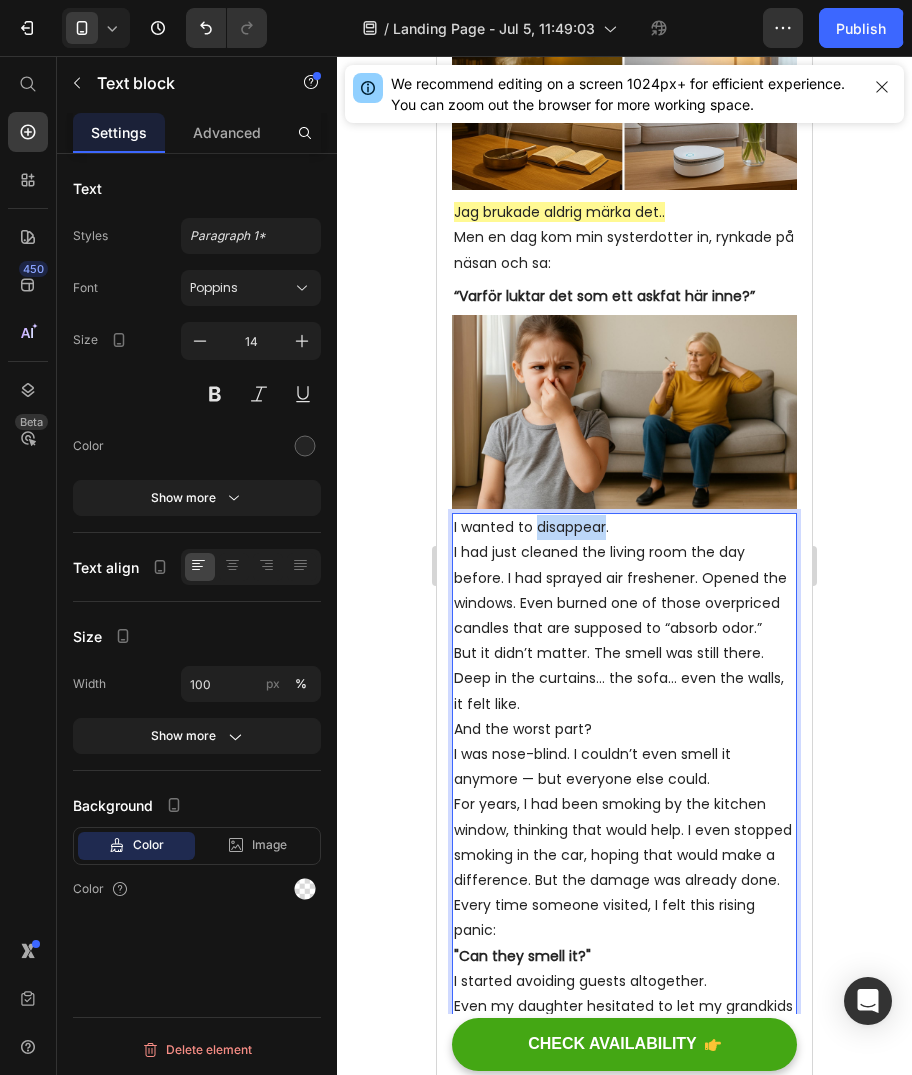 click on "I wanted to disappear." at bounding box center (624, 527) 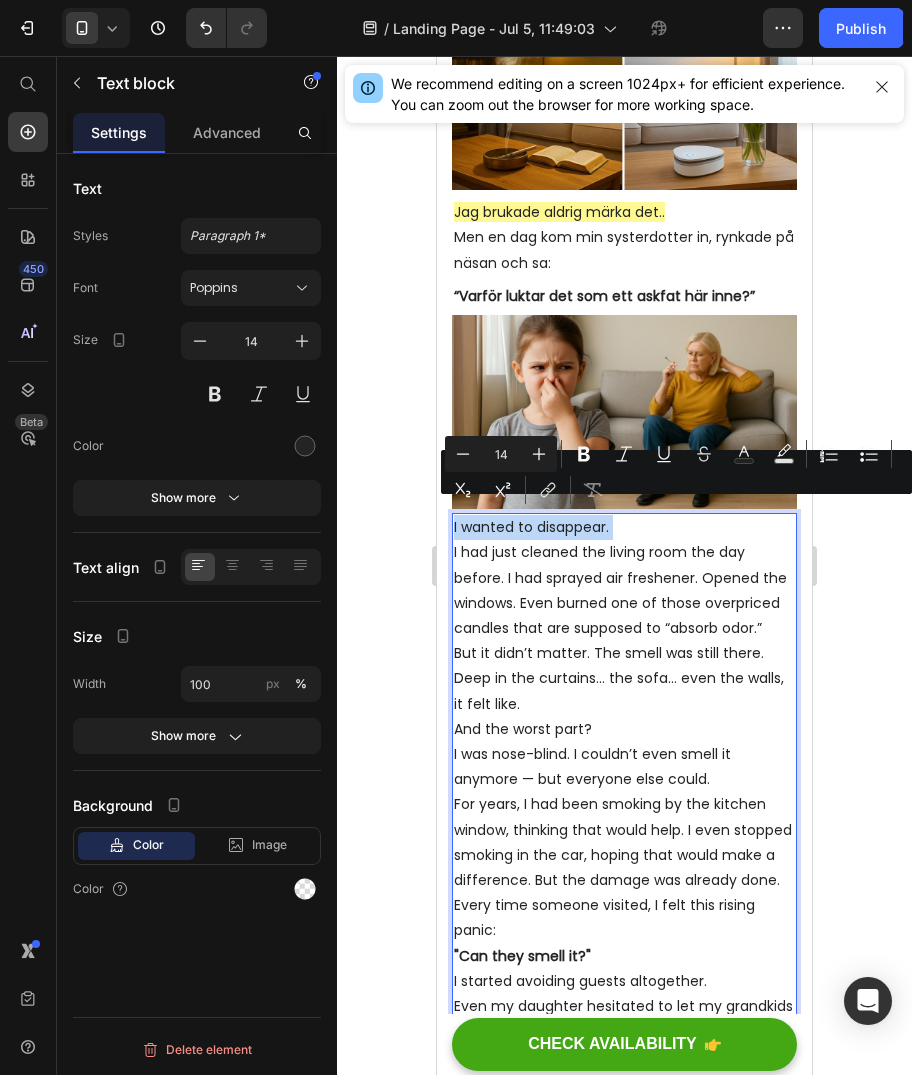 click on "I wanted to disappear." at bounding box center [624, 527] 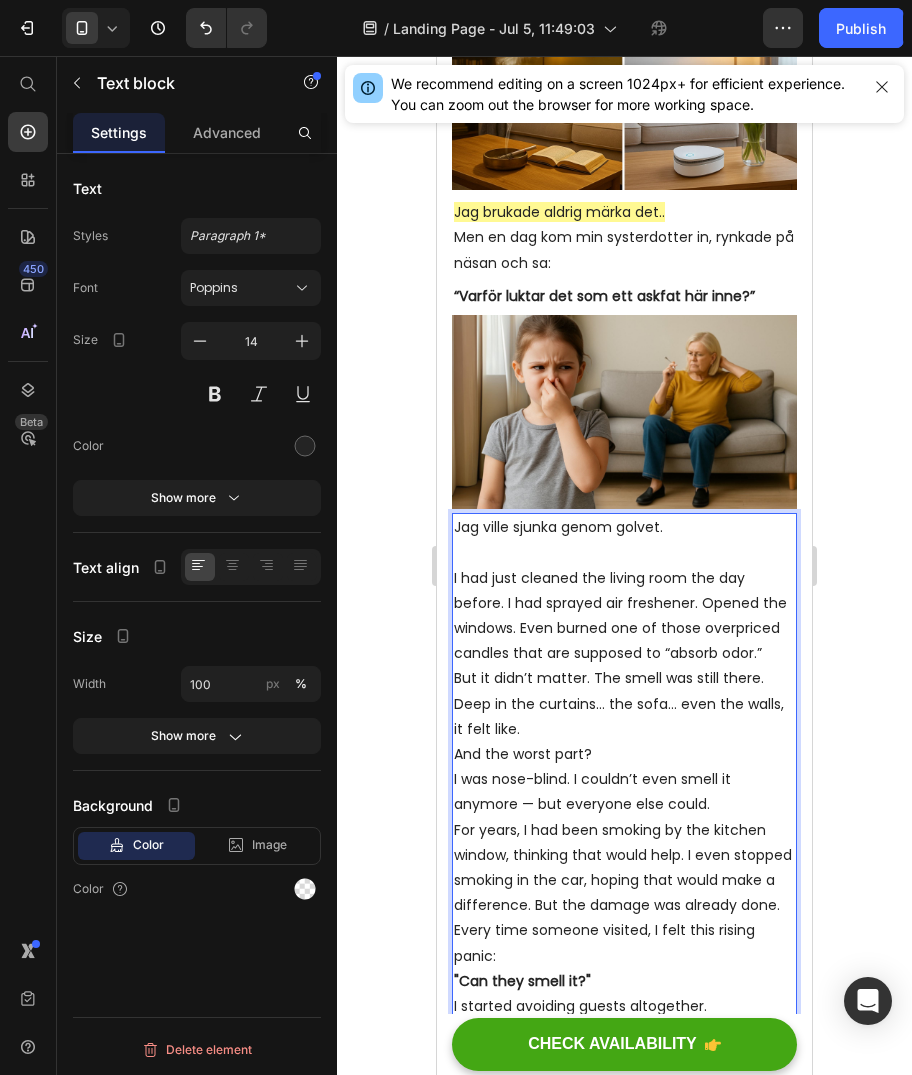 click on "I had just cleaned the living room the day before. I had sprayed air freshener. Opened the windows. Even burned one of those overpriced candles that are supposed to “absorb odor.”" at bounding box center [624, 616] 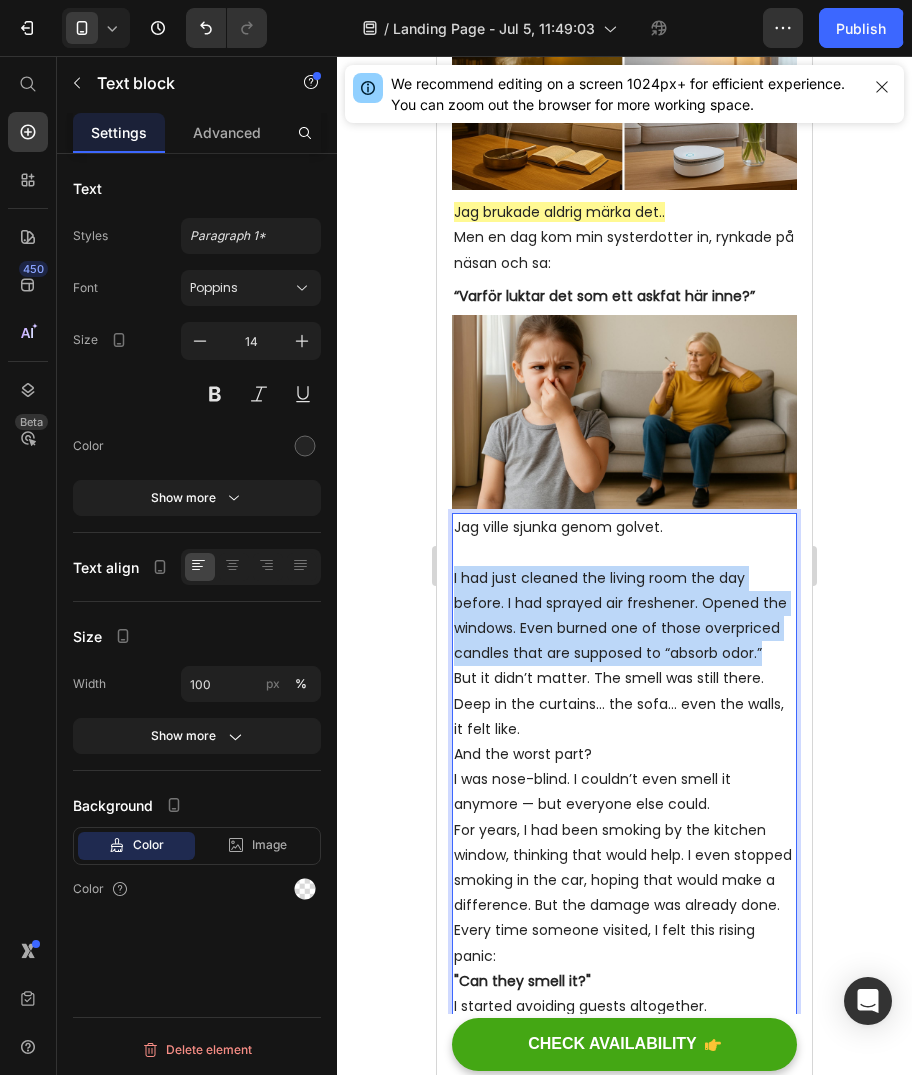 drag, startPoint x: 558, startPoint y: 660, endPoint x: 454, endPoint y: 563, distance: 142.21463 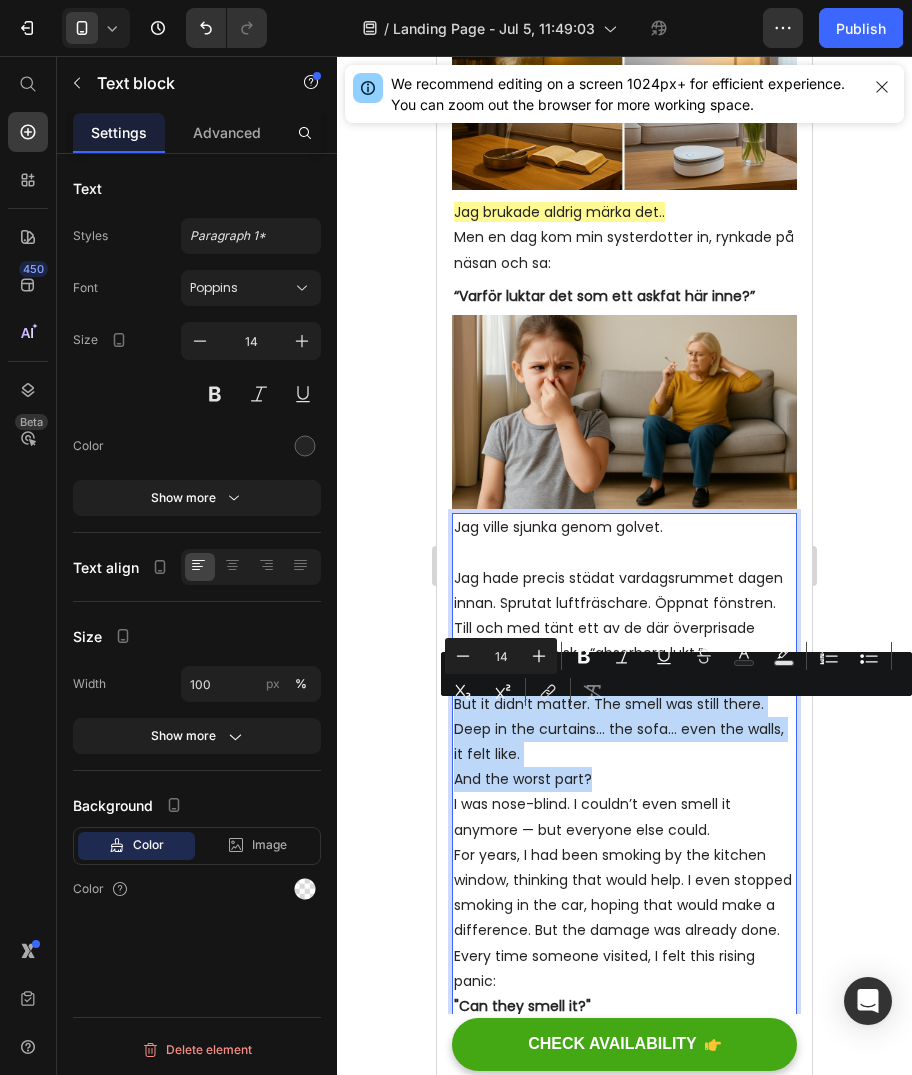 drag, startPoint x: 597, startPoint y: 787, endPoint x: 454, endPoint y: 714, distance: 160.55528 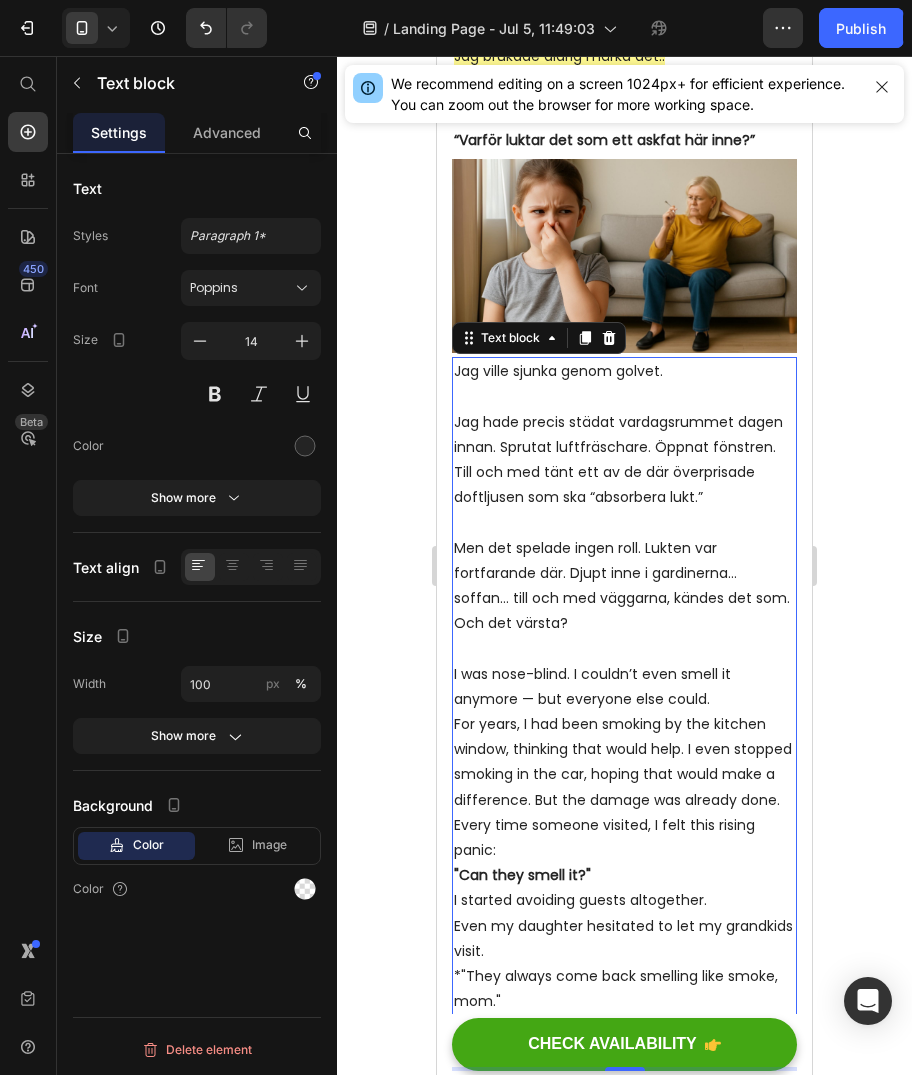 scroll, scrollTop: 600, scrollLeft: 0, axis: vertical 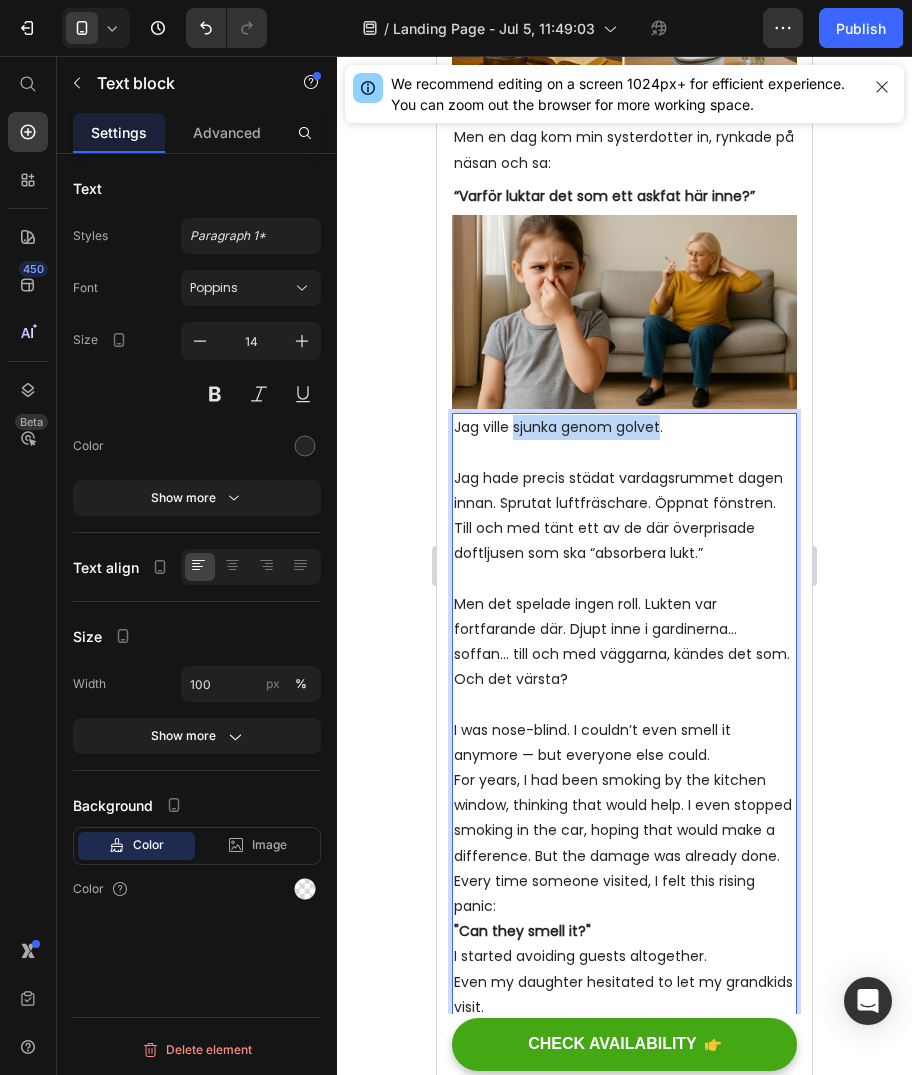 drag, startPoint x: 660, startPoint y: 410, endPoint x: 517, endPoint y: 410, distance: 143 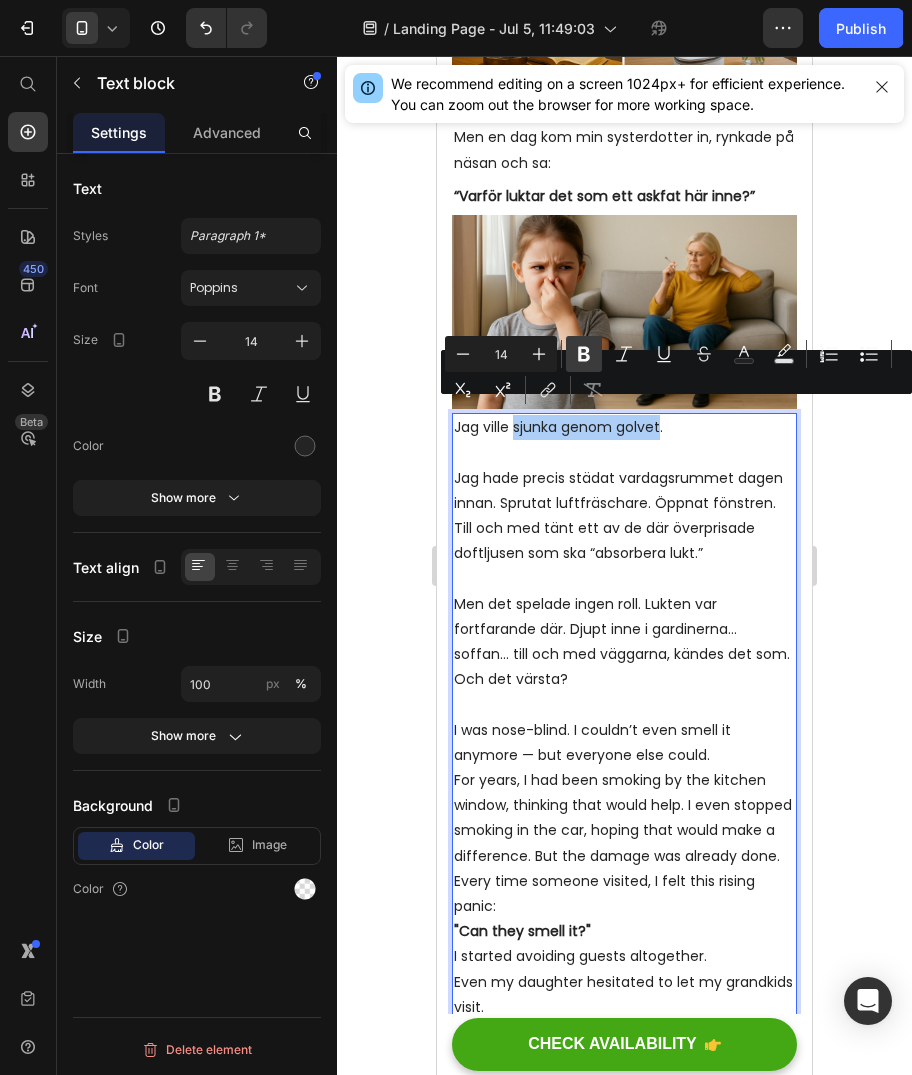 click 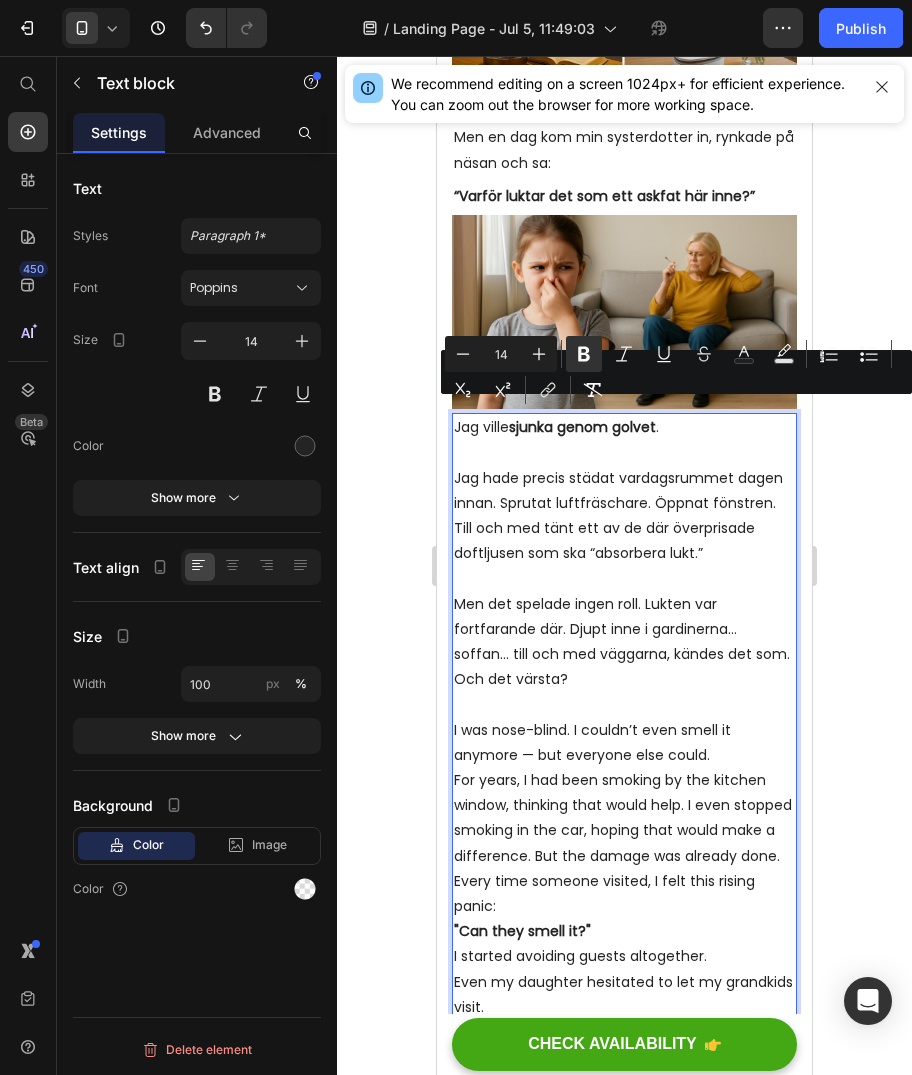 click on "Jag hade precis städat vardagsrummet dagen innan. Sprutat luftfräschare. Öppnat fönstren. Till och med tänt ett av de där överprisade doftljusen som ska “absorbera lukt.”" at bounding box center (624, 529) 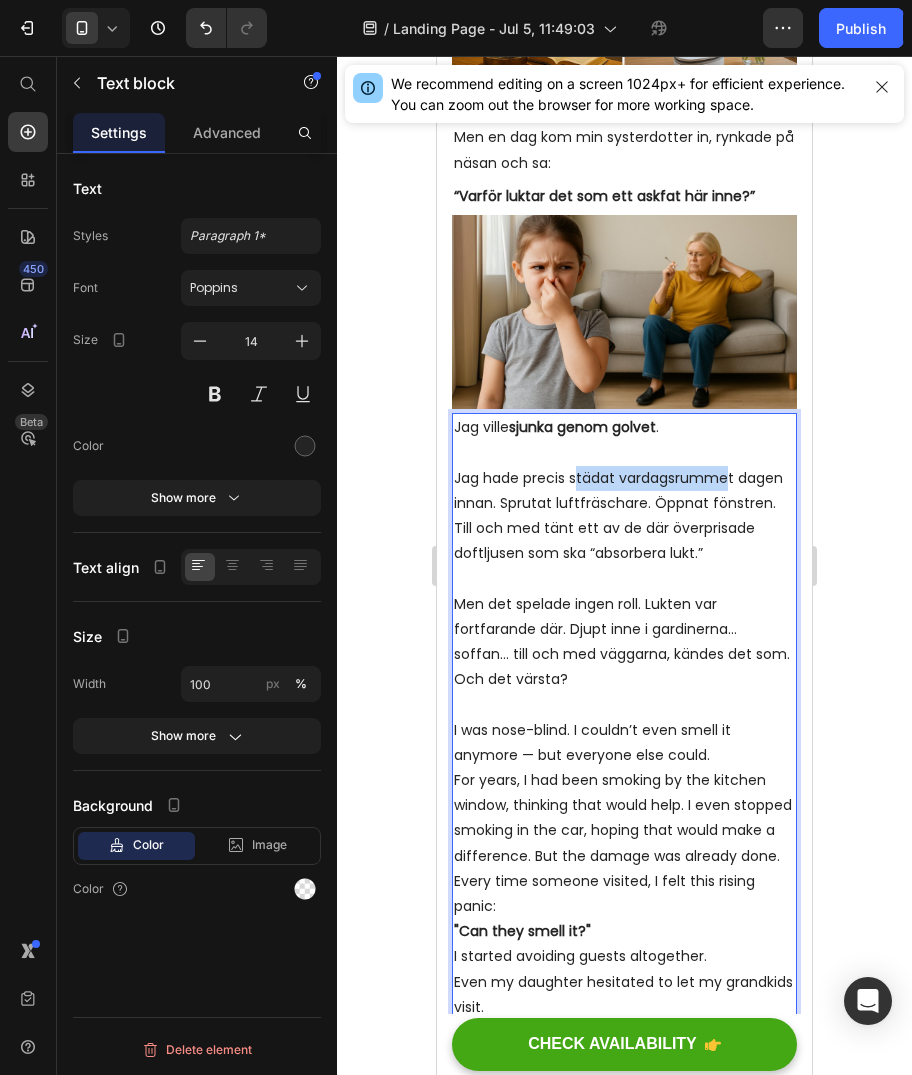 drag, startPoint x: 571, startPoint y: 466, endPoint x: 728, endPoint y: 465, distance: 157.00319 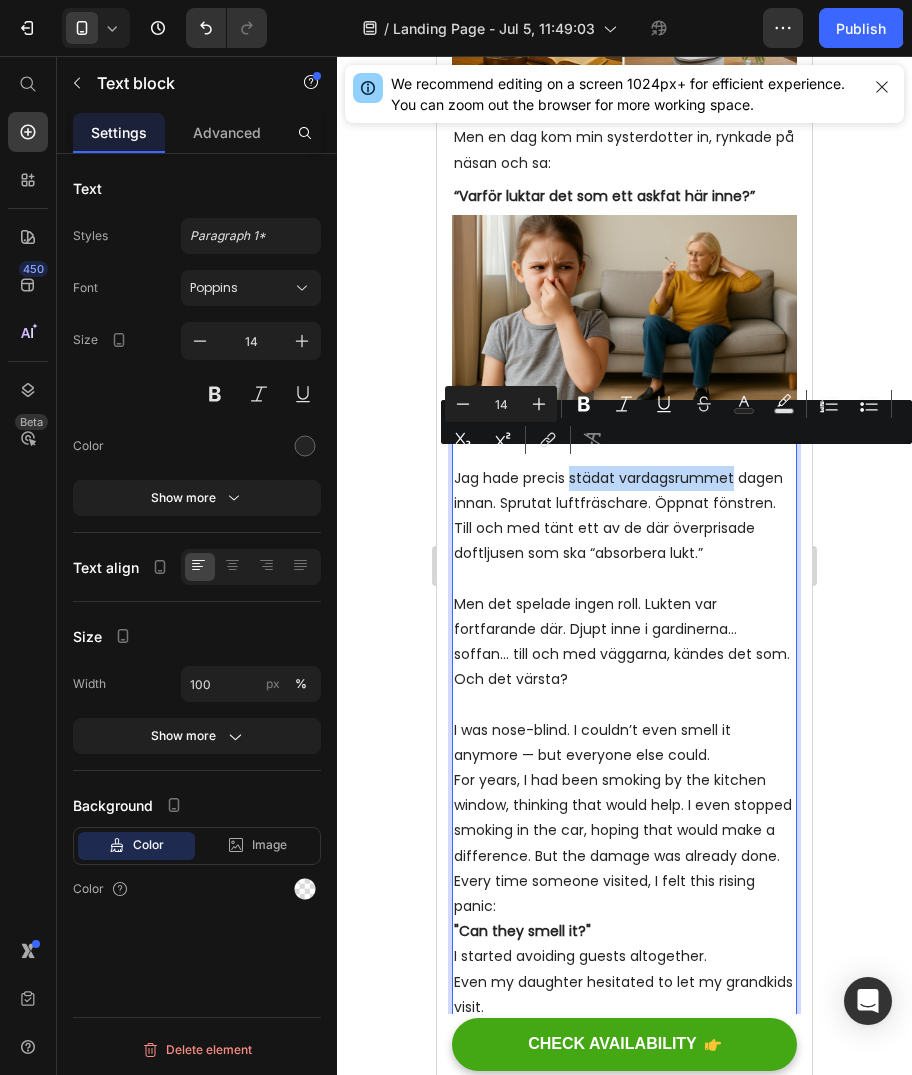 drag, startPoint x: 571, startPoint y: 464, endPoint x: 736, endPoint y: 464, distance: 165 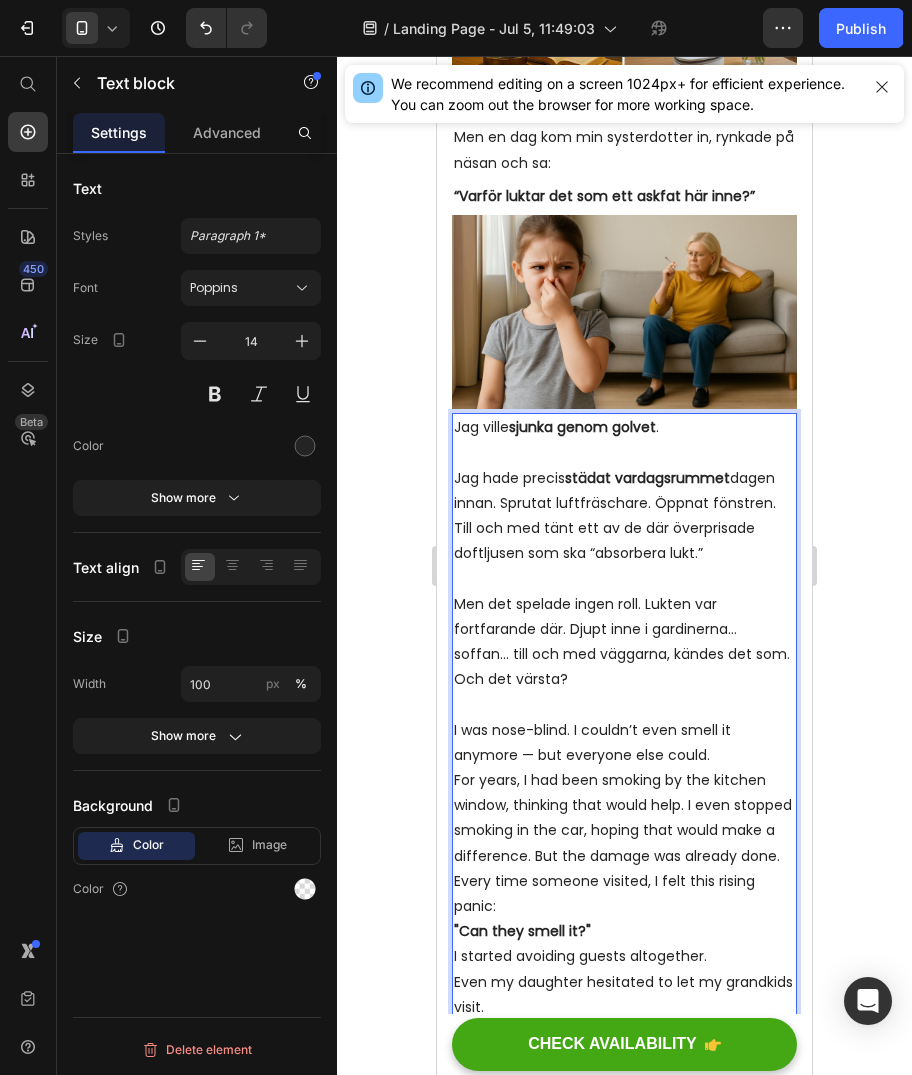 click on "Jag hade precis  städat vardagsrummet  dagen innan. Sprutat luftfräschare. Öppnat fönstren. Till och med tänt ett av de där överprisade doftljusen som ska “absorbera lukt.”" at bounding box center (624, 529) 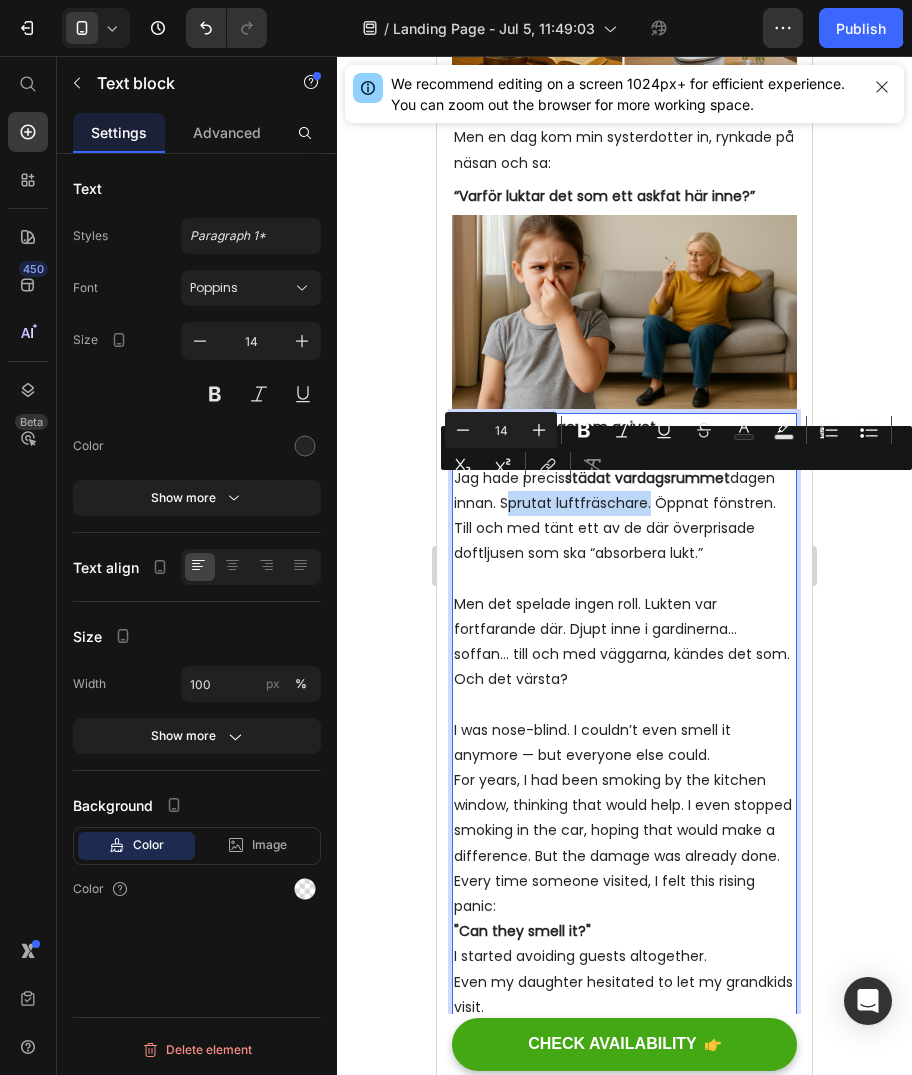 drag, startPoint x: 553, startPoint y: 487, endPoint x: 694, endPoint y: 489, distance: 141.01419 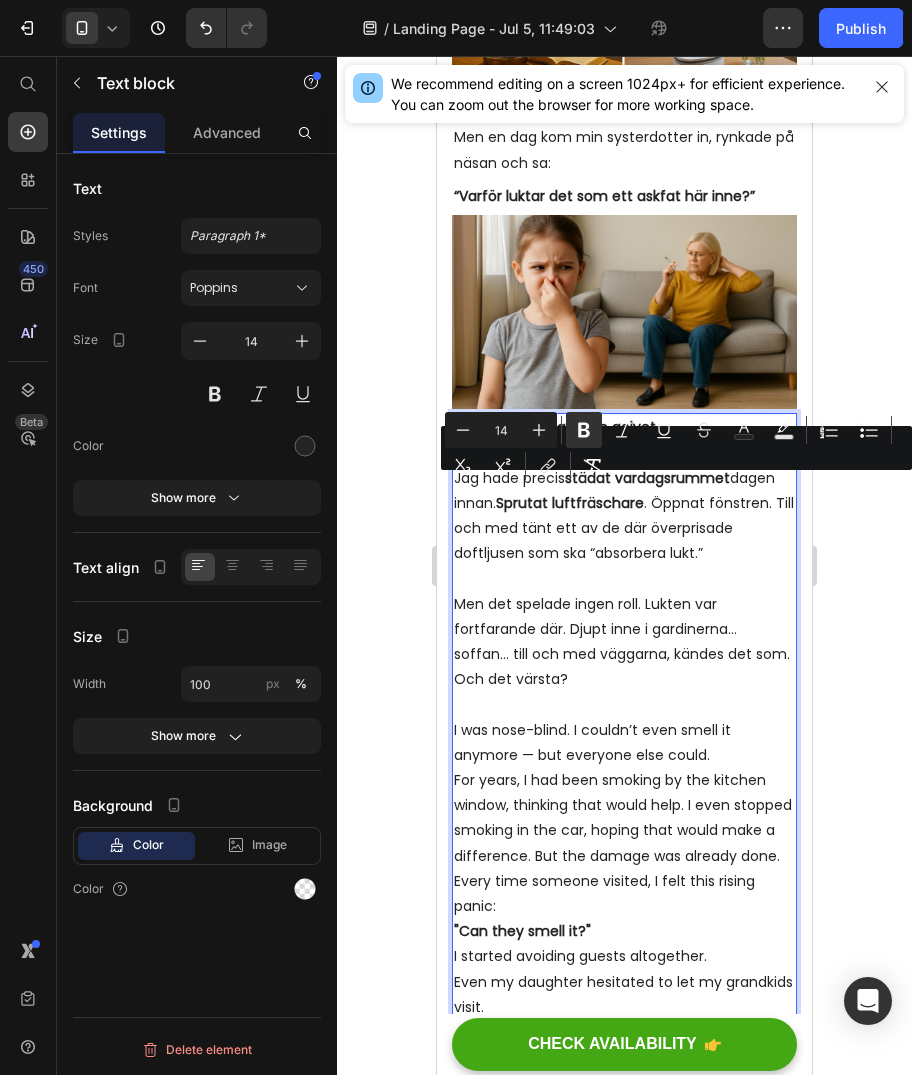 click on "Jag hade precis  städat vardagsrummet  dagen innan.  Sprutat luftfräschare . Öppnat fönstren. Till och med tänt ett av de där överprisade doftljusen som ska “absorbera lukt.”" at bounding box center (624, 529) 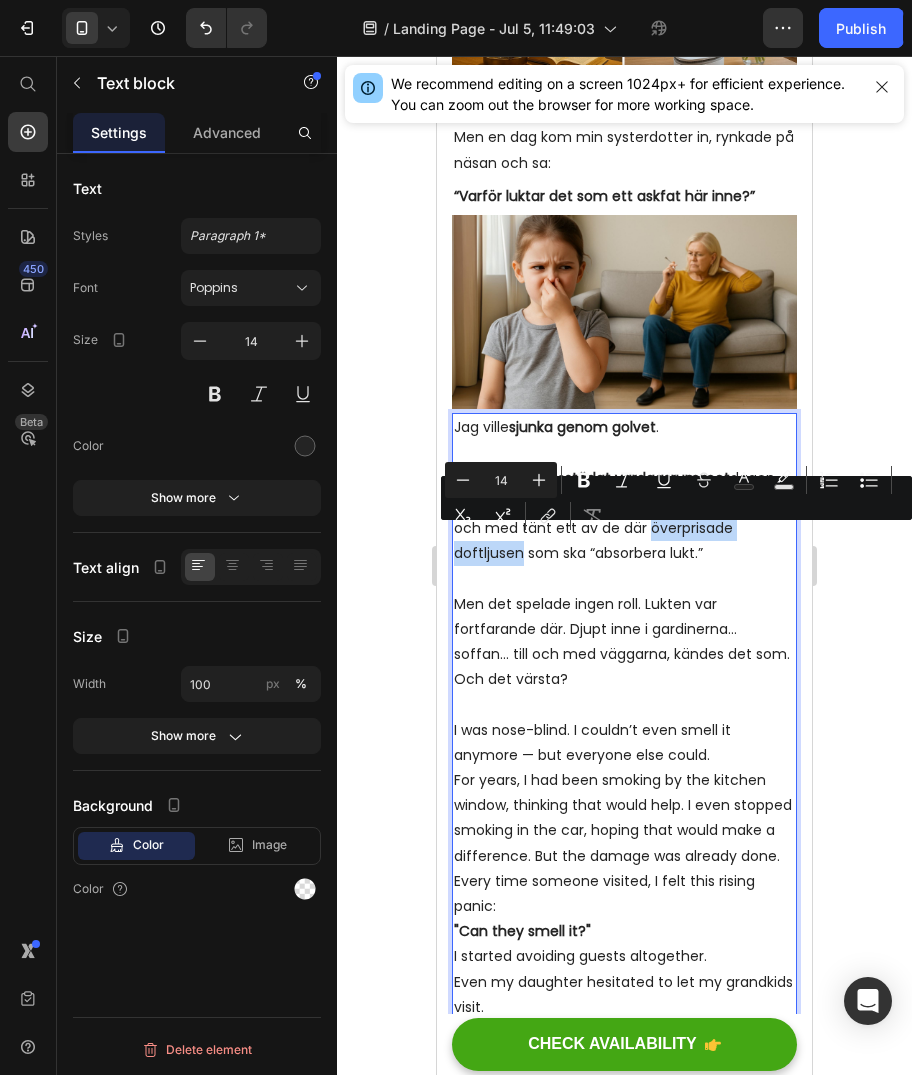 drag, startPoint x: 454, startPoint y: 542, endPoint x: 606, endPoint y: 543, distance: 152.0033 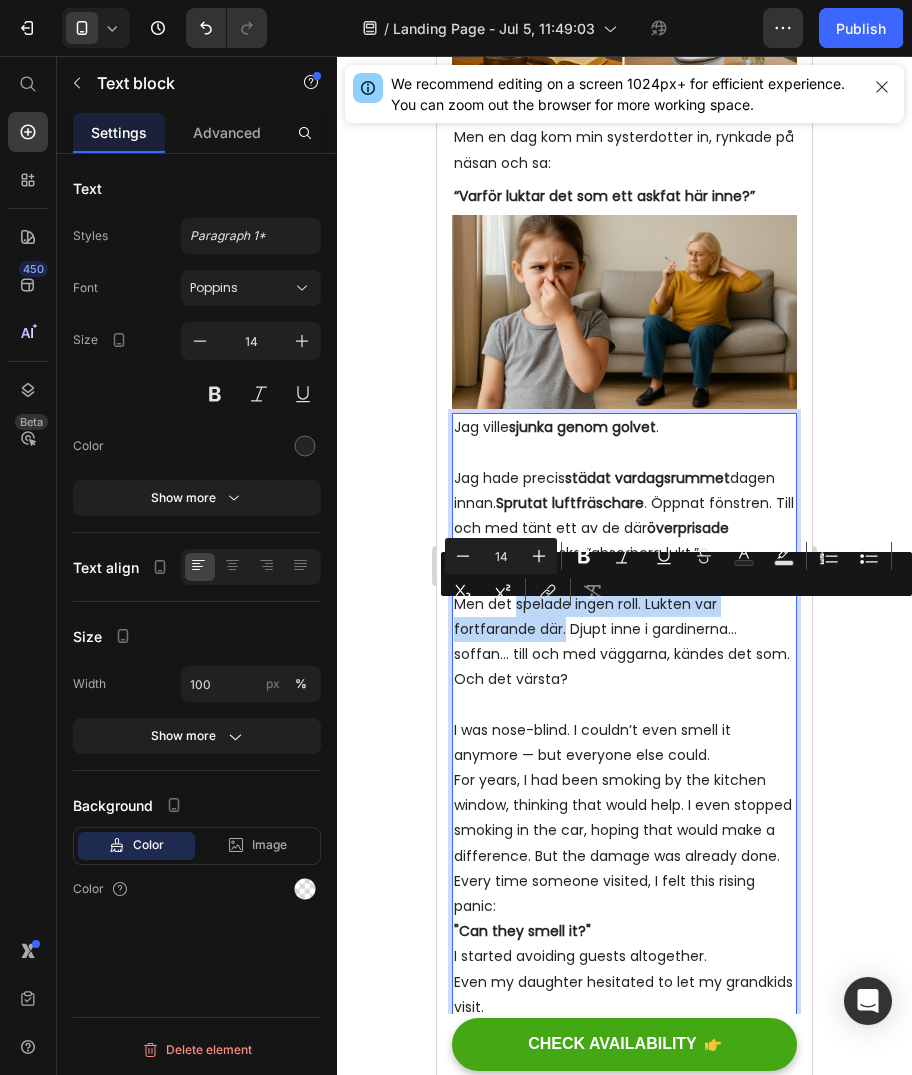 drag, startPoint x: 517, startPoint y: 617, endPoint x: 563, endPoint y: 634, distance: 49.0408 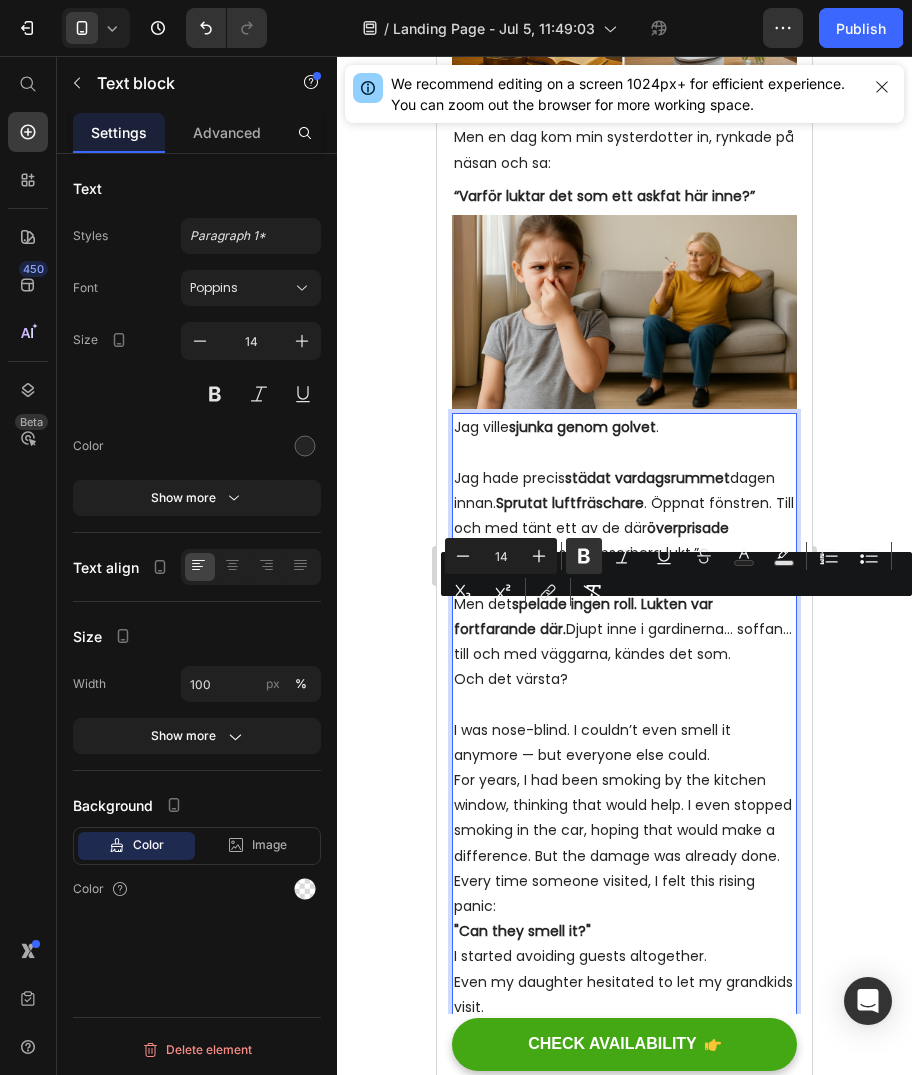 click on "Men det  spelade ingen roll. Lukten var fortfarande där.  Djupt inne i gardinerna… soffan… till och med väggarna, kändes det som. Och det värsta?" at bounding box center [624, 642] 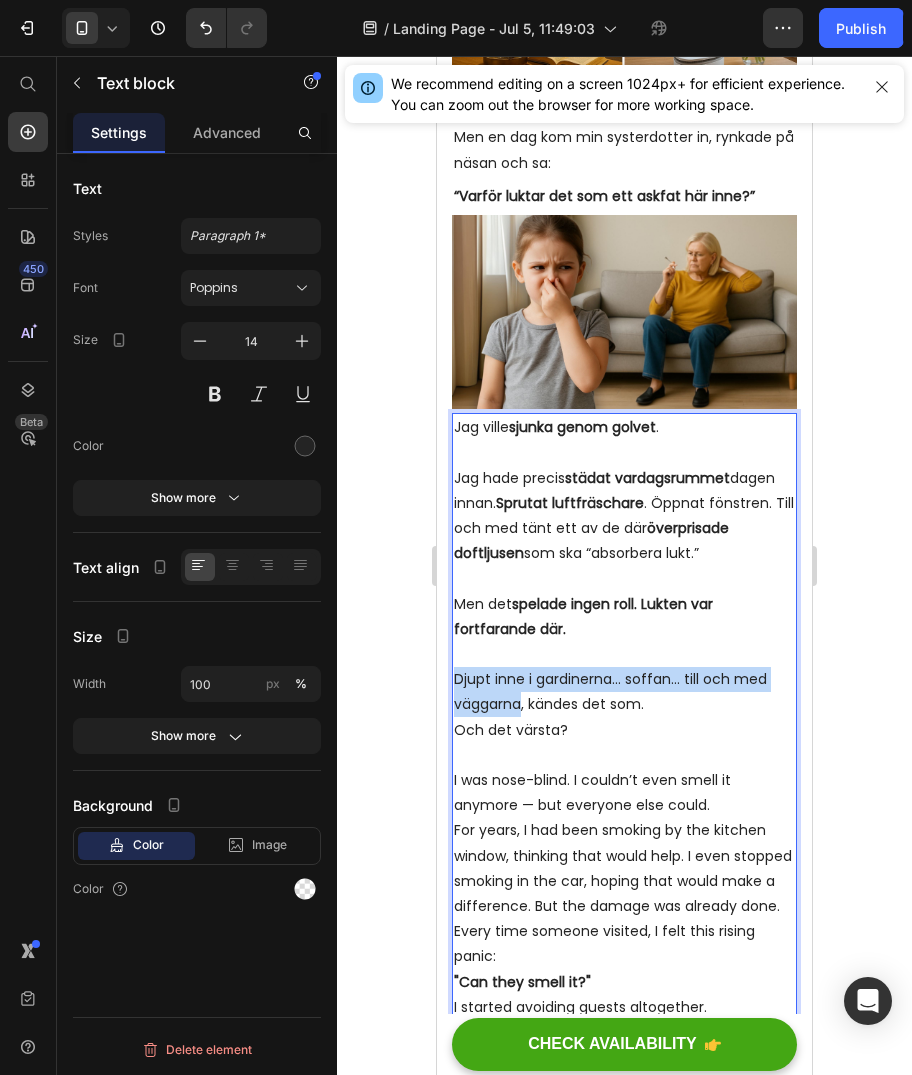 drag, startPoint x: 457, startPoint y: 689, endPoint x: 523, endPoint y: 710, distance: 69.260376 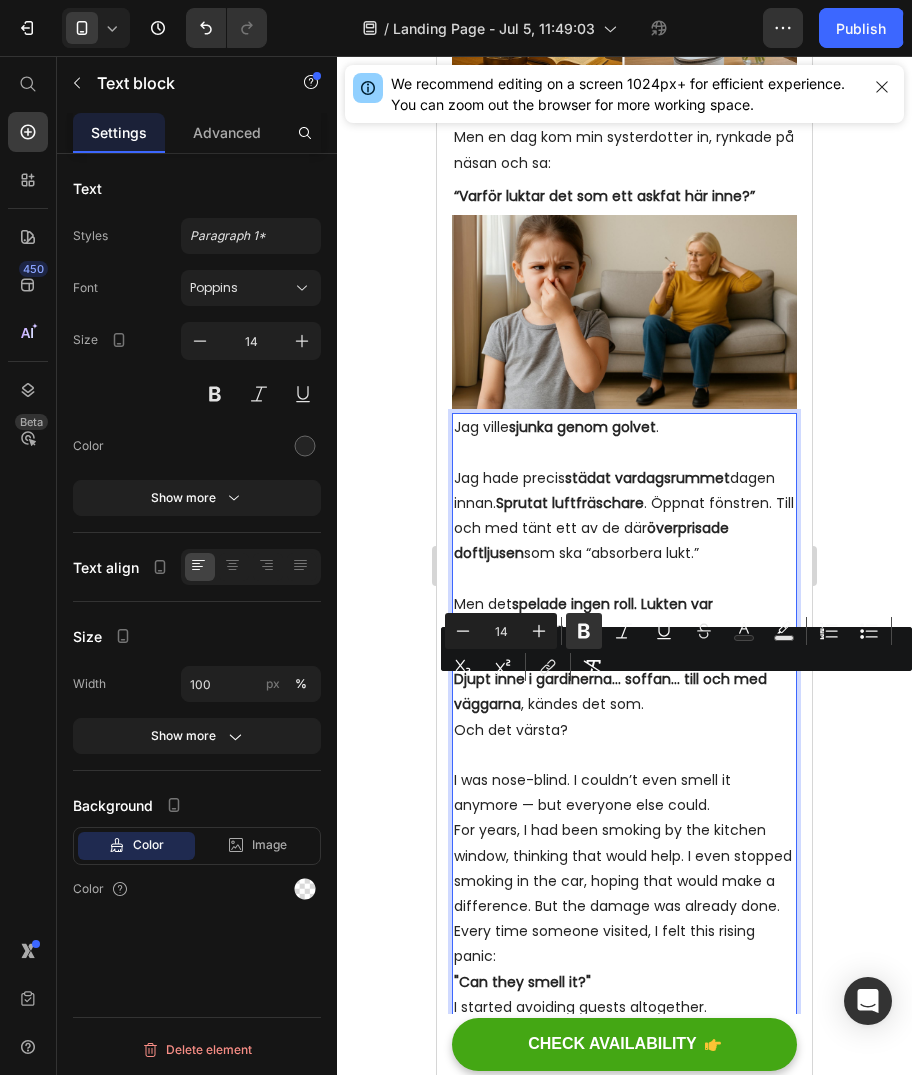 click on "Djupt inne i gardinerna… soffan… till och med väggarna , kändes det som. Och det värsta?" at bounding box center (624, 705) 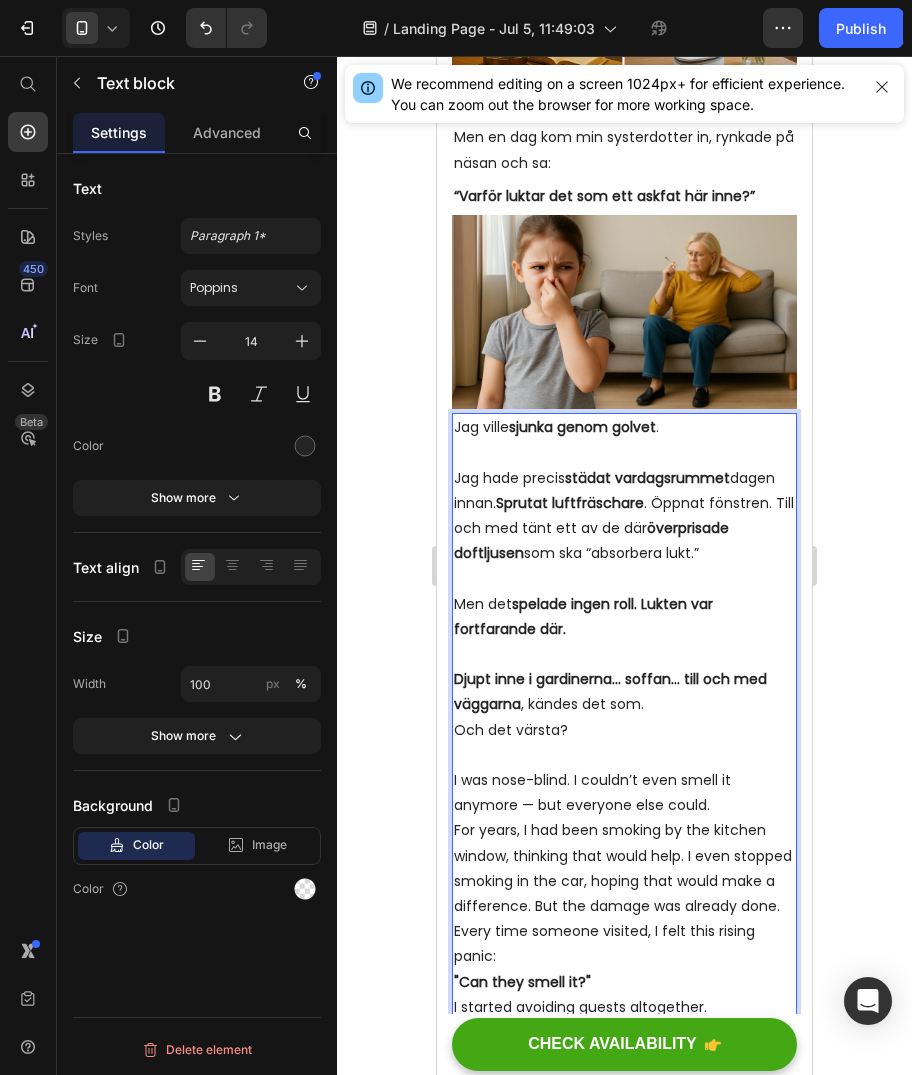 click on "Djupt inne i gardinerna… soffan… till och med väggarna , kändes det som. Och det värsta?" at bounding box center (624, 705) 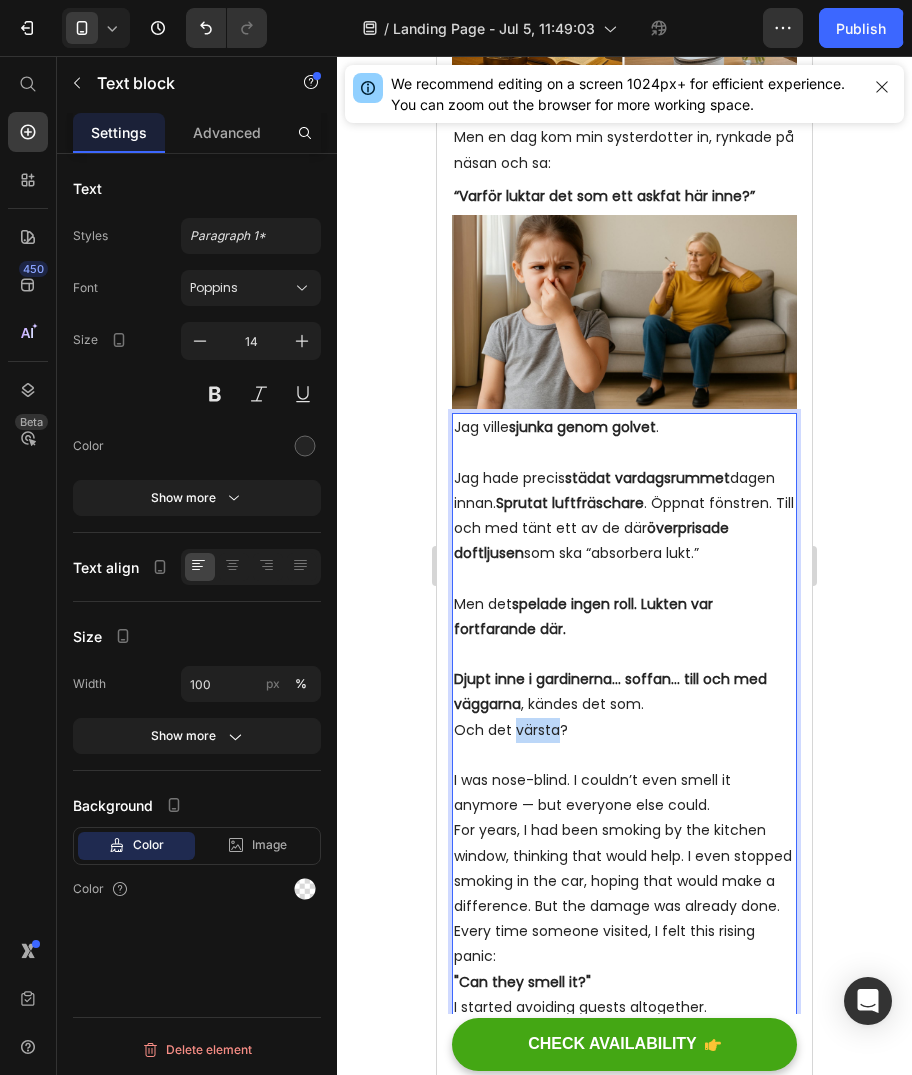 click on "Djupt inne i gardinerna… soffan… till och med väggarna , kändes det som. Och det värsta?" at bounding box center [624, 705] 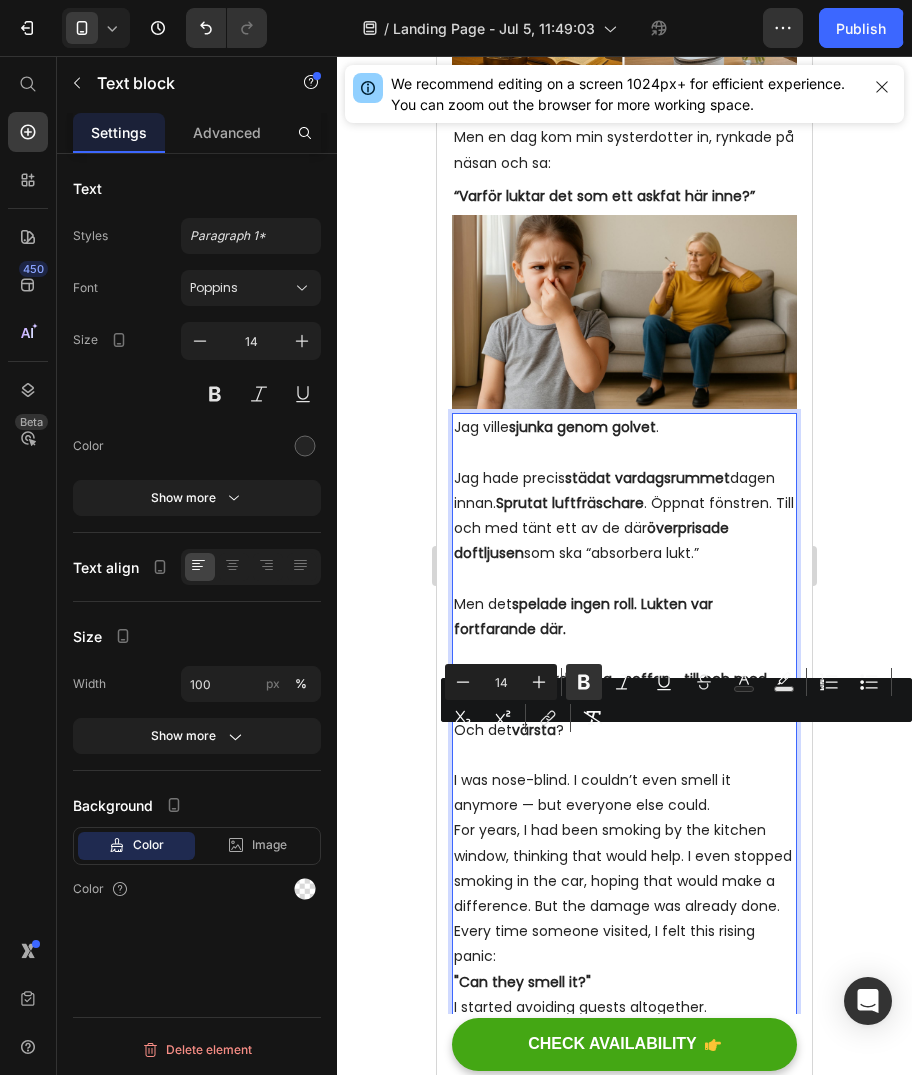 click on "Djupt inne i gardinerna… soffan… till och med väggarna , kändes det som. Och det  värsta ?" at bounding box center [624, 705] 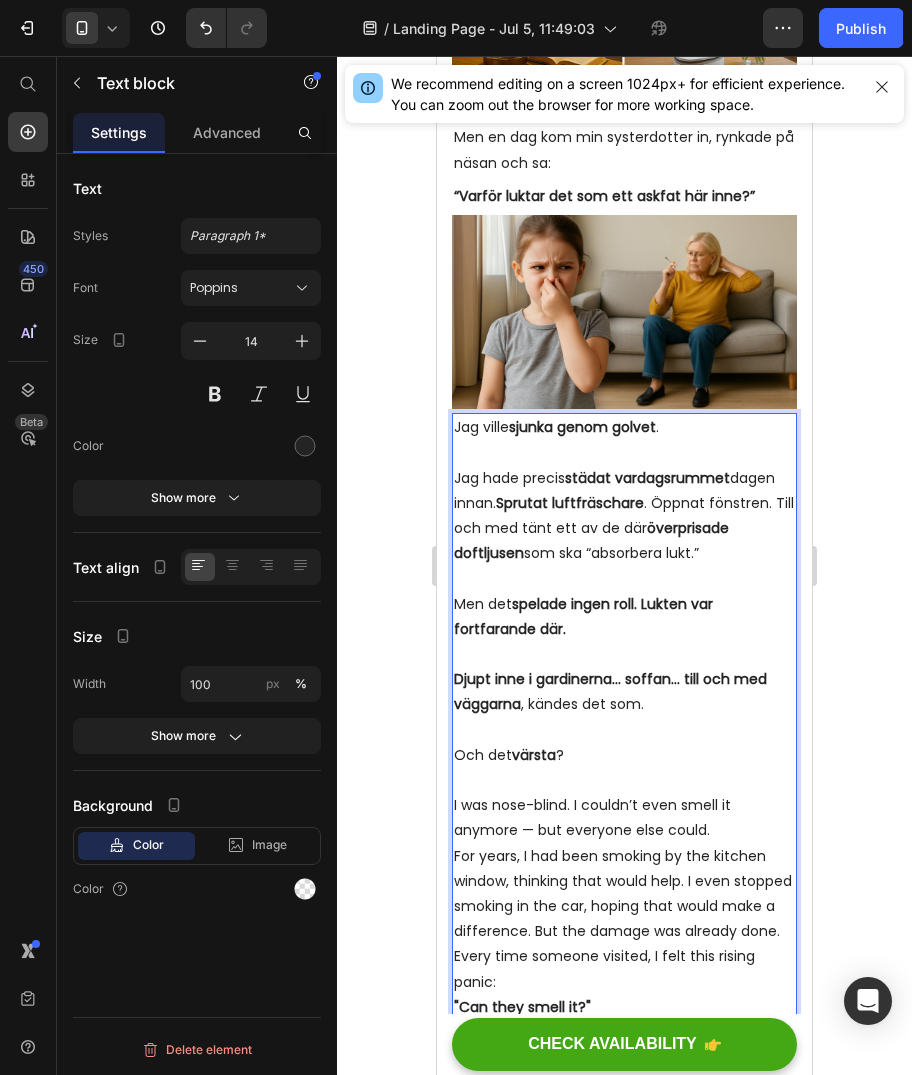 click 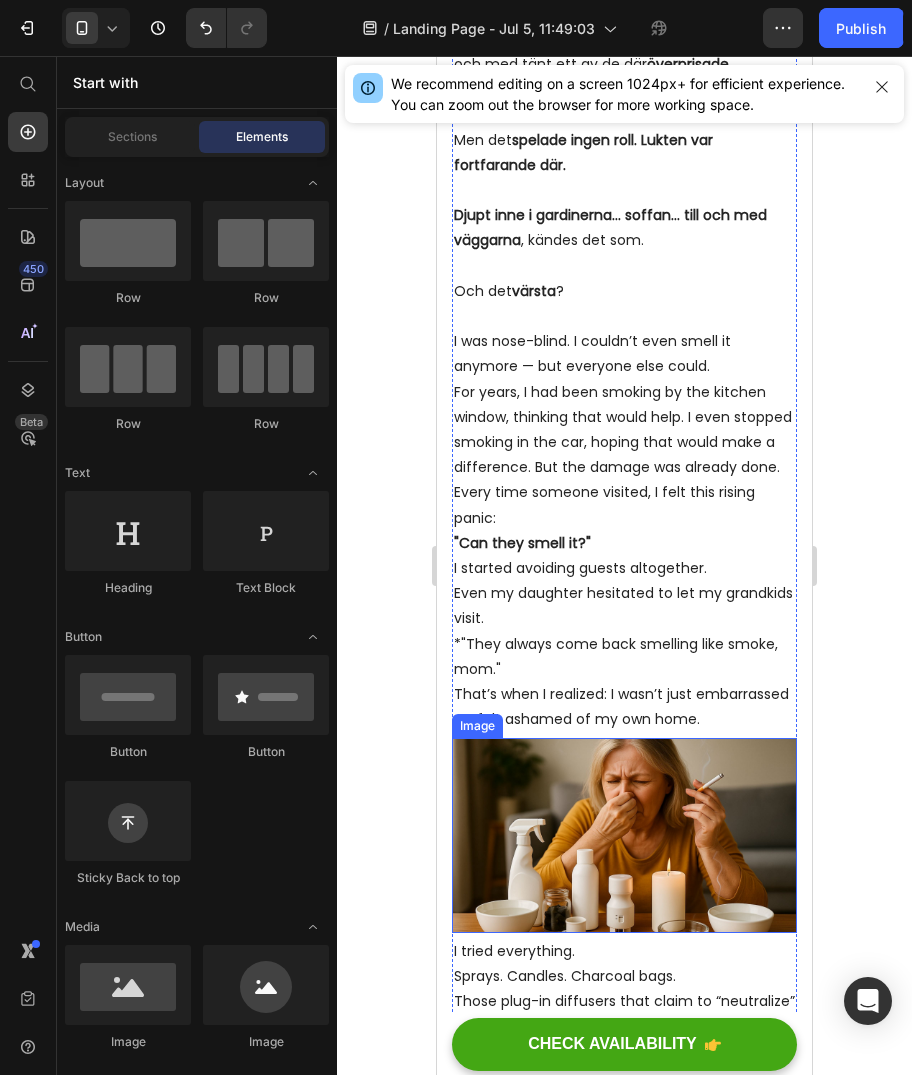 scroll, scrollTop: 1100, scrollLeft: 0, axis: vertical 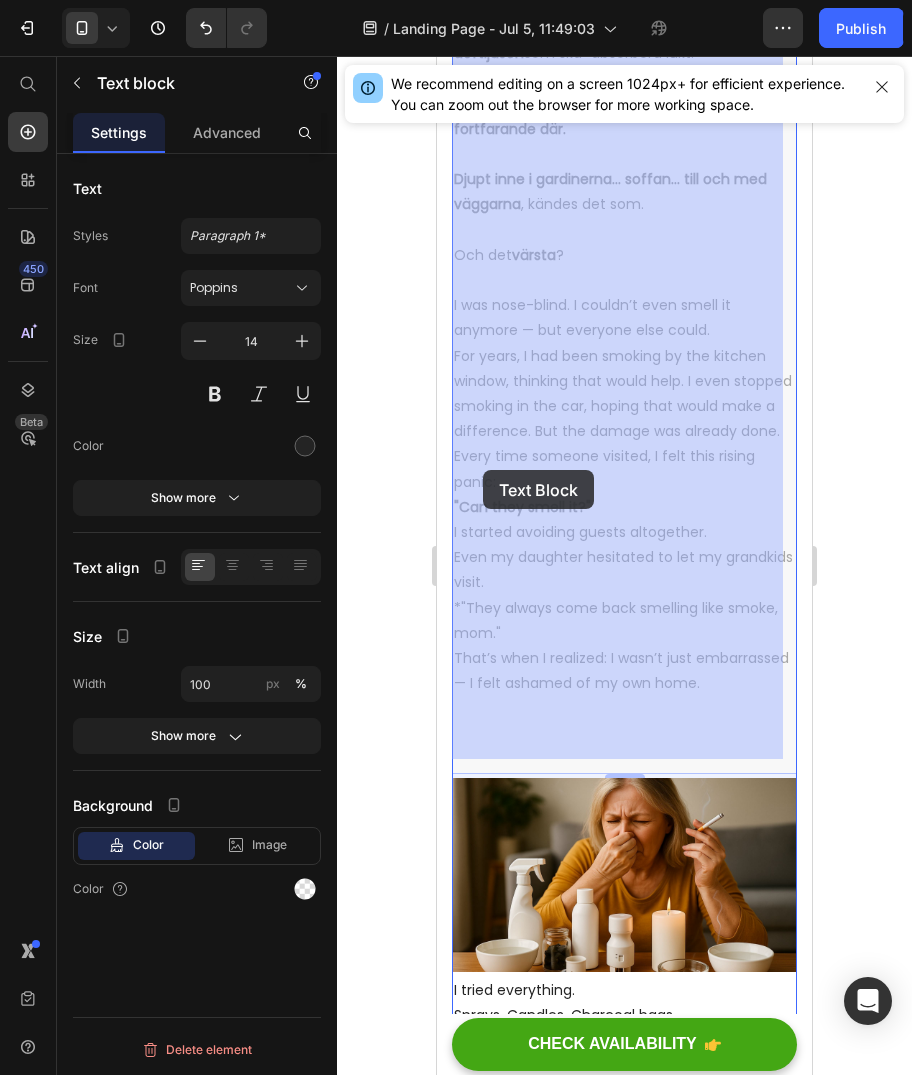 drag, startPoint x: 525, startPoint y: 746, endPoint x: 483, endPoint y: 470, distance: 279.17737 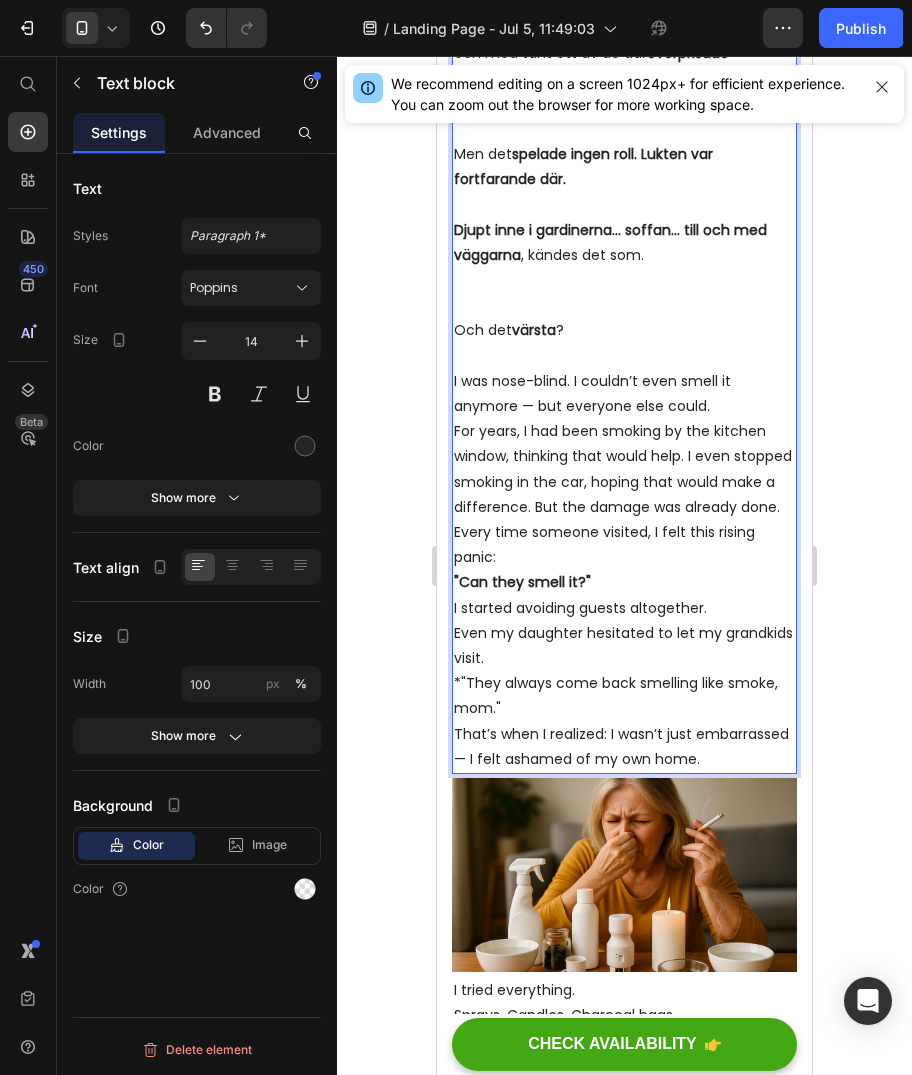 scroll, scrollTop: 1176, scrollLeft: 0, axis: vertical 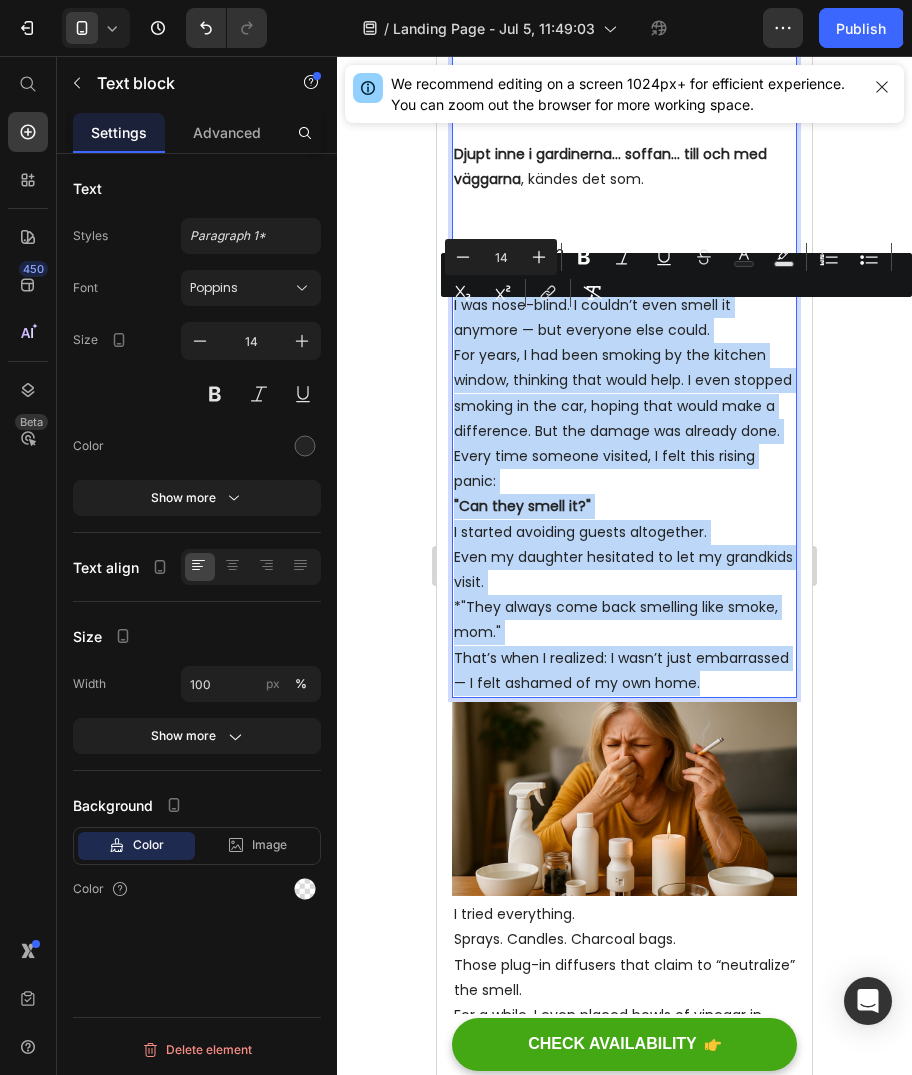drag, startPoint x: 506, startPoint y: 741, endPoint x: 455, endPoint y: 314, distance: 430.03488 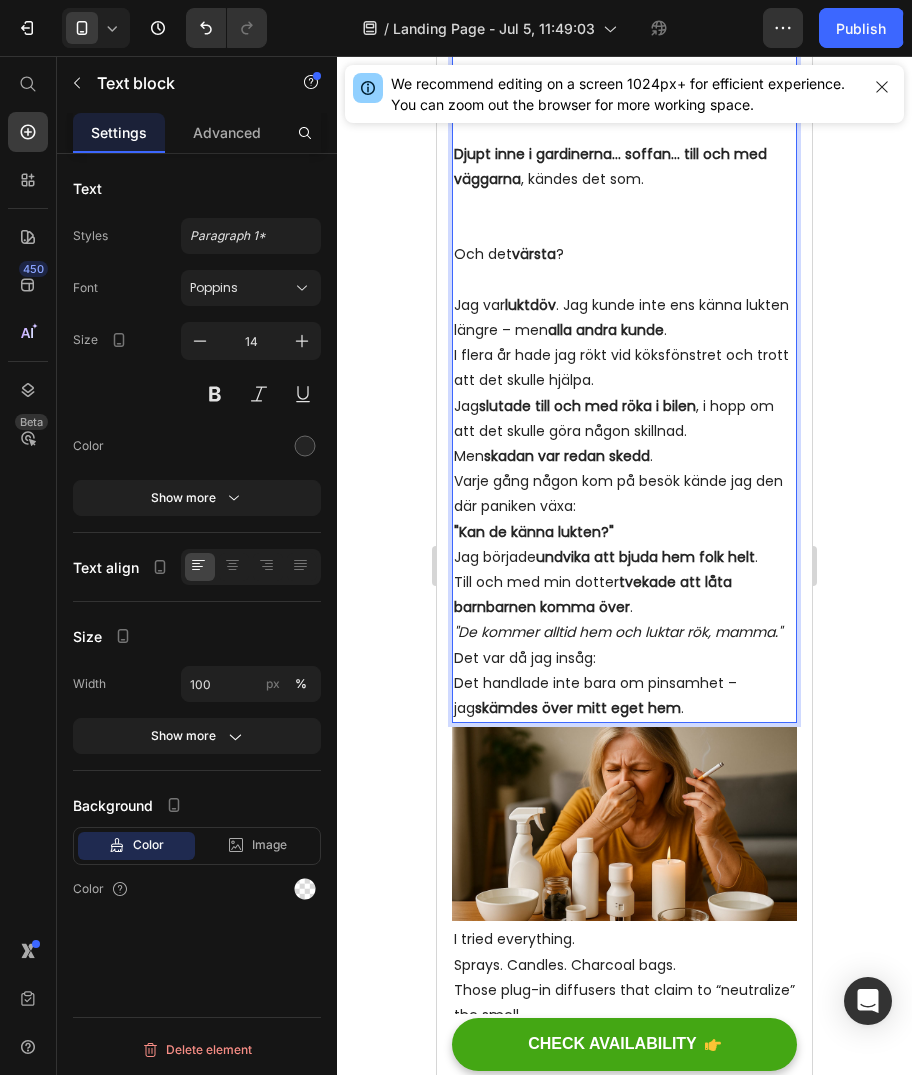 click on "Jag var  luktdöv . Jag kunde inte ens känna lukten längre – men  alla andra kunde . I flera år hade jag rökt vid köksfönstret och trott att det skulle hjälpa. Jag  slutade till och med röka i bilen , i hopp om att det skulle göra någon skillnad. Men  skadan var redan skedd ." at bounding box center (624, 381) 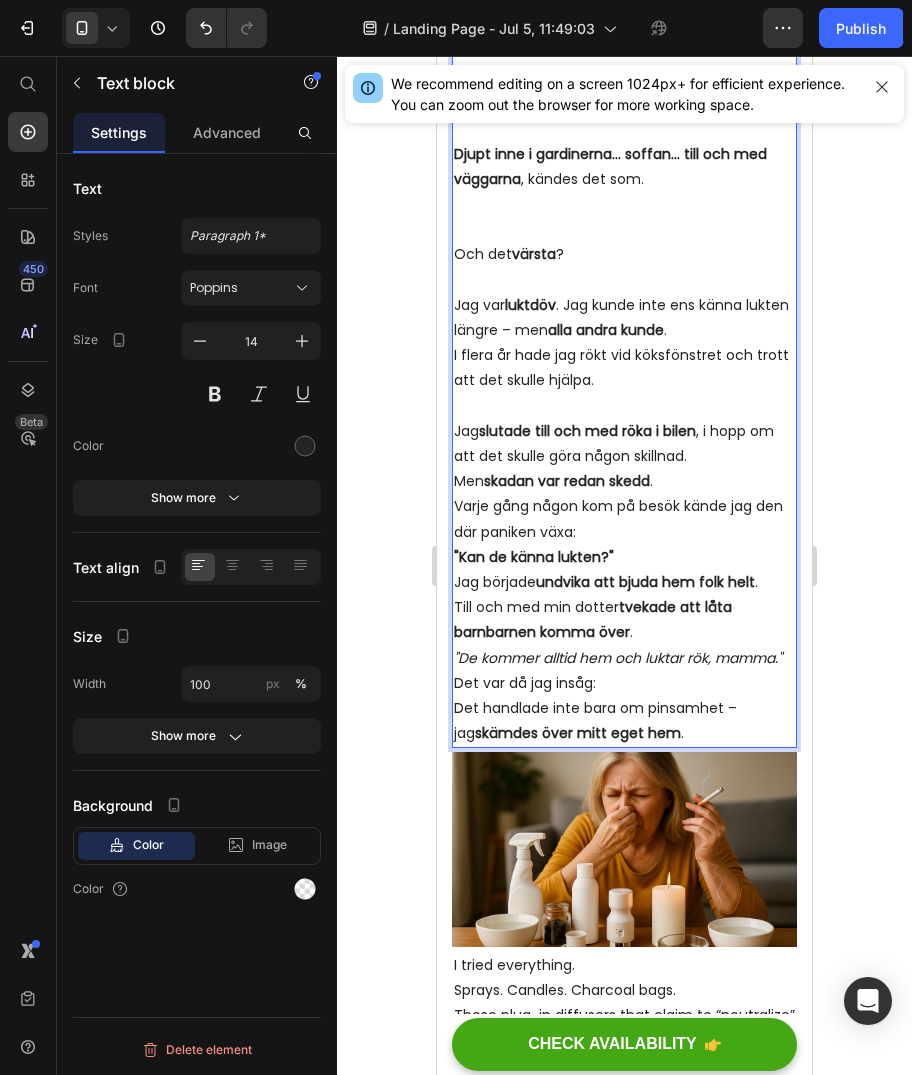 click on "Jag  slutade till och med röka i bilen , i hopp om att det skulle göra någon skillnad. Men  skadan var redan skedd ." at bounding box center [624, 457] 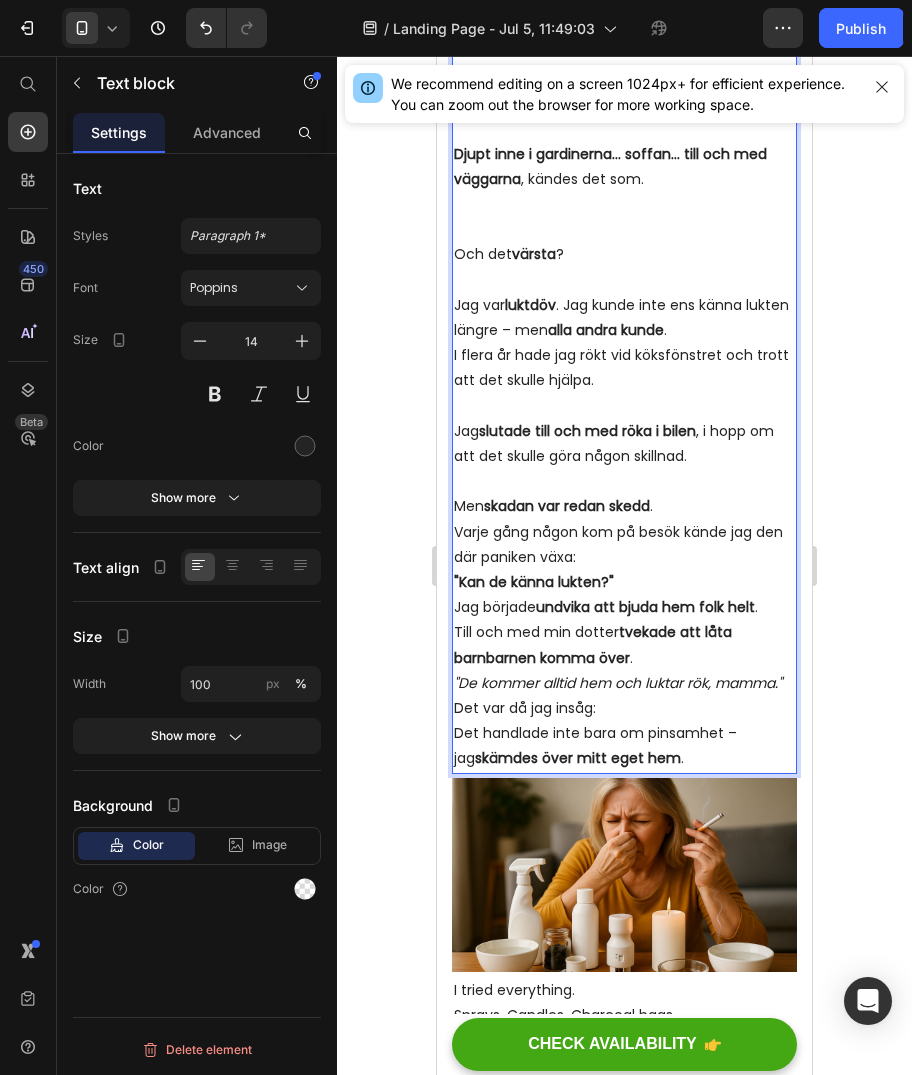 click on "Varje gång någon kom på besök kände jag den där paniken växa: "Kan de känna lukten?"" at bounding box center (624, 558) 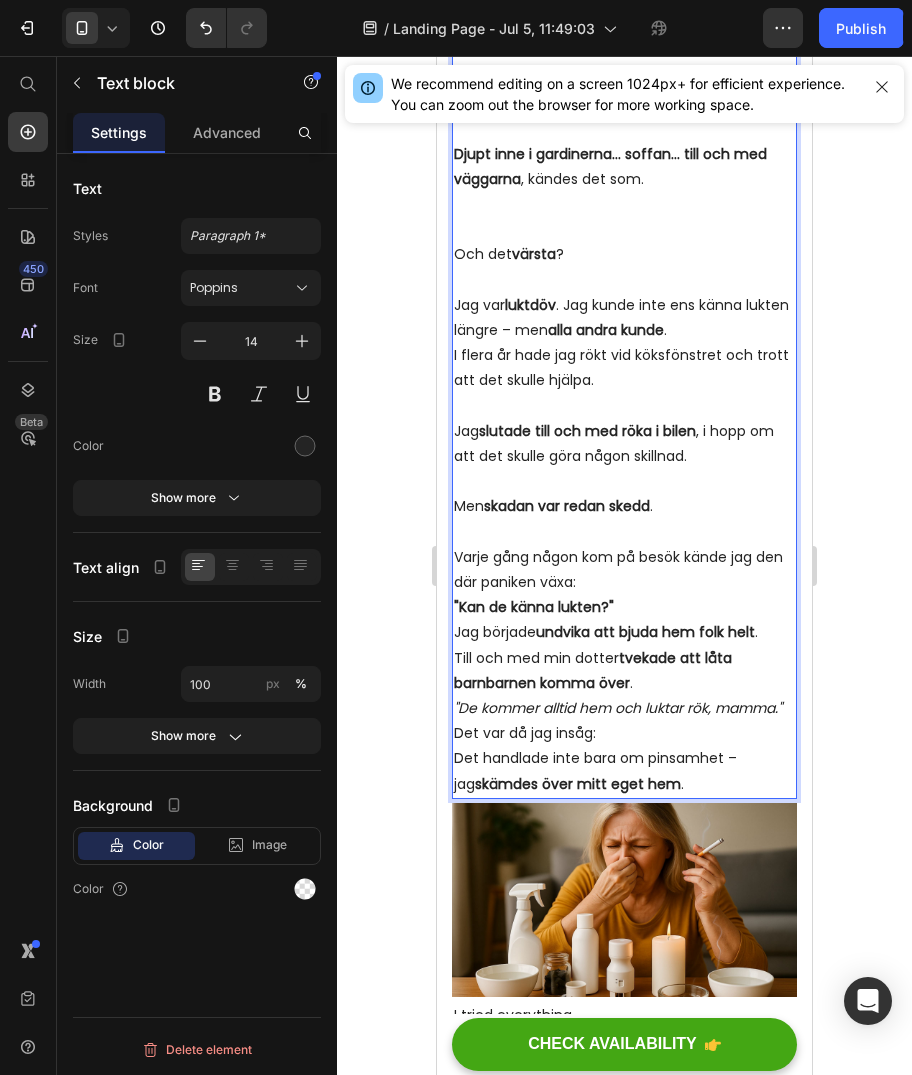 click on ""Kan de känna lukten?"" at bounding box center [534, 607] 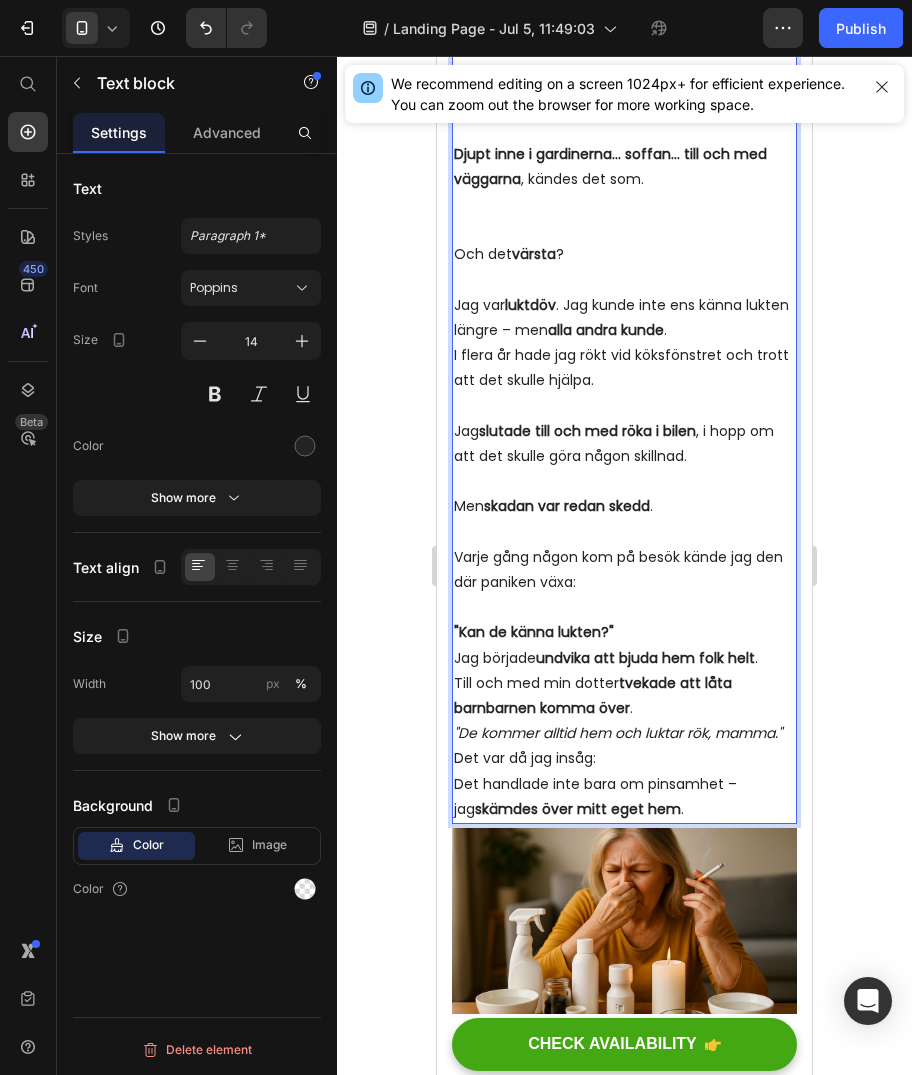 click on "Jag började  undvika att bjuda hem folk helt . Till och med min dotter  tvekade att låta barnbarnen komma över ." at bounding box center (624, 684) 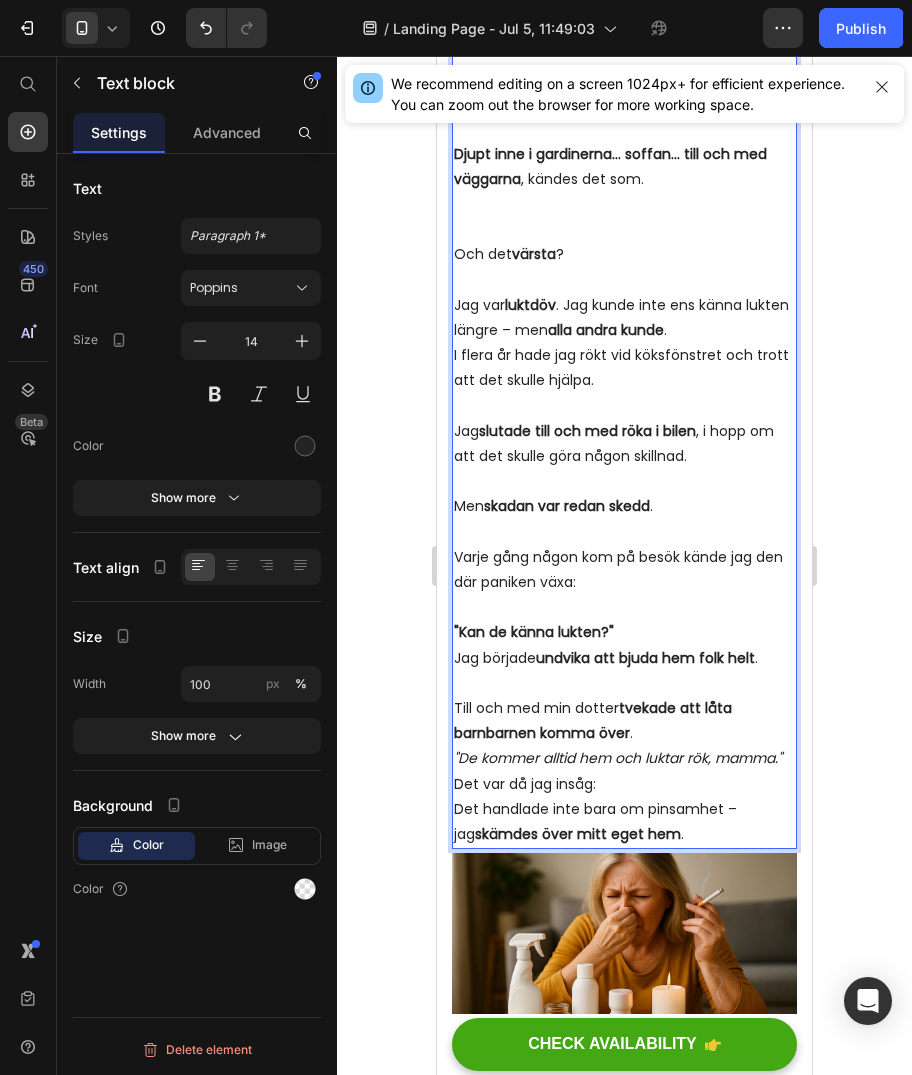 click on ""De kommer alltid hem och luktar rök, mamma."" at bounding box center [618, 758] 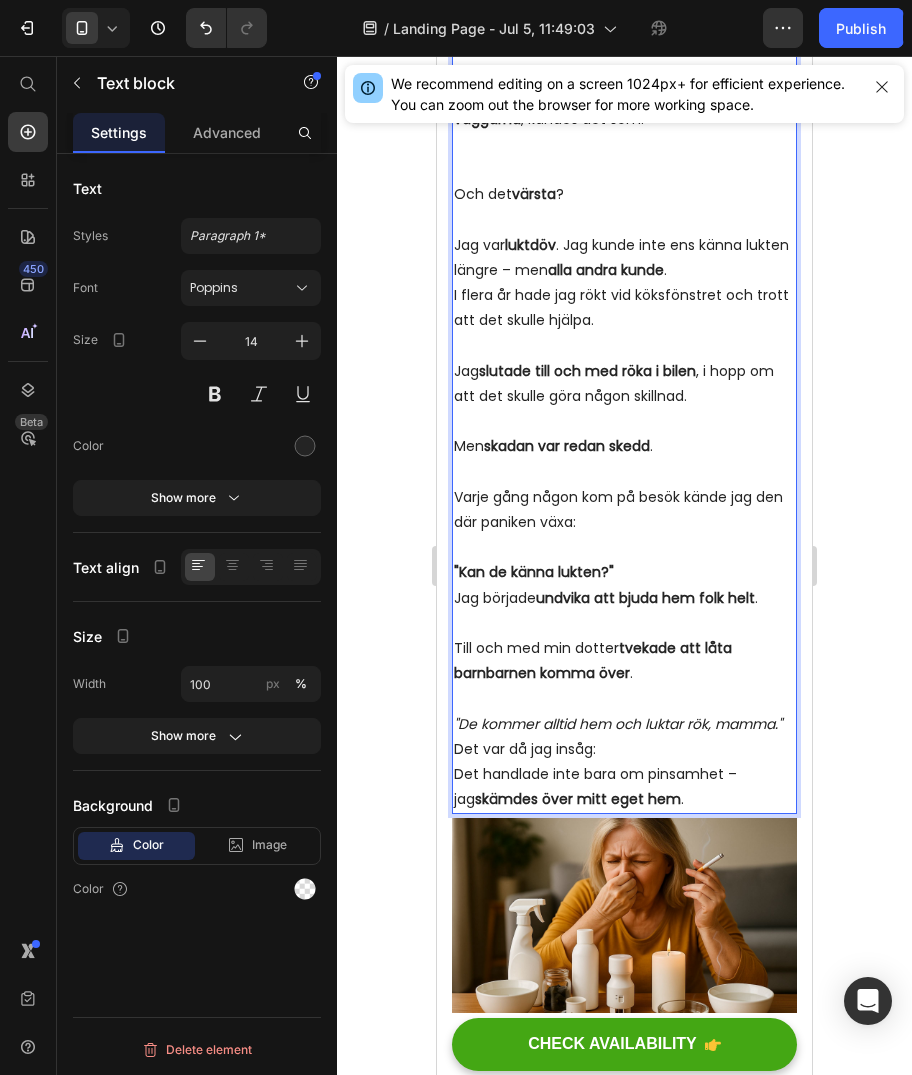 scroll, scrollTop: 1276, scrollLeft: 0, axis: vertical 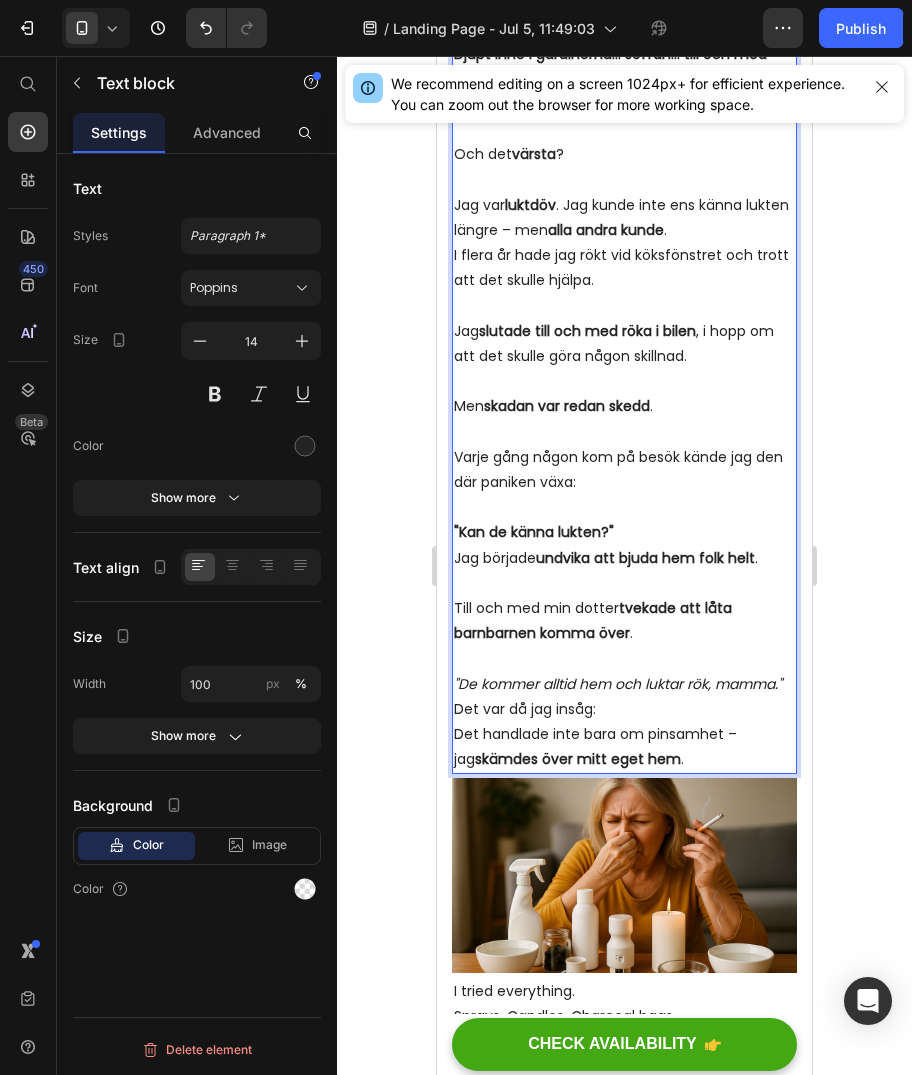 click on "Det var då jag insåg: Det handlade inte bara om pinsamhet – jag  skämdes över mitt eget hem ." at bounding box center [624, 735] 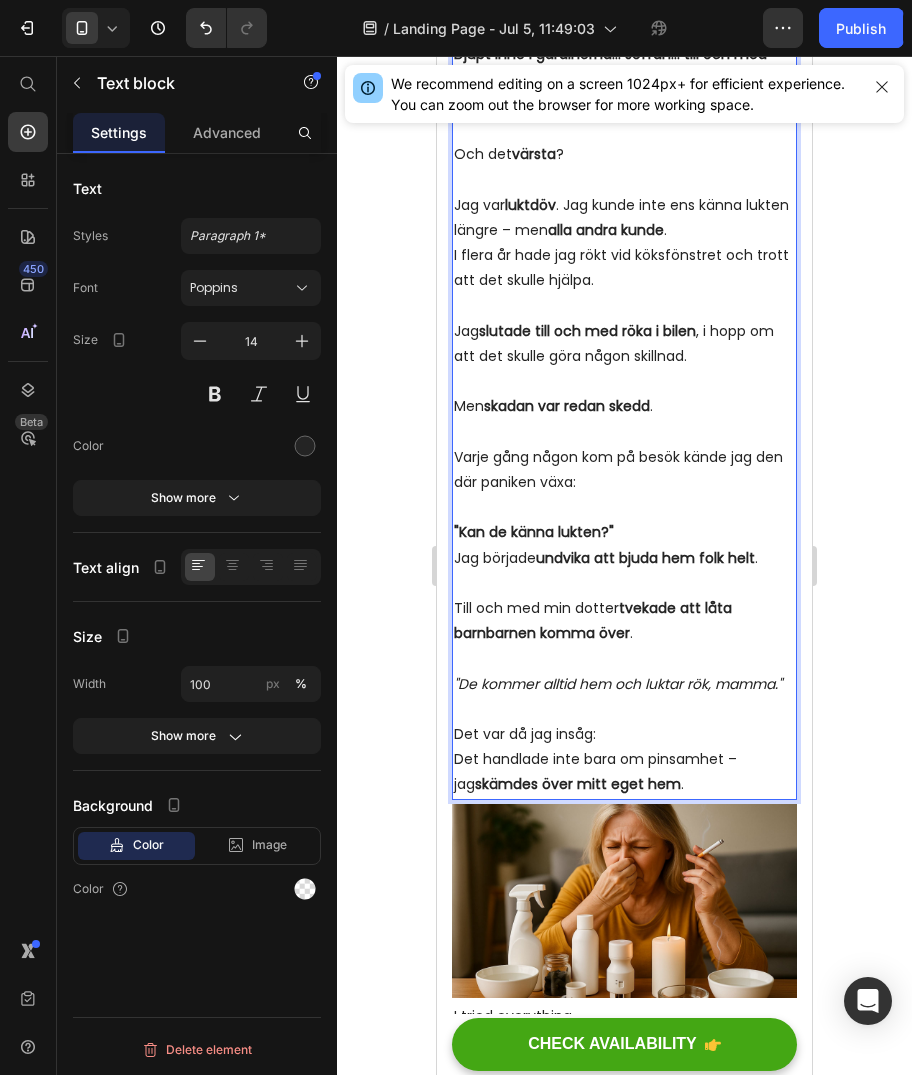 click on "Det var då jag insåg: Det handlade inte bara om pinsamhet – jag  skämdes över mitt eget hem ." at bounding box center [624, 760] 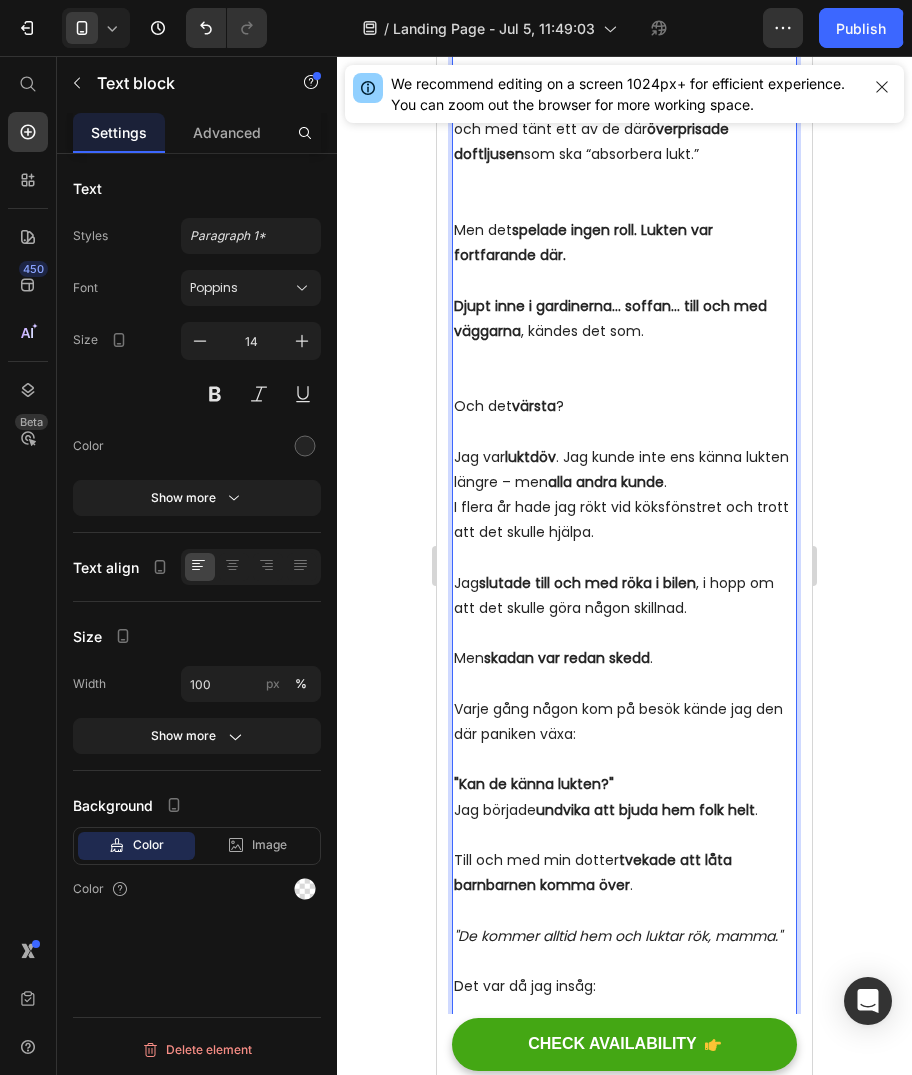 scroll, scrollTop: 976, scrollLeft: 0, axis: vertical 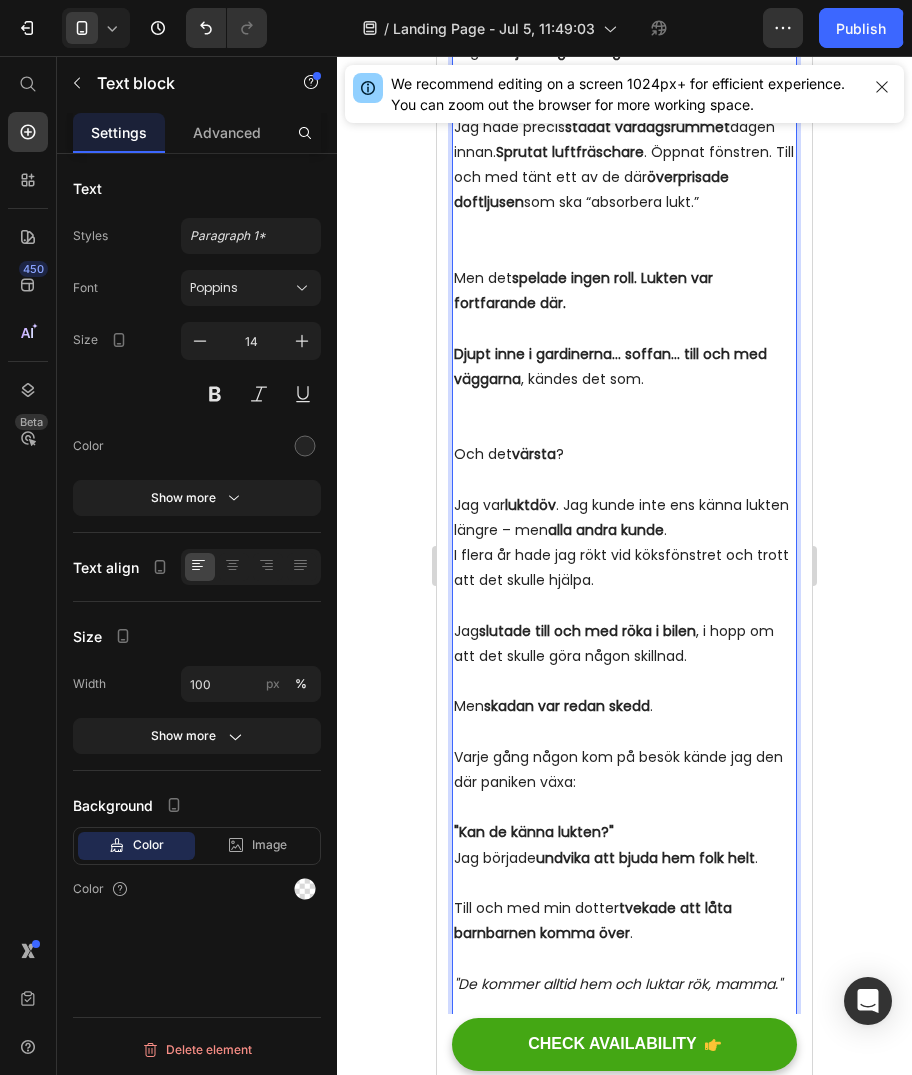 click on "Jag var  luktdöv . Jag kunde inte ens känna lukten längre – men  alla andra kunde . I flera år hade jag rökt vid köksfönstret och trott att det skulle hjälpa." at bounding box center (624, 556) 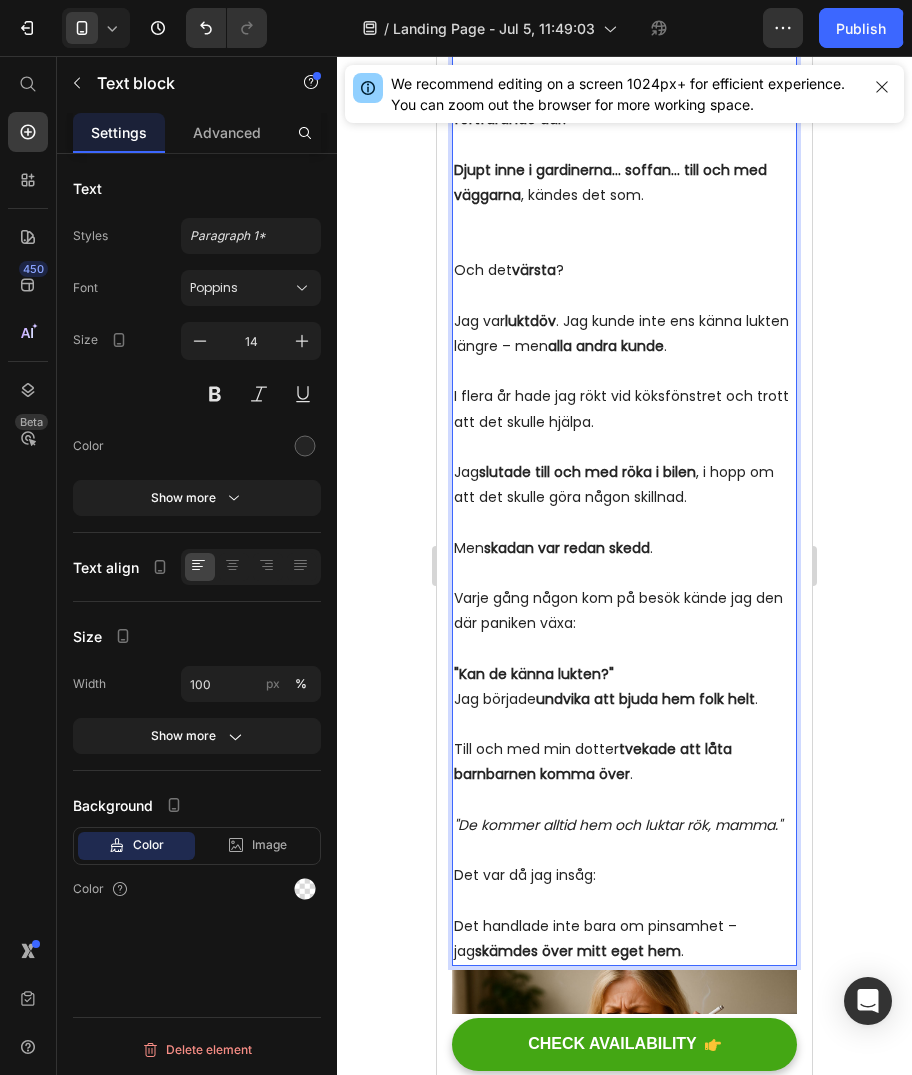 scroll, scrollTop: 1176, scrollLeft: 0, axis: vertical 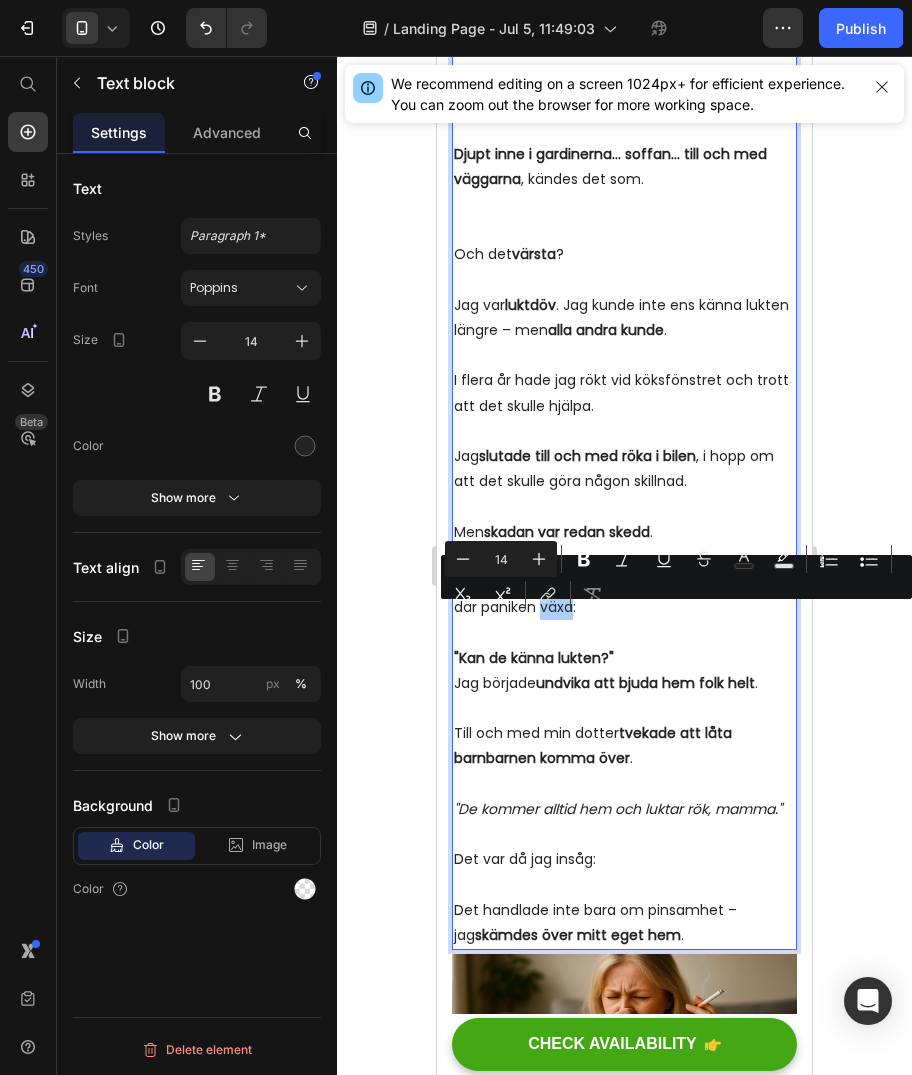 click 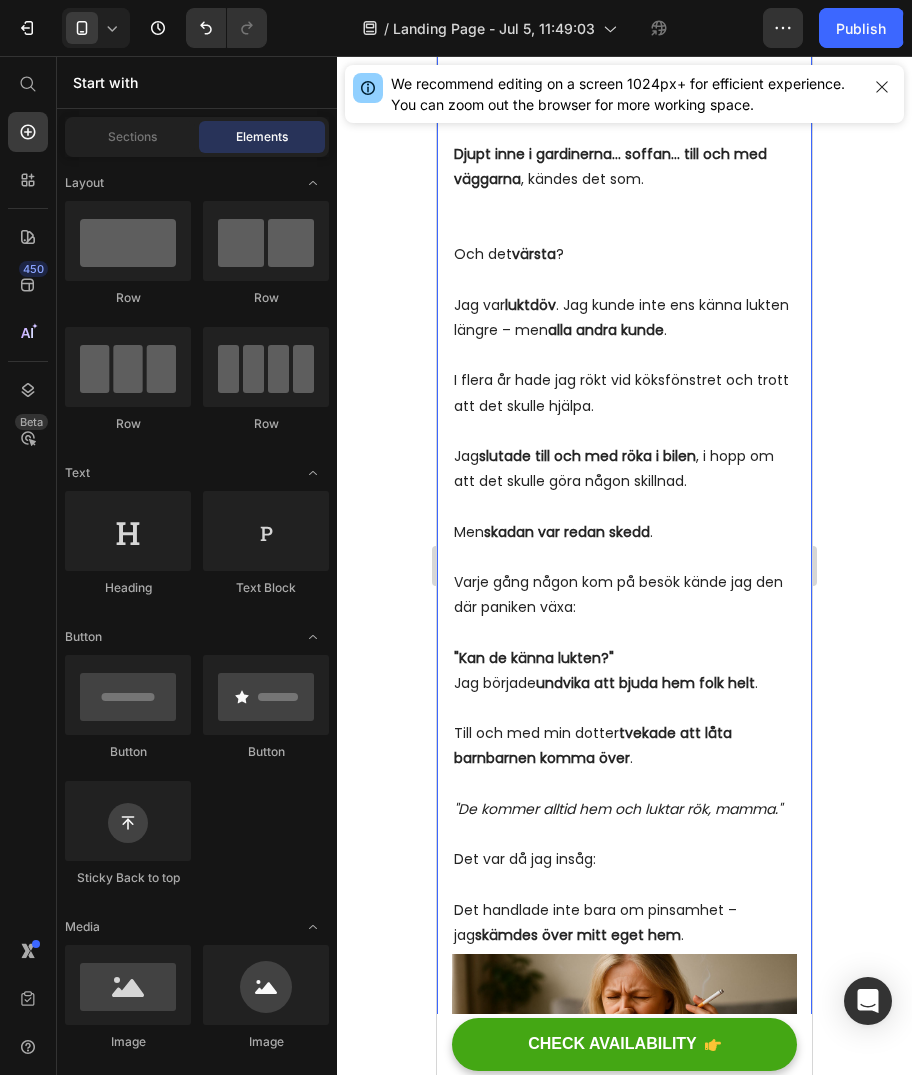 click 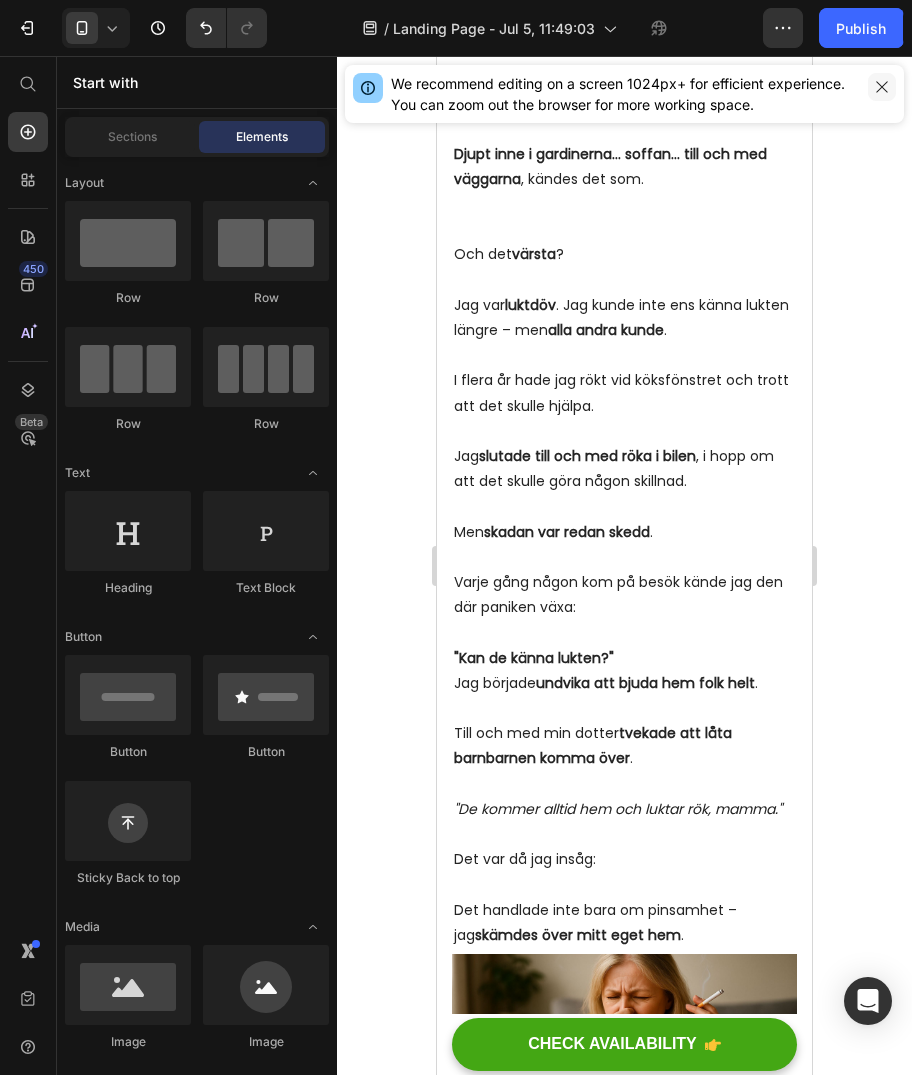 click 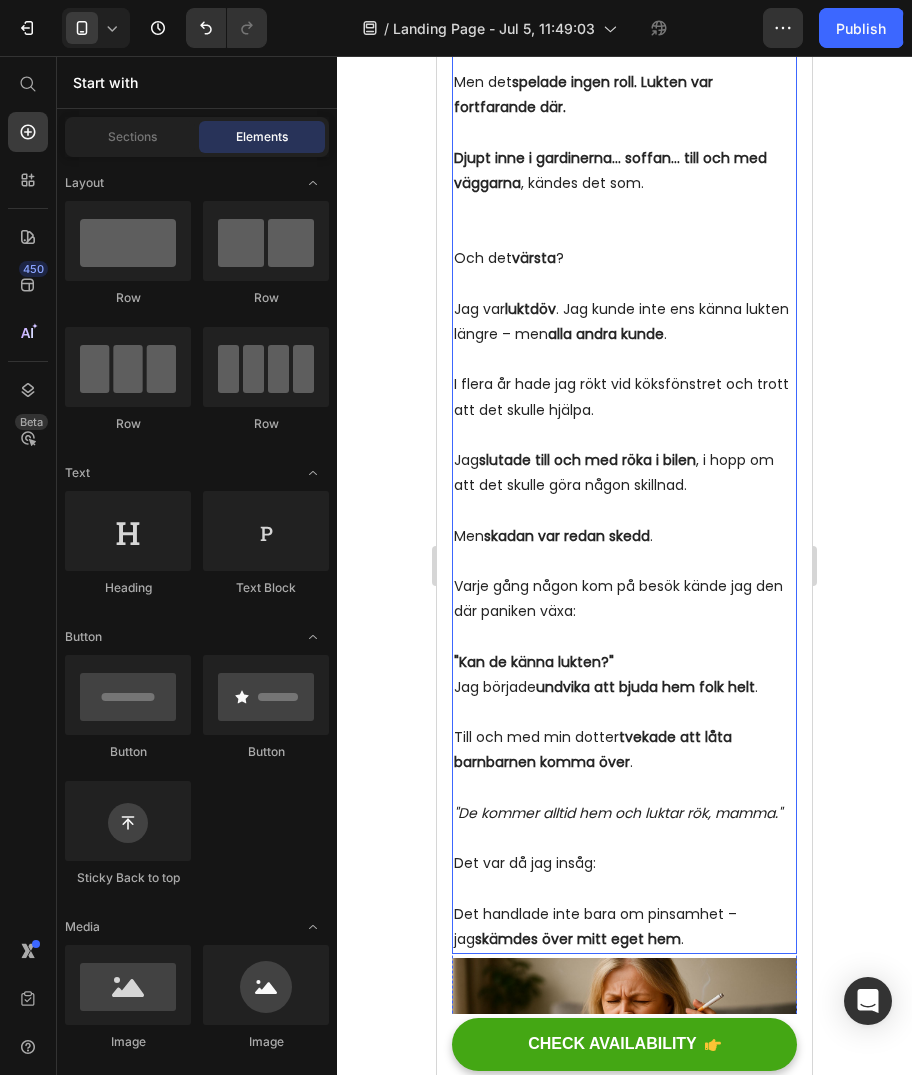 scroll, scrollTop: 1176, scrollLeft: 0, axis: vertical 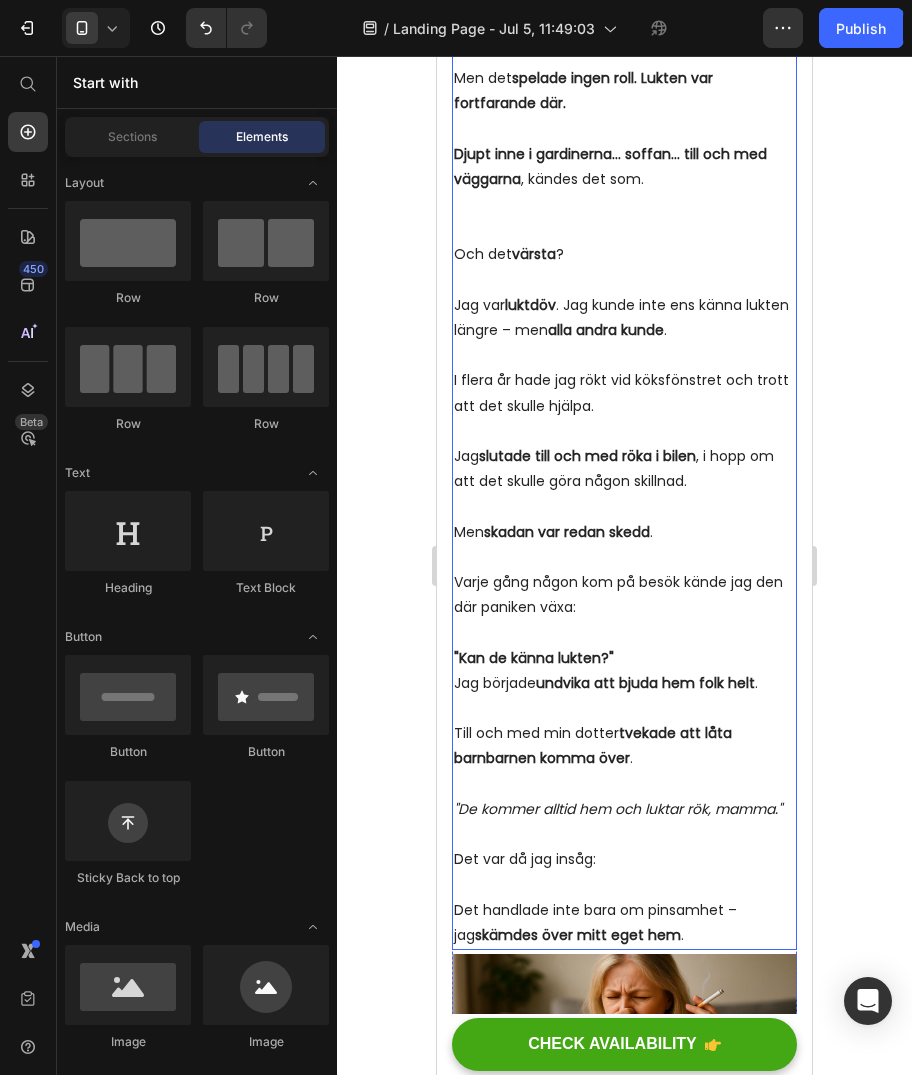 click on "Djupt inne i gardinerna… soffan… till och med väggarna , kändes det som." at bounding box center [624, 192] 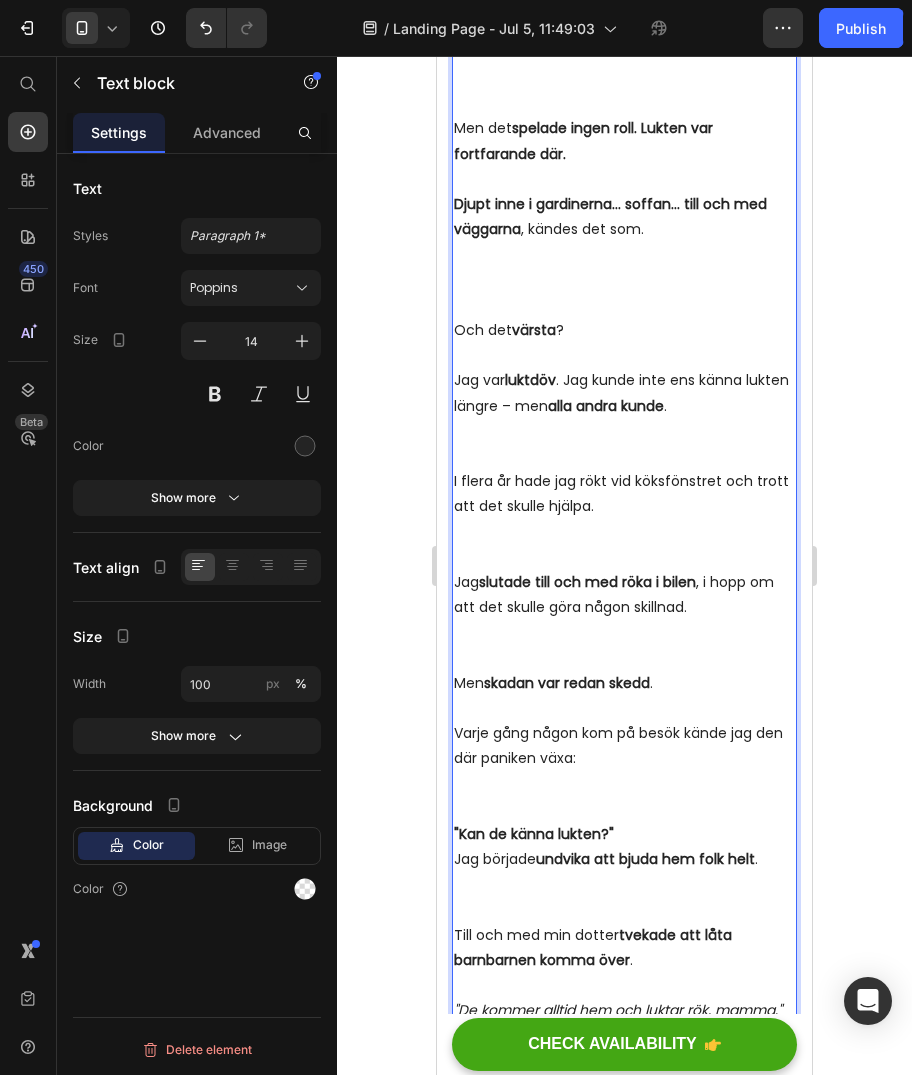click on "Djupt inne i gardinerna… soffan… till och med väggarna , kändes det som." at bounding box center [624, 255] 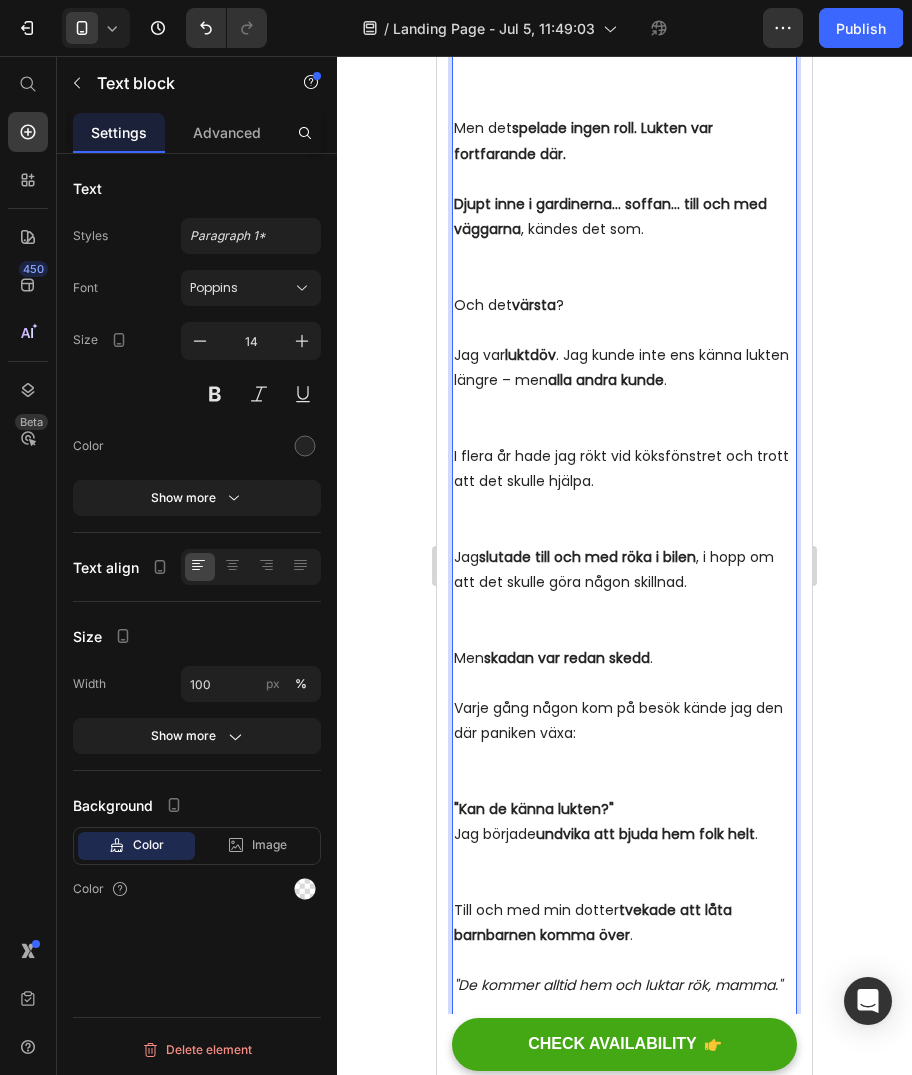 click on "Djupt inne i gardinerna… soffan… till och med väggarna , kändes det som." at bounding box center (624, 242) 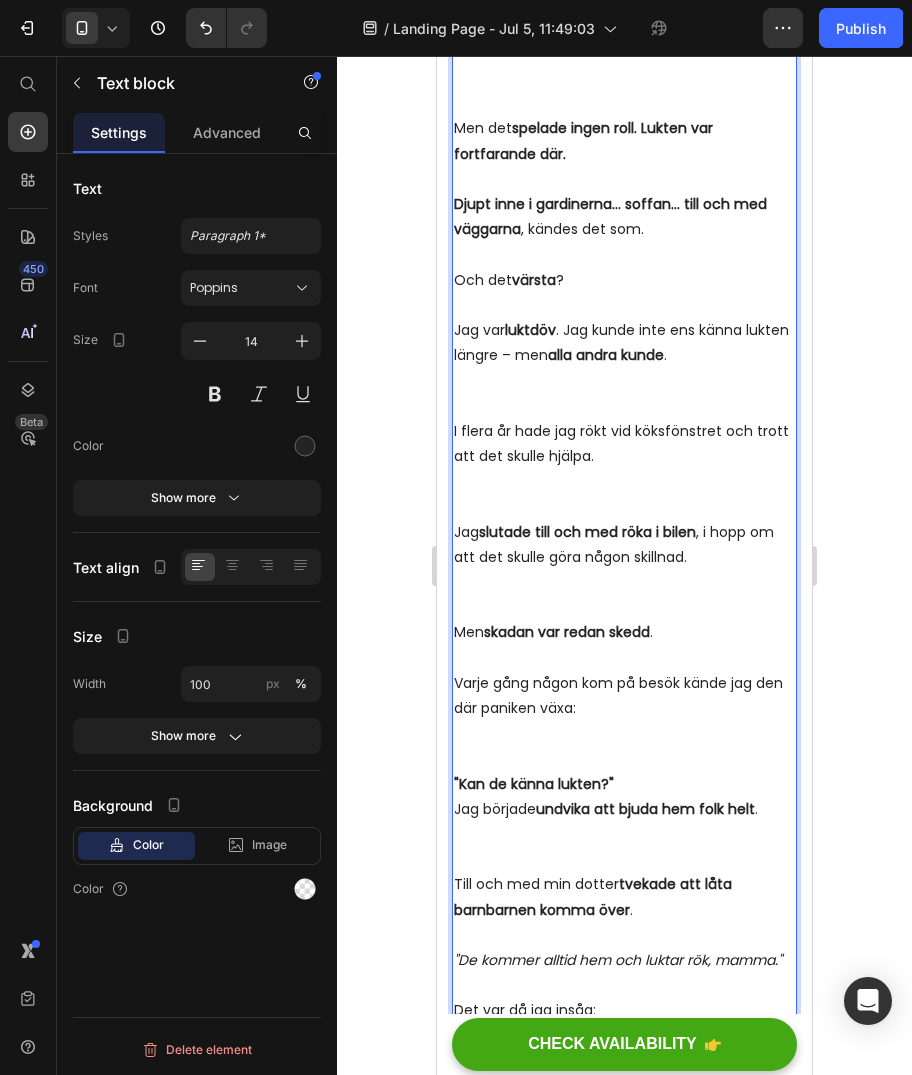 click at bounding box center [624, 305] 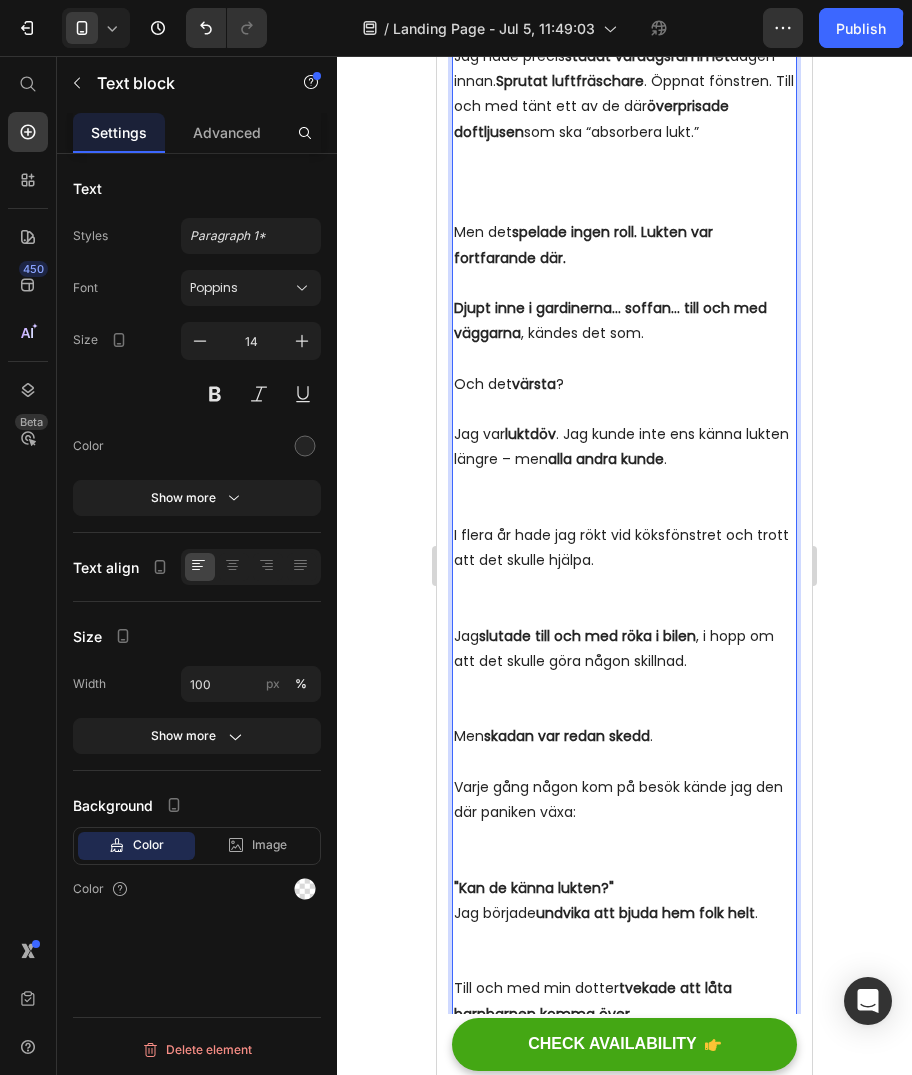 scroll, scrollTop: 976, scrollLeft: 0, axis: vertical 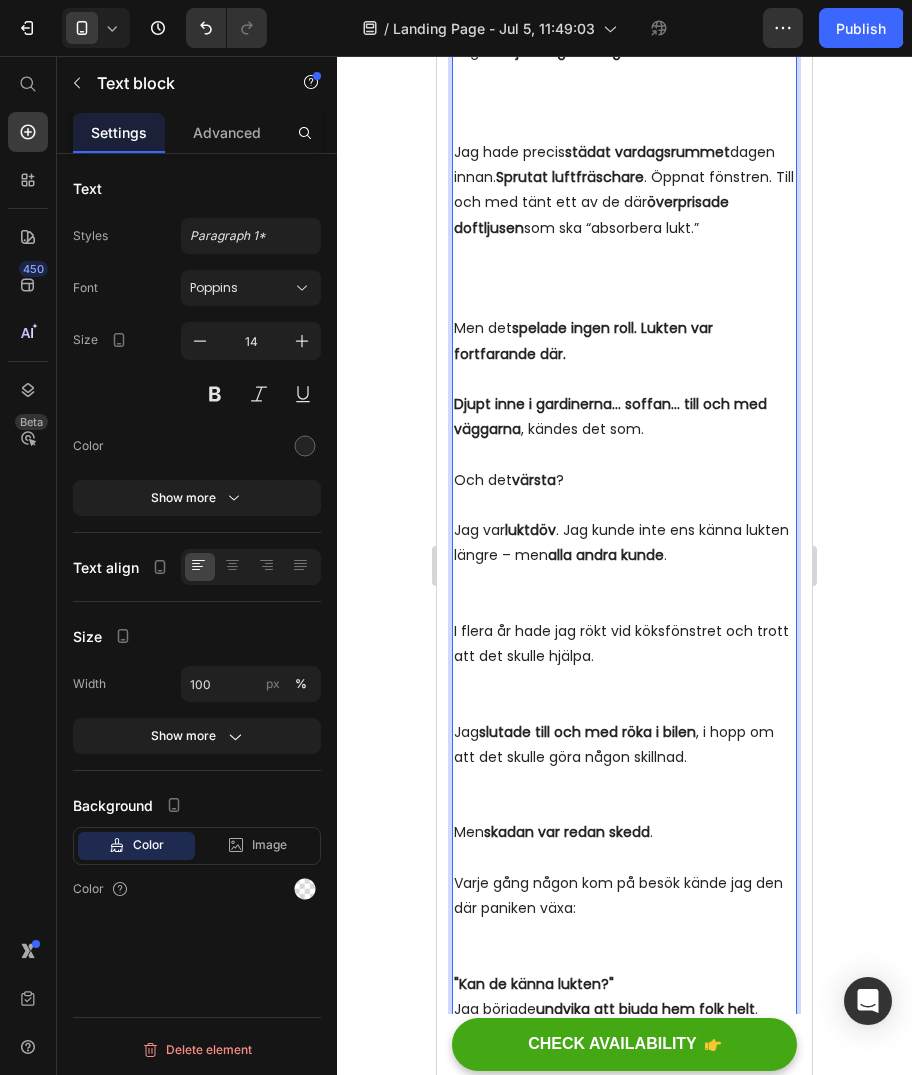 click on "Jag hade precis  städat vardagsrummet  dagen innan.  Sprutat luftfräschare . Öppnat fönstren. Till och med tänt ett av de där  överprisade doftljusen  som ska “absorbera lukt.”" at bounding box center (624, 228) 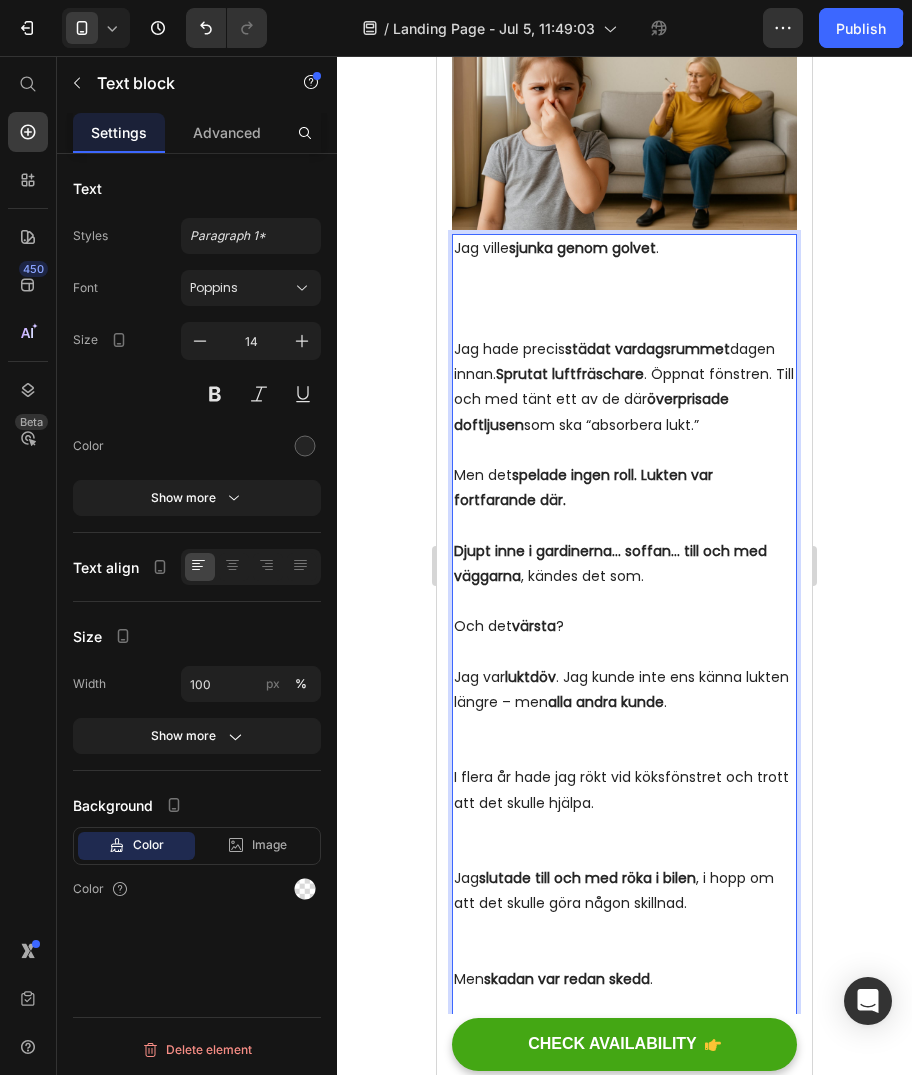 scroll, scrollTop: 776, scrollLeft: 0, axis: vertical 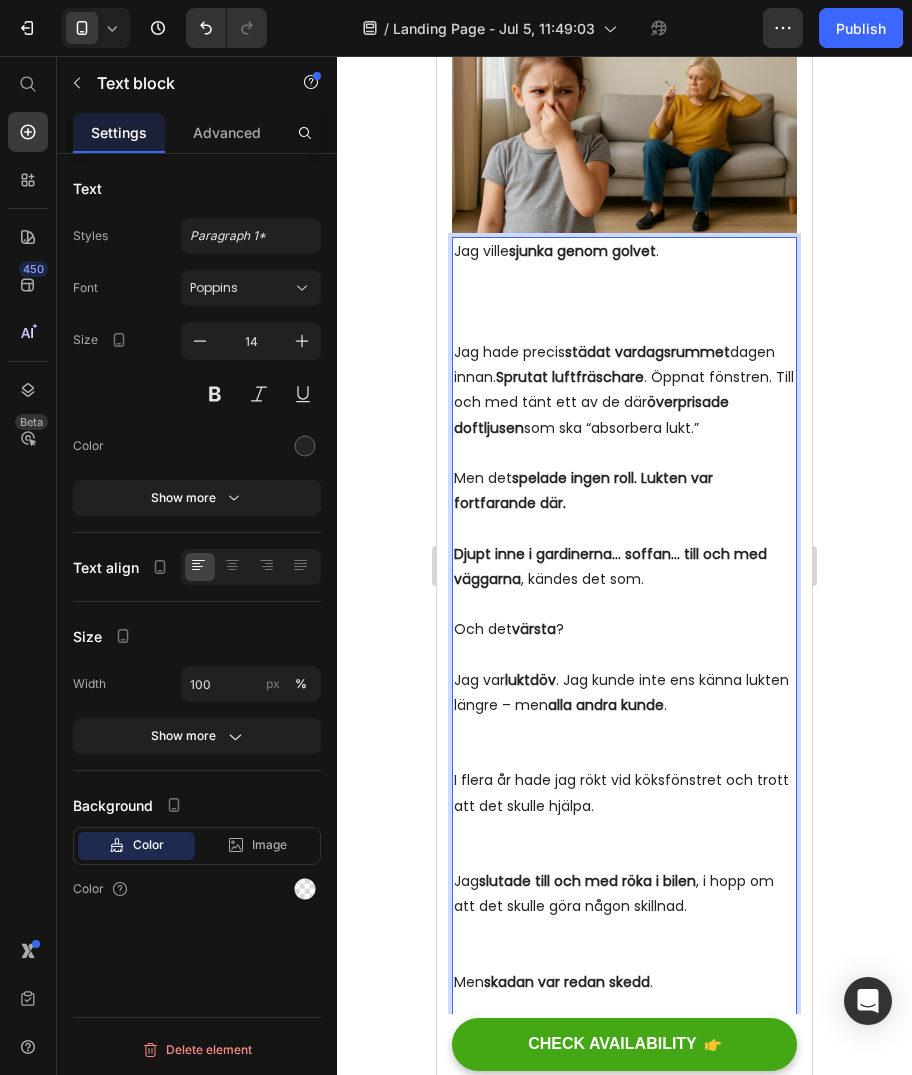 click on "Jag ville  sjunka genom golvet ." at bounding box center (624, 289) 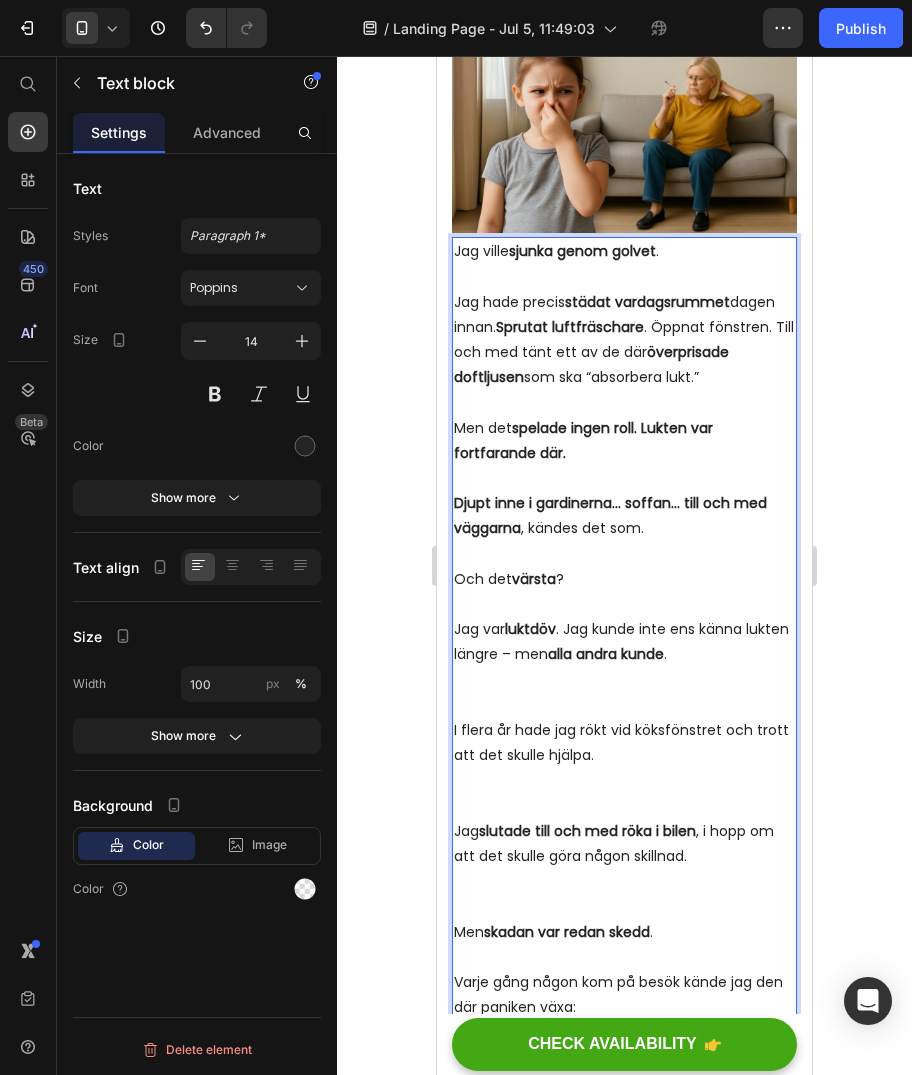 click 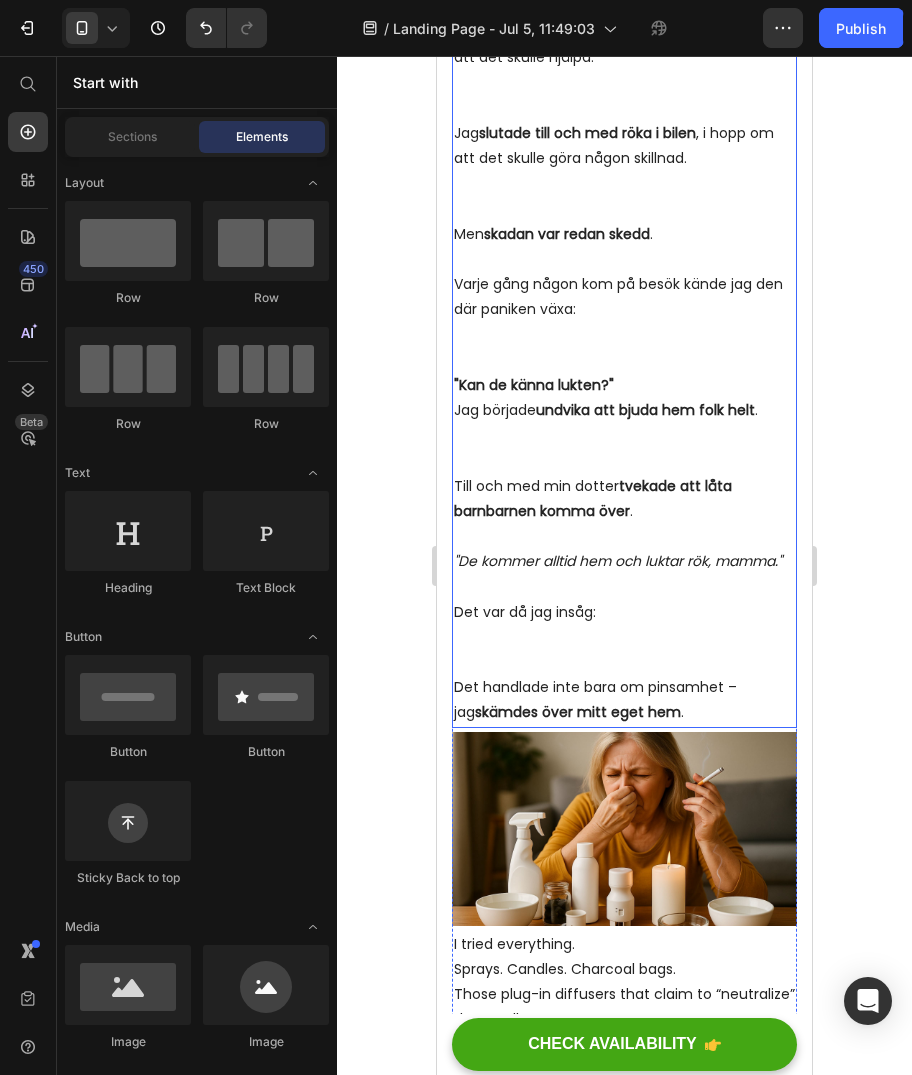 scroll, scrollTop: 1476, scrollLeft: 0, axis: vertical 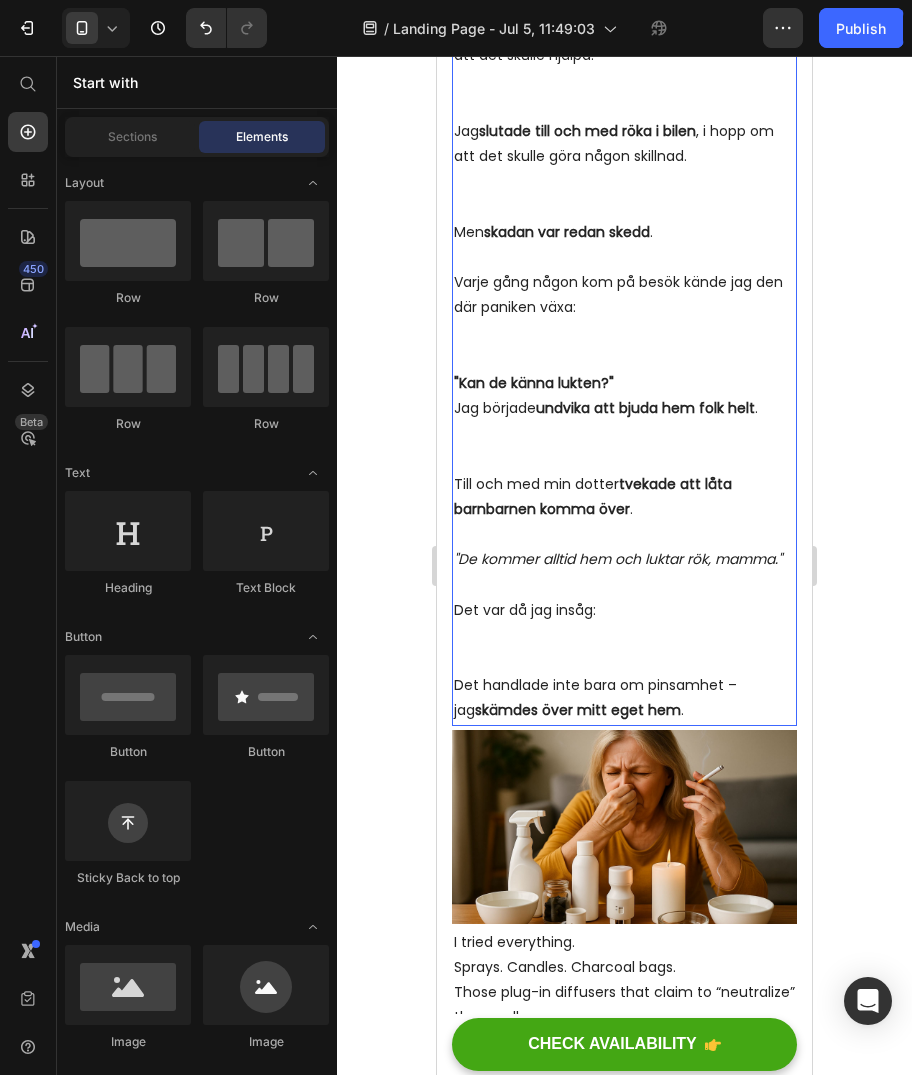 click on "Det var då jag insåg:" at bounding box center [624, 636] 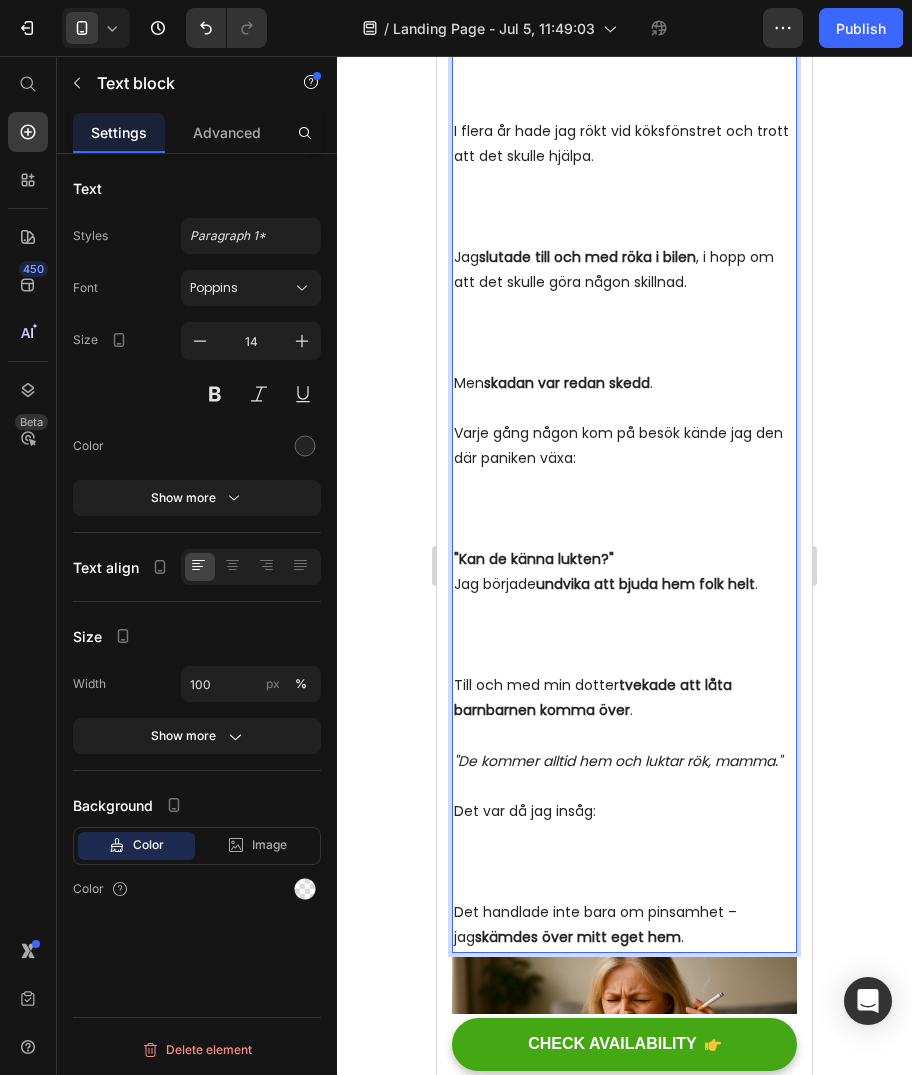 click on "Jag började  undvika att bjuda hem folk helt ." at bounding box center (624, 622) 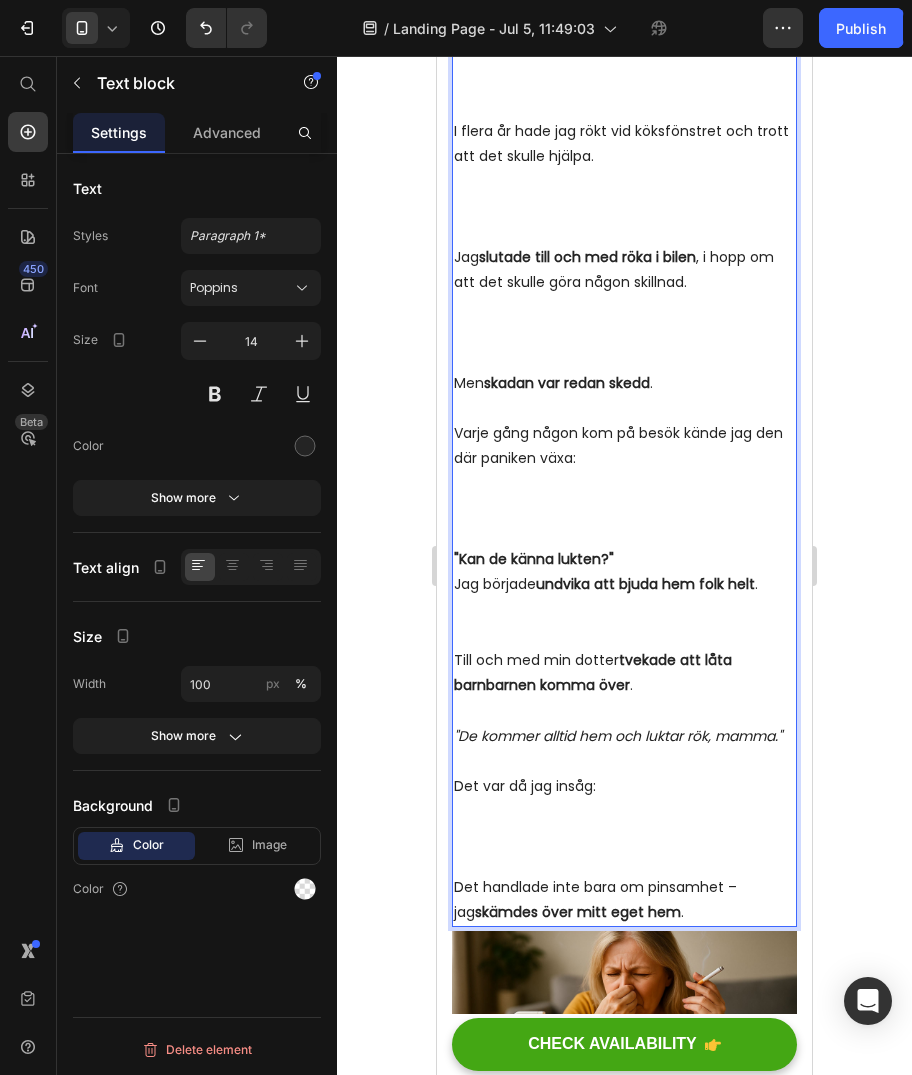 click on "Jag började  undvika att bjuda hem folk helt ." at bounding box center (624, 610) 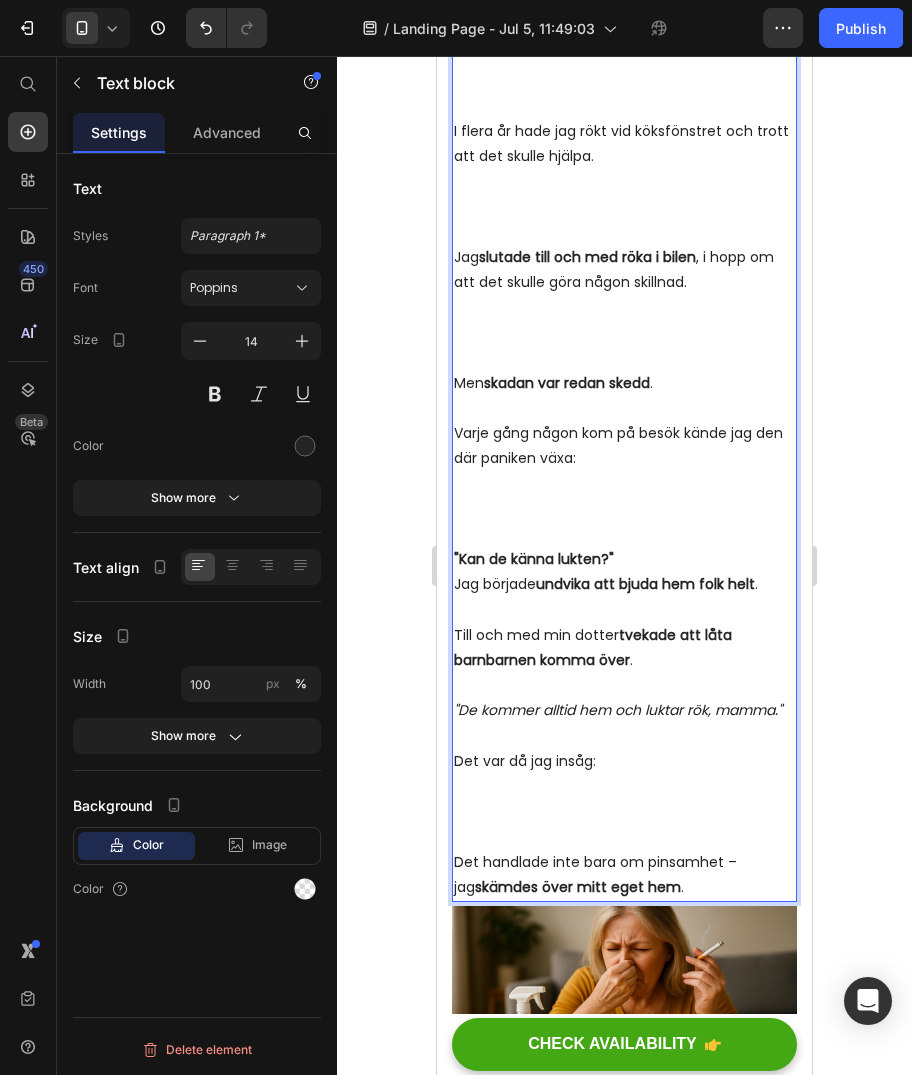 click on "Varje gång någon kom på besök kände jag den där paniken växa:" at bounding box center [624, 484] 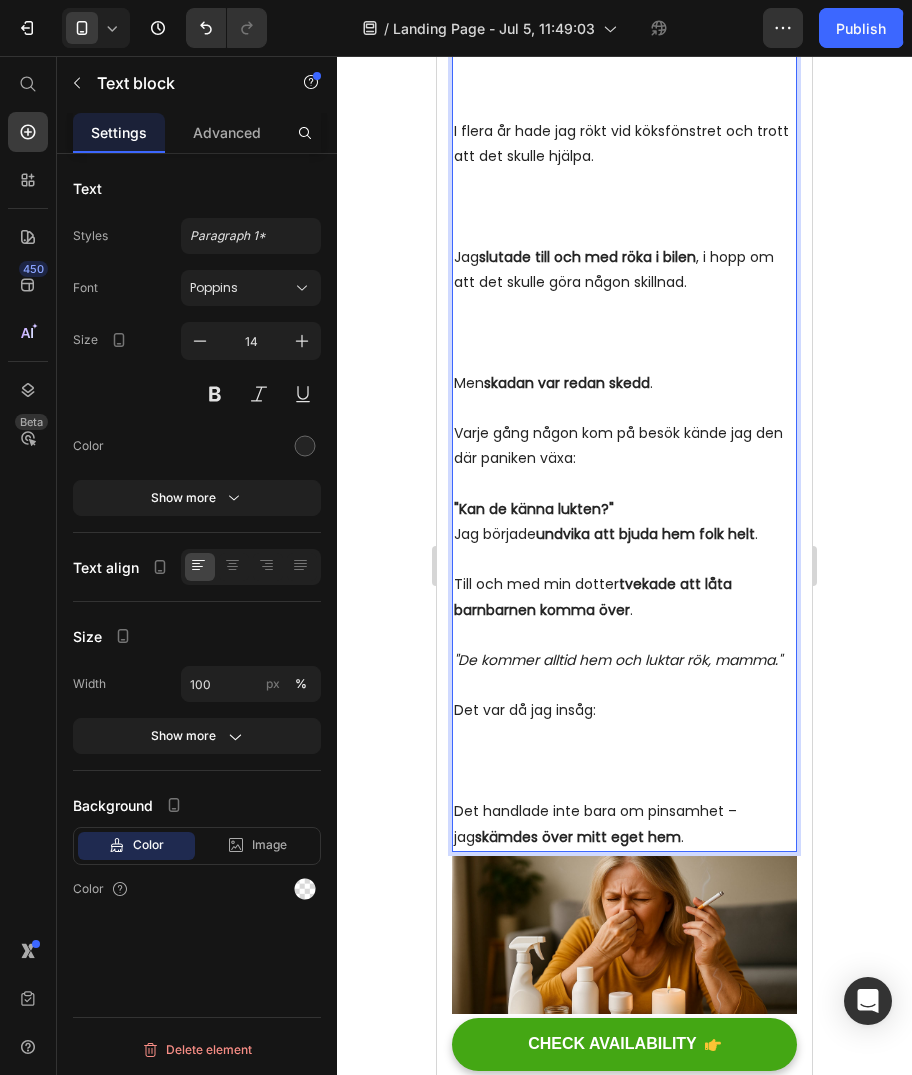 click on "Jag  slutade till och med röka i bilen , i hopp om att det skulle göra någon skillnad." at bounding box center [624, 308] 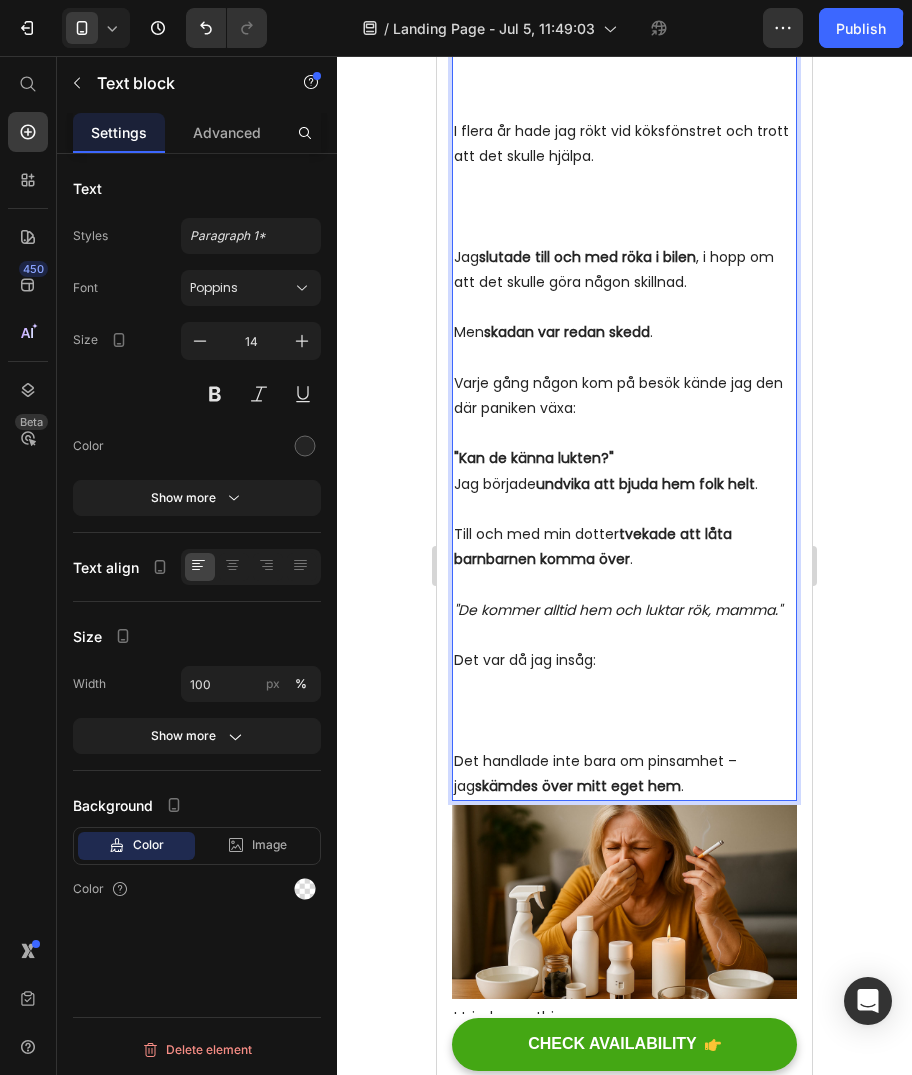 click on "I flera år hade jag rökt vid köksfönstret och trott att det skulle hjälpa." at bounding box center [624, 182] 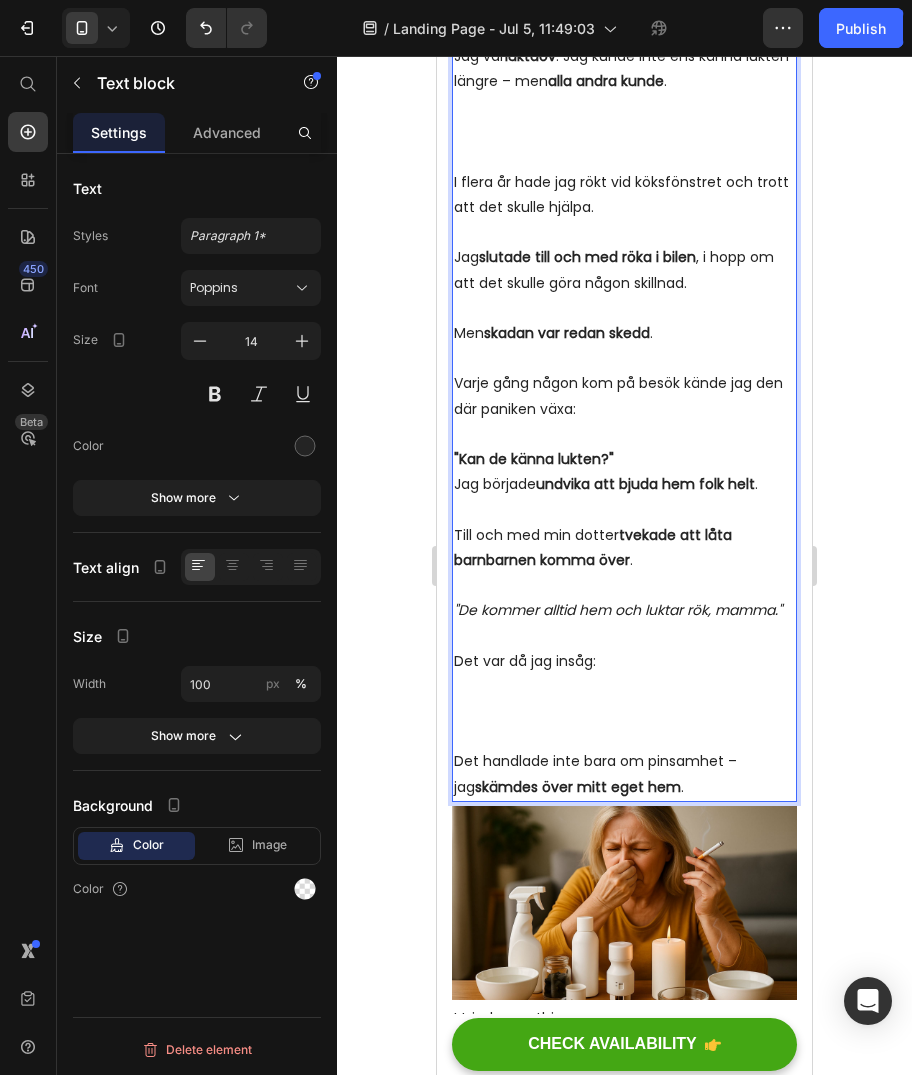 scroll, scrollTop: 1276, scrollLeft: 0, axis: vertical 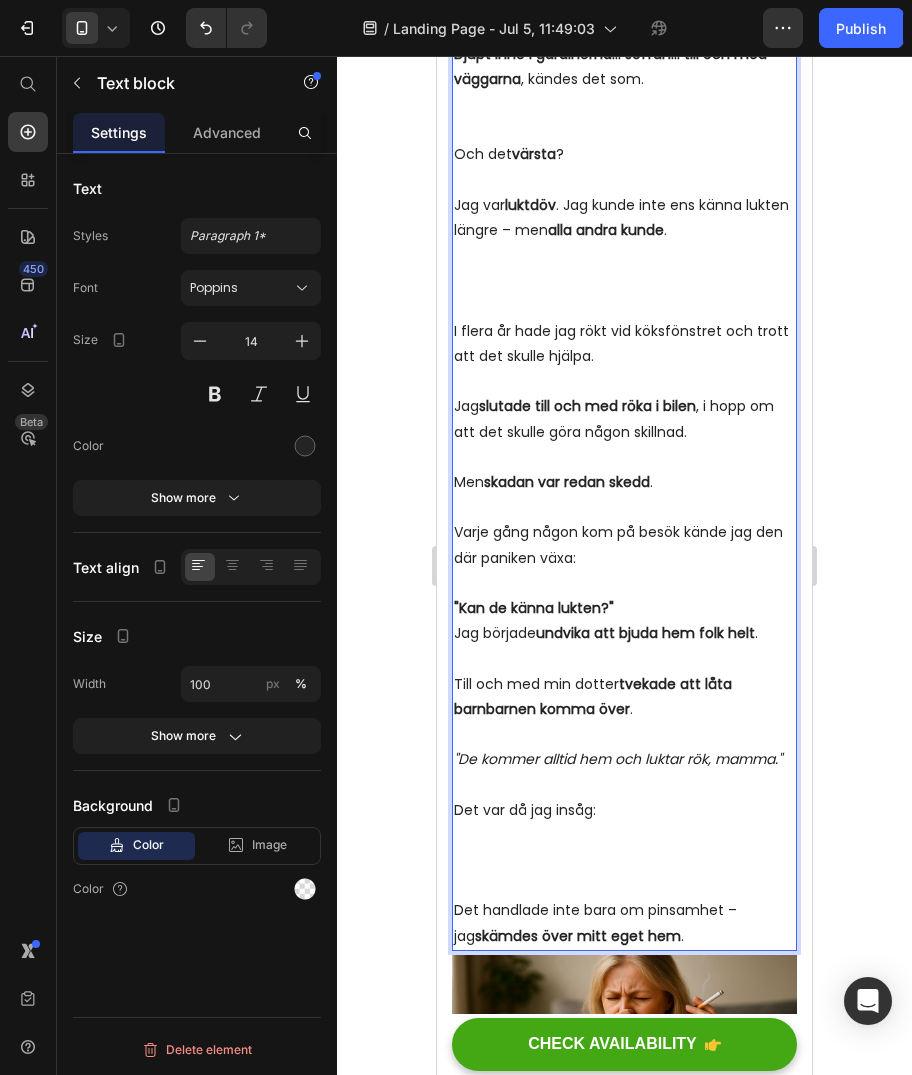 click on "Jag var  luktdöv . Jag kunde inte ens känna lukten längre – men  alla andra kunde ." at bounding box center [624, 256] 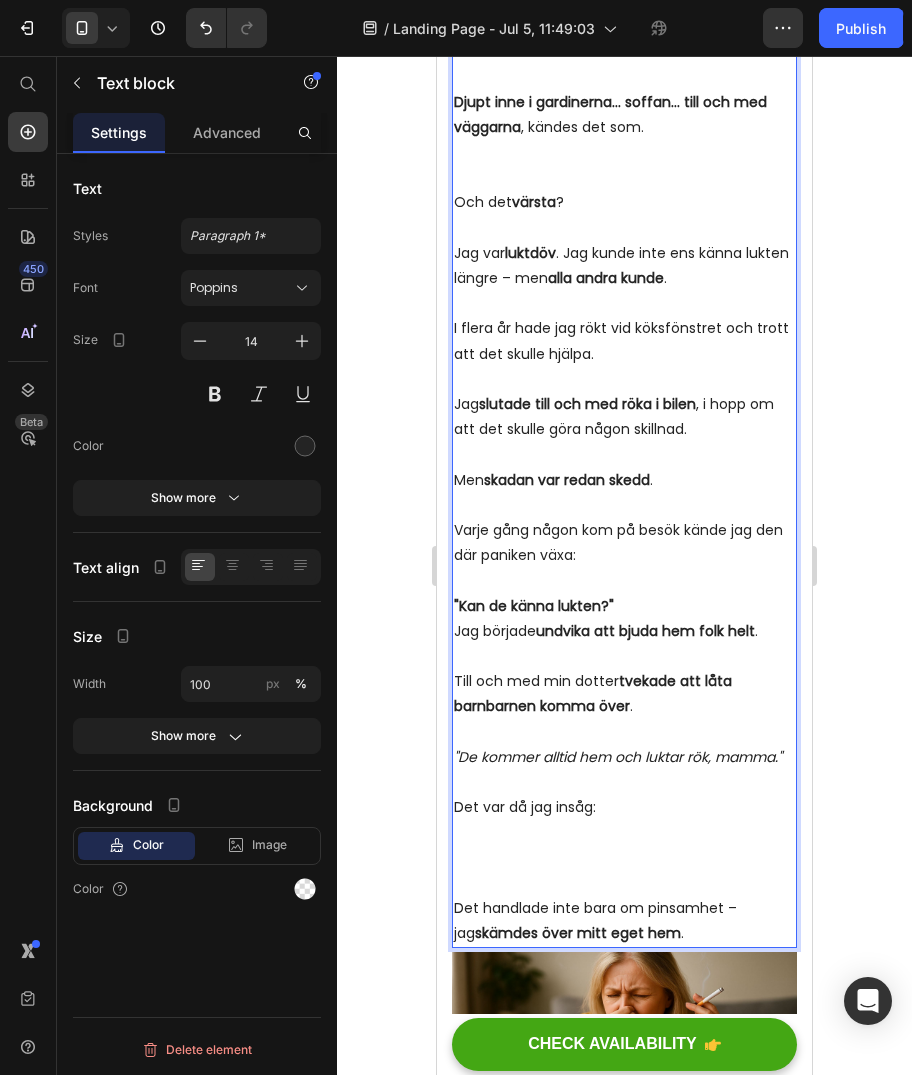 scroll, scrollTop: 1076, scrollLeft: 0, axis: vertical 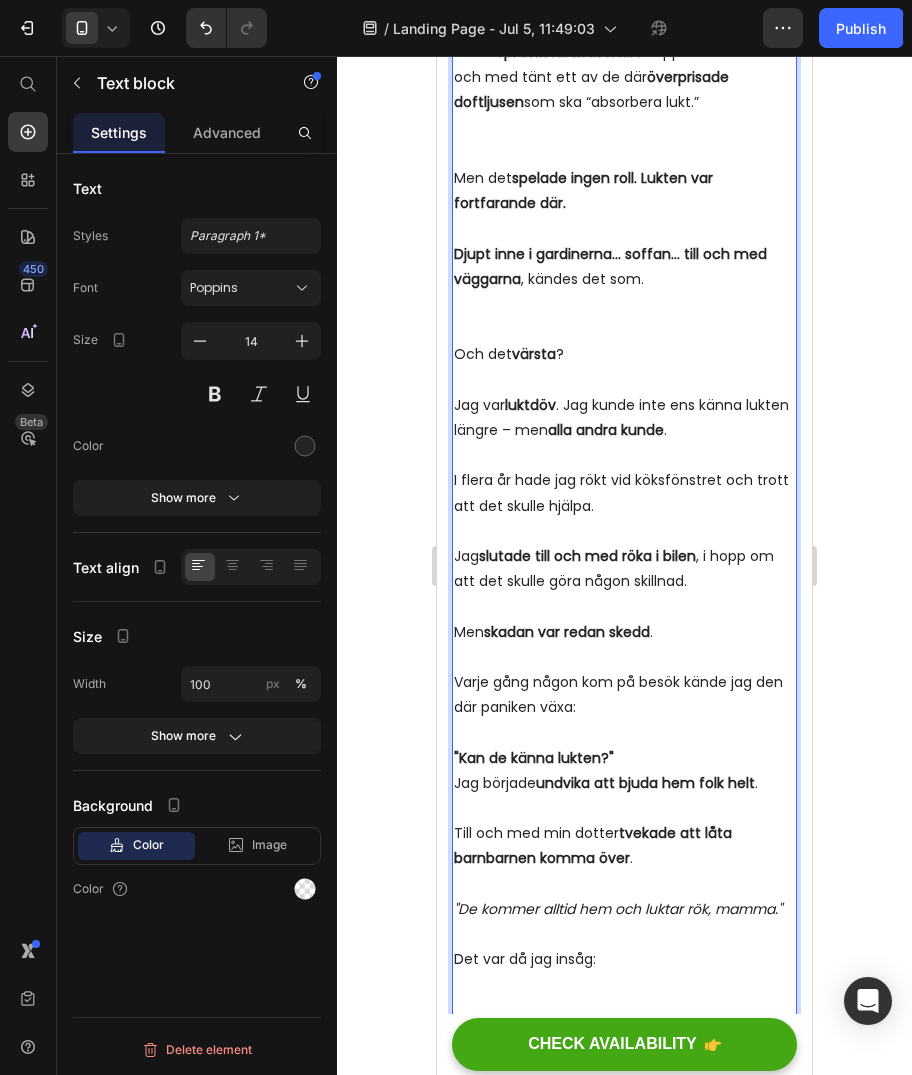 click on "Djupt inne i gardinerna… soffan… till och med väggarna , kändes det som." at bounding box center (624, 292) 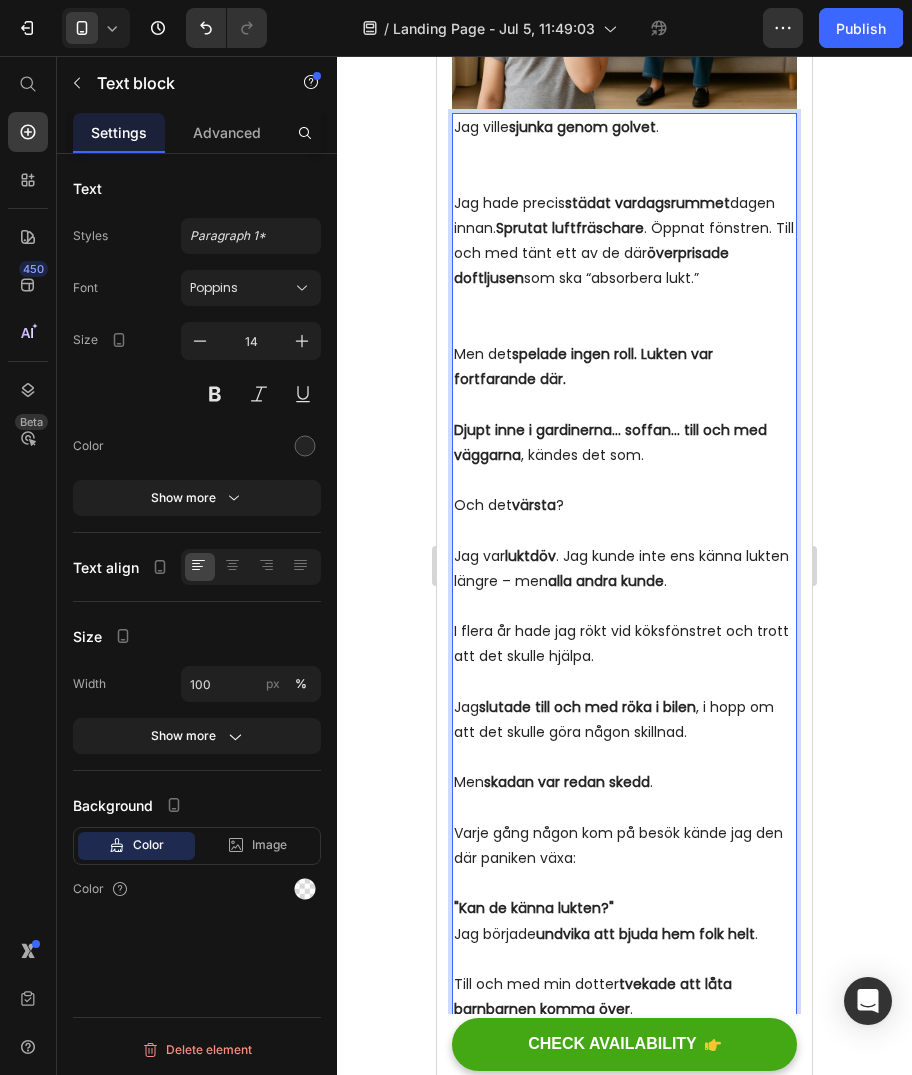 scroll, scrollTop: 876, scrollLeft: 0, axis: vertical 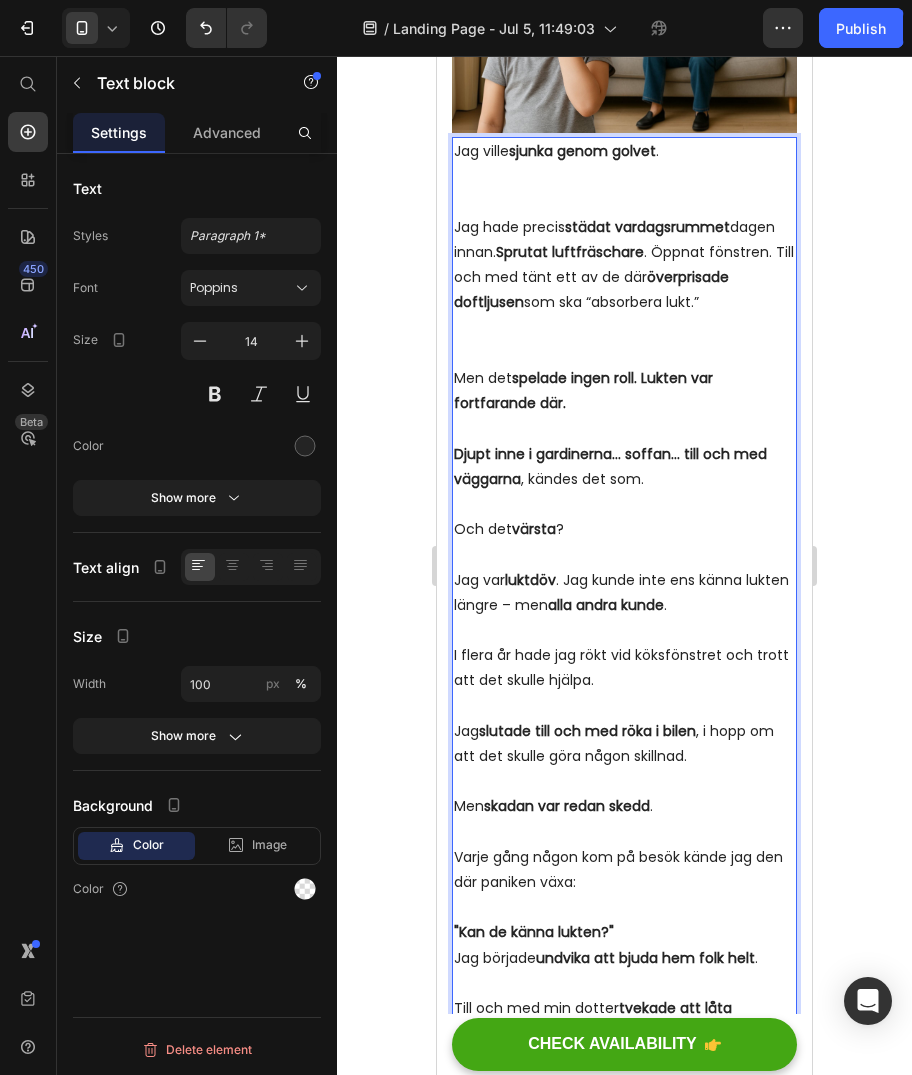 click on "Jag hade precis  städat vardagsrummet  dagen innan.  Sprutat luftfräschare . Öppnat fönstren. Till och med tänt ett av de där  överprisade doftljusen  som ska “absorbera lukt.”" at bounding box center [624, 290] 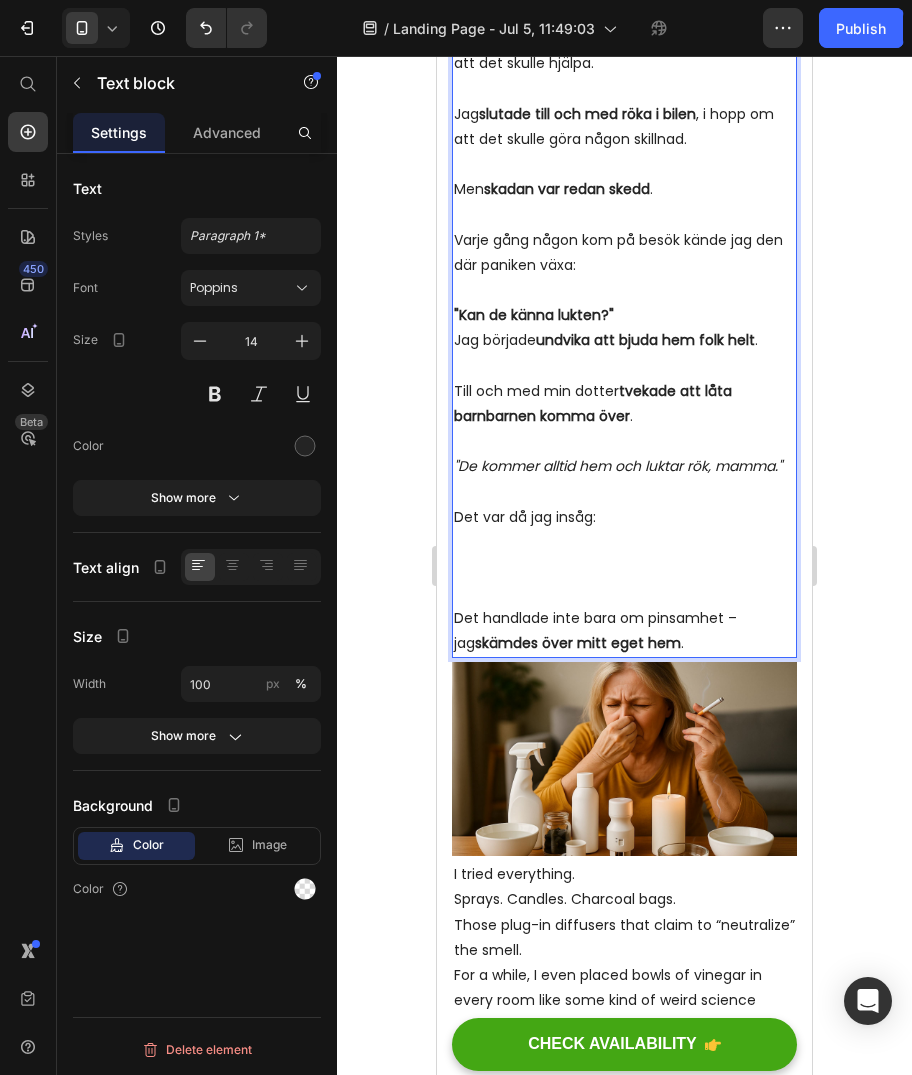 scroll, scrollTop: 1476, scrollLeft: 0, axis: vertical 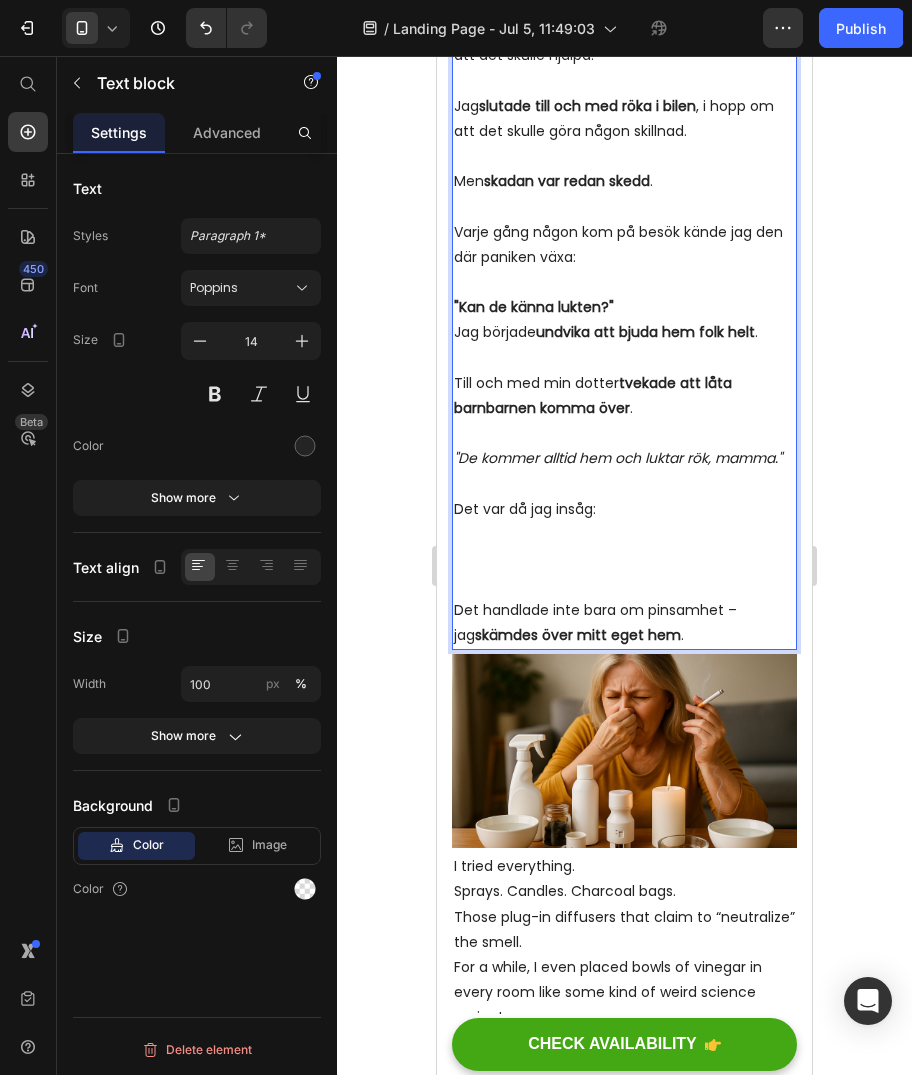 click on "Det var då jag insåg:" at bounding box center [624, 547] 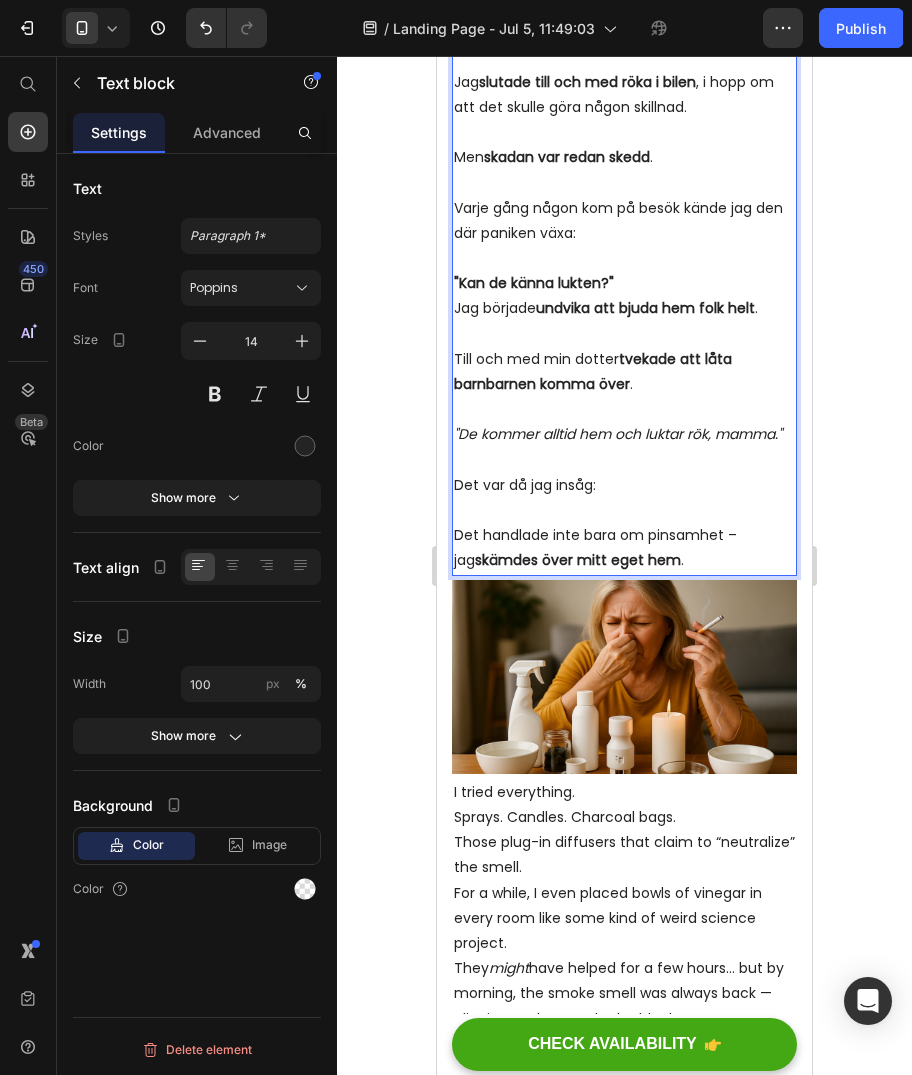 scroll, scrollTop: 1476, scrollLeft: 0, axis: vertical 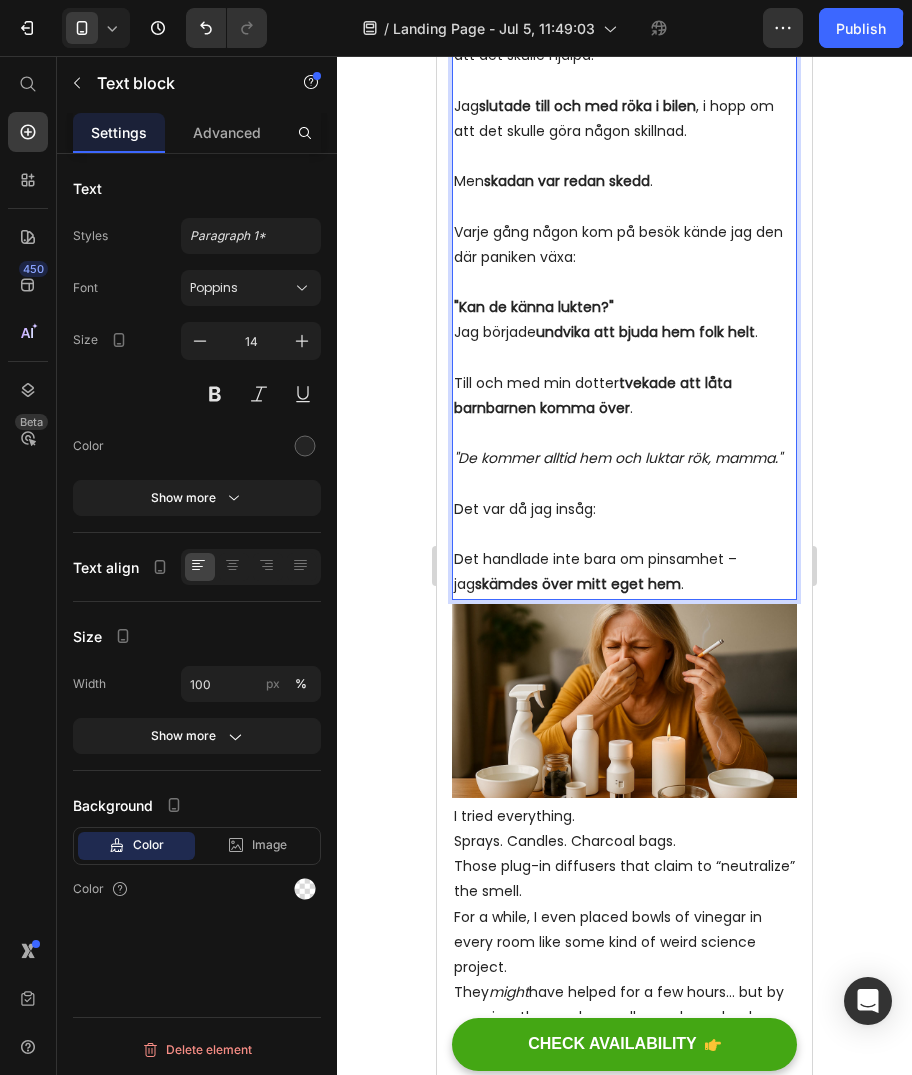 click 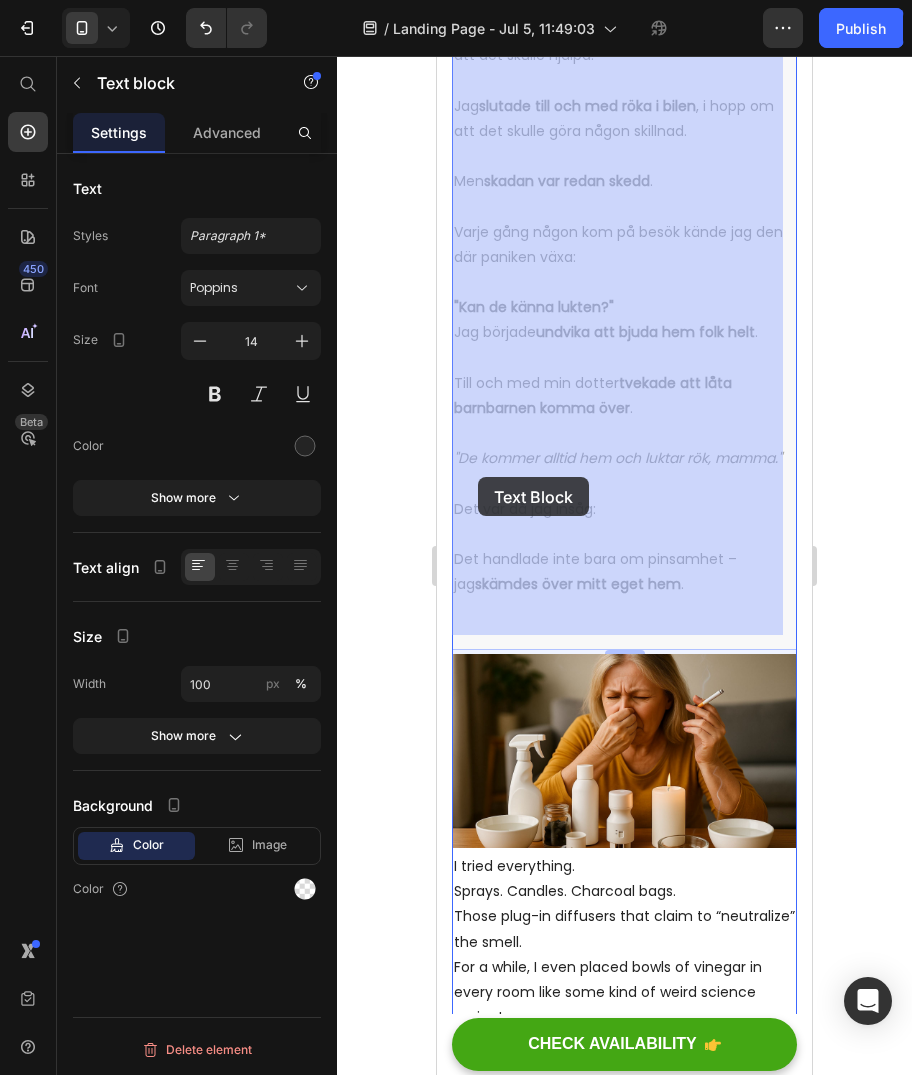 drag, startPoint x: 545, startPoint y: 491, endPoint x: 478, endPoint y: 477, distance: 68.44706 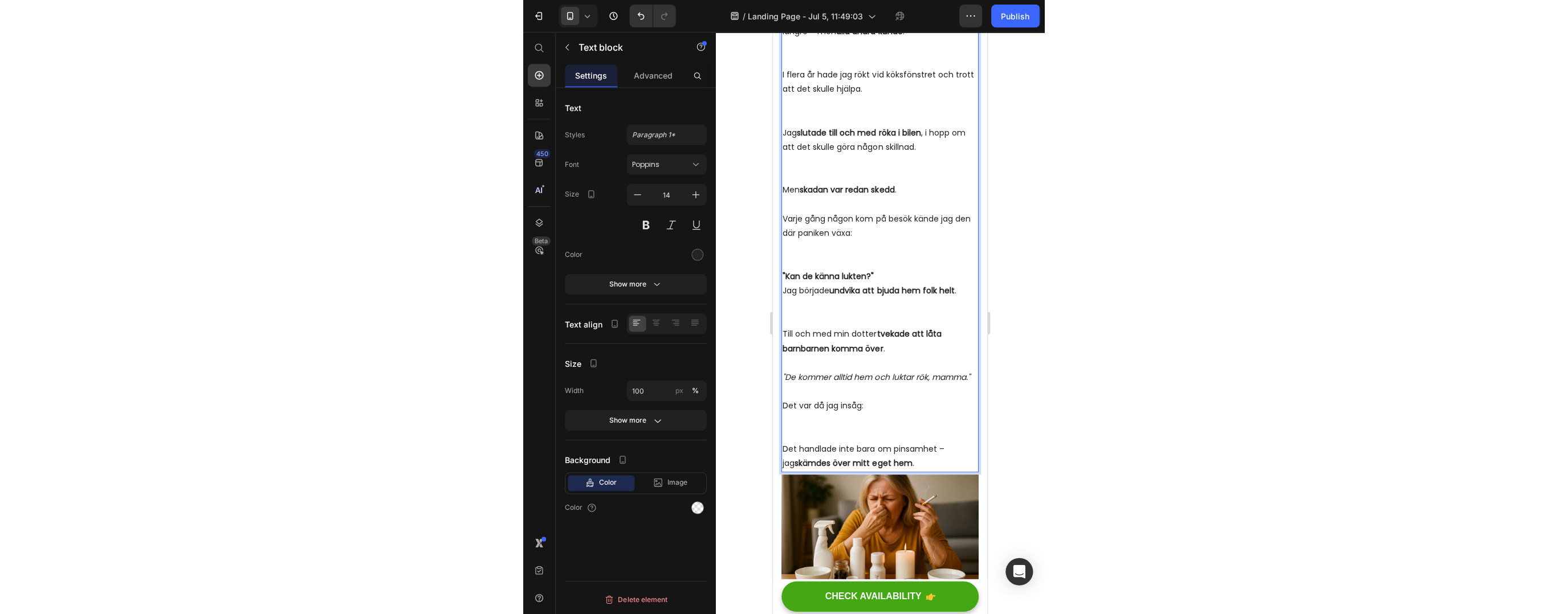 scroll, scrollTop: 970, scrollLeft: 0, axis: vertical 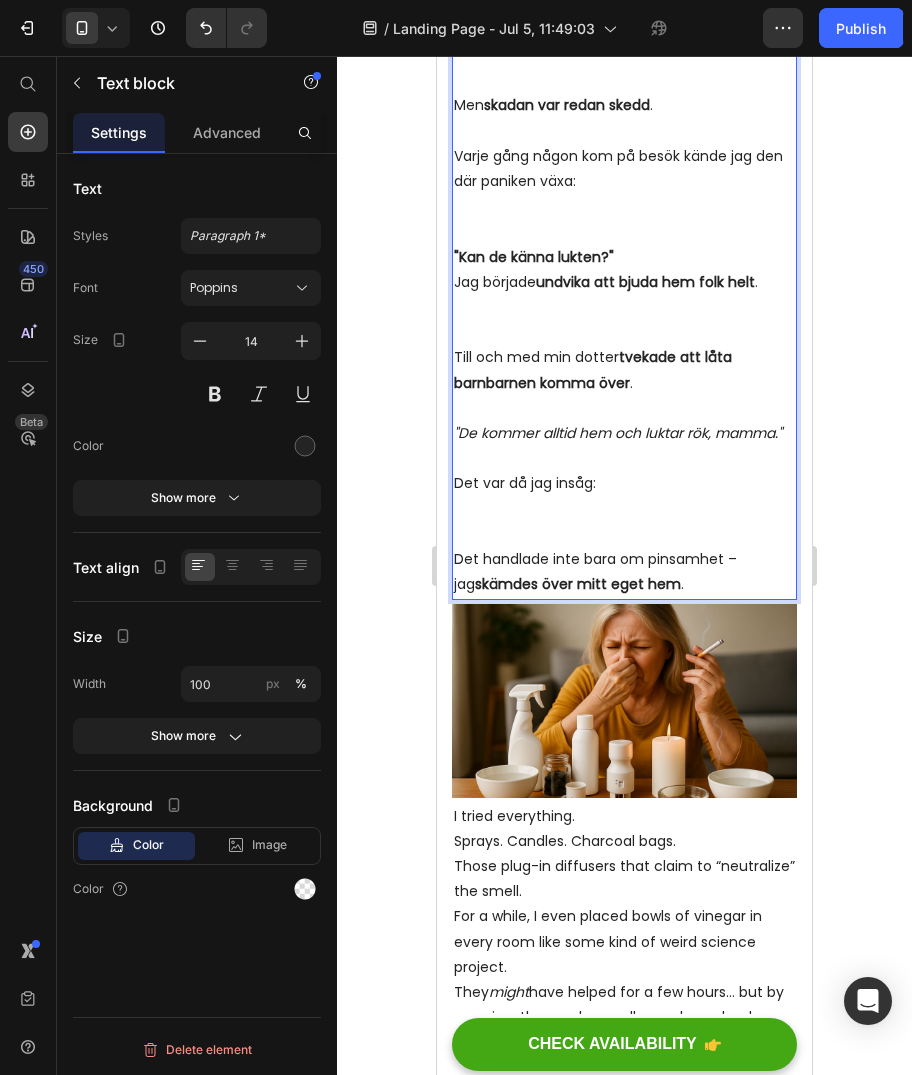 click on ""De kommer alltid hem och luktar rök, mamma."" at bounding box center [624, 433] 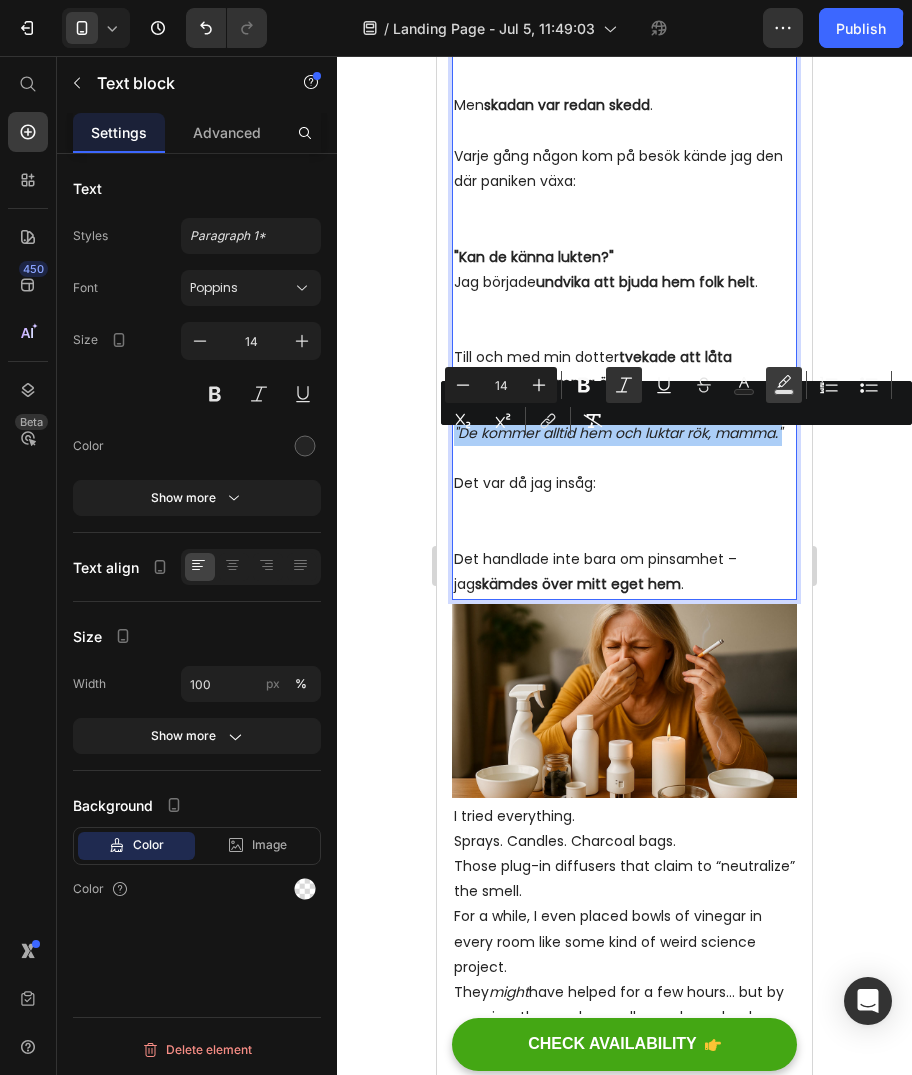 click on "Text Background Color" at bounding box center (784, 385) 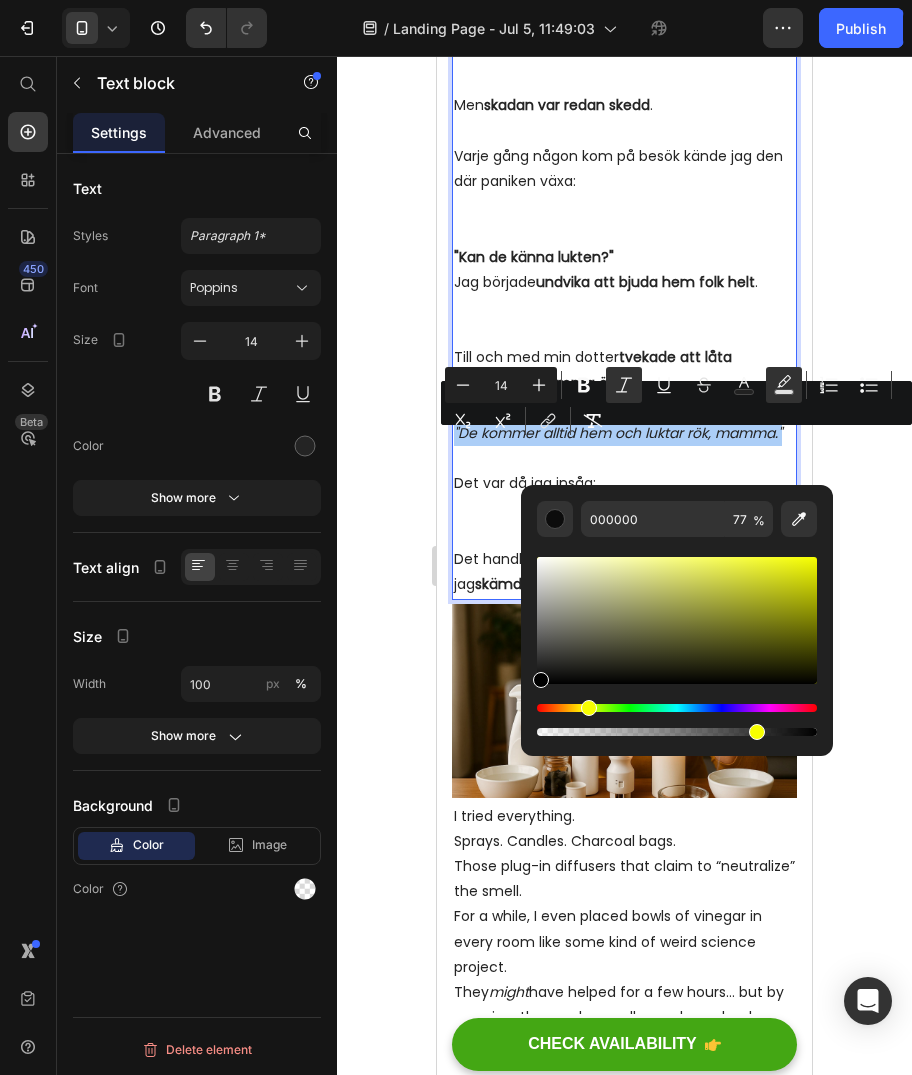 click at bounding box center (677, 708) 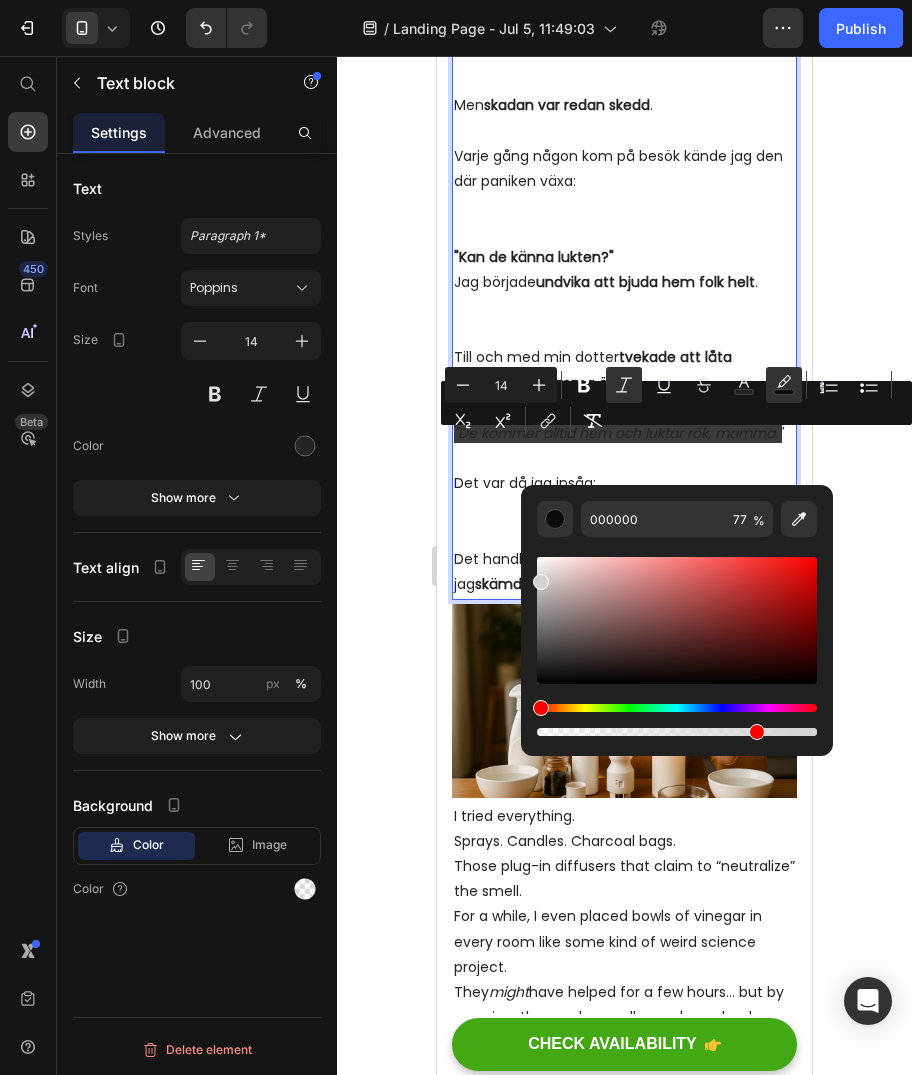 type on "D3D3D3" 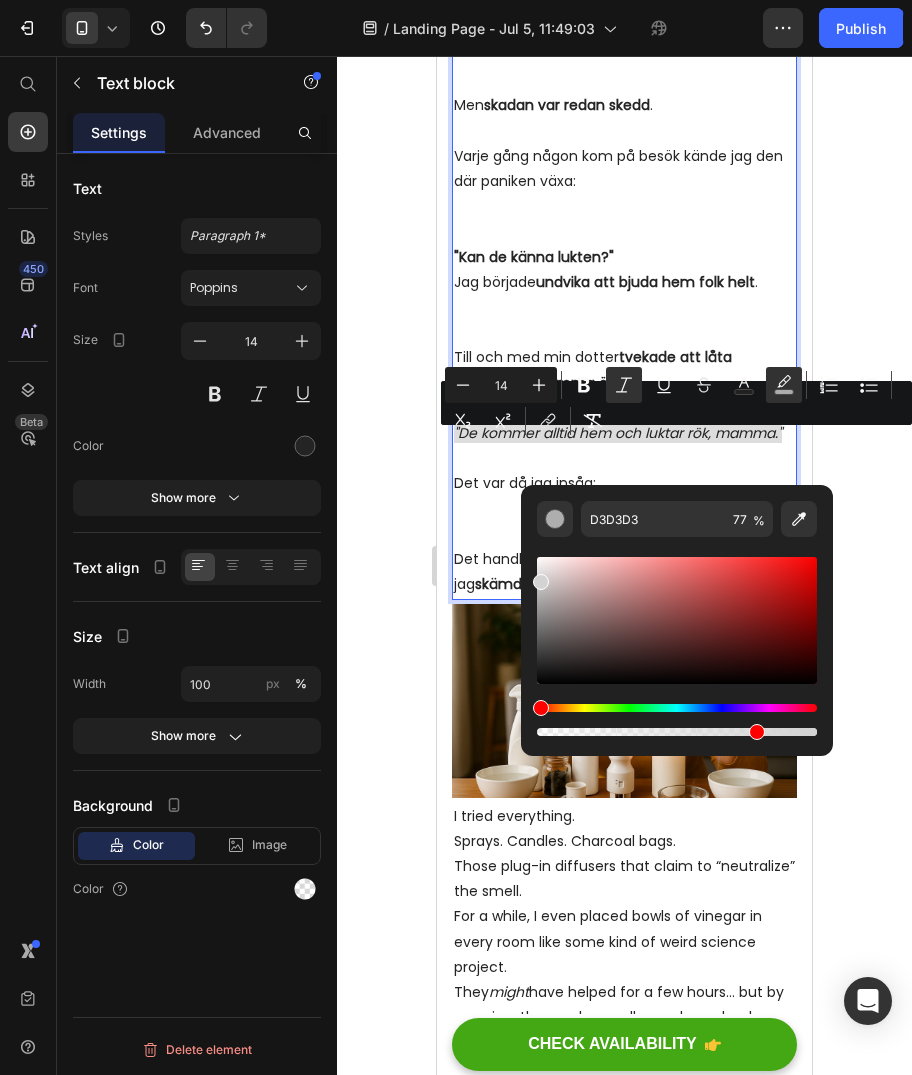 drag, startPoint x: 549, startPoint y: 588, endPoint x: 537, endPoint y: 578, distance: 15.6205 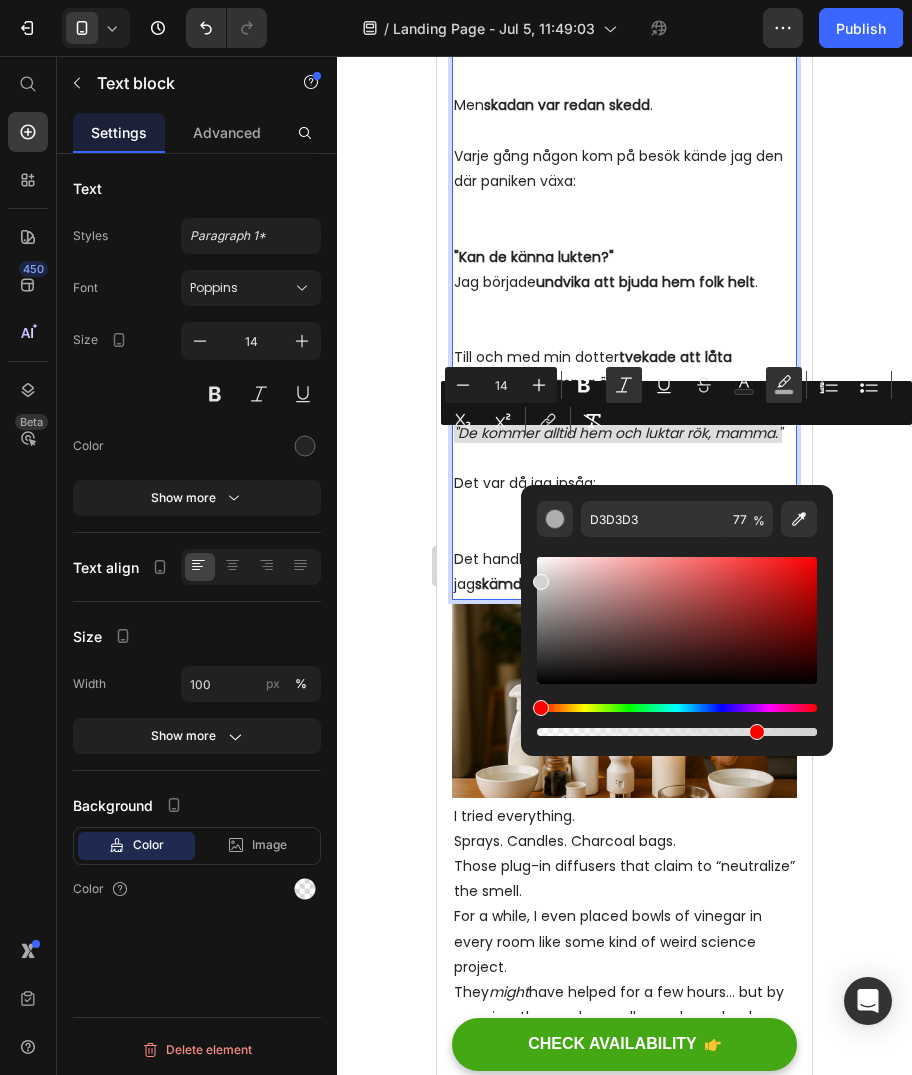 click on ""De kommer alltid hem och luktar rök, mamma."" at bounding box center [624, 433] 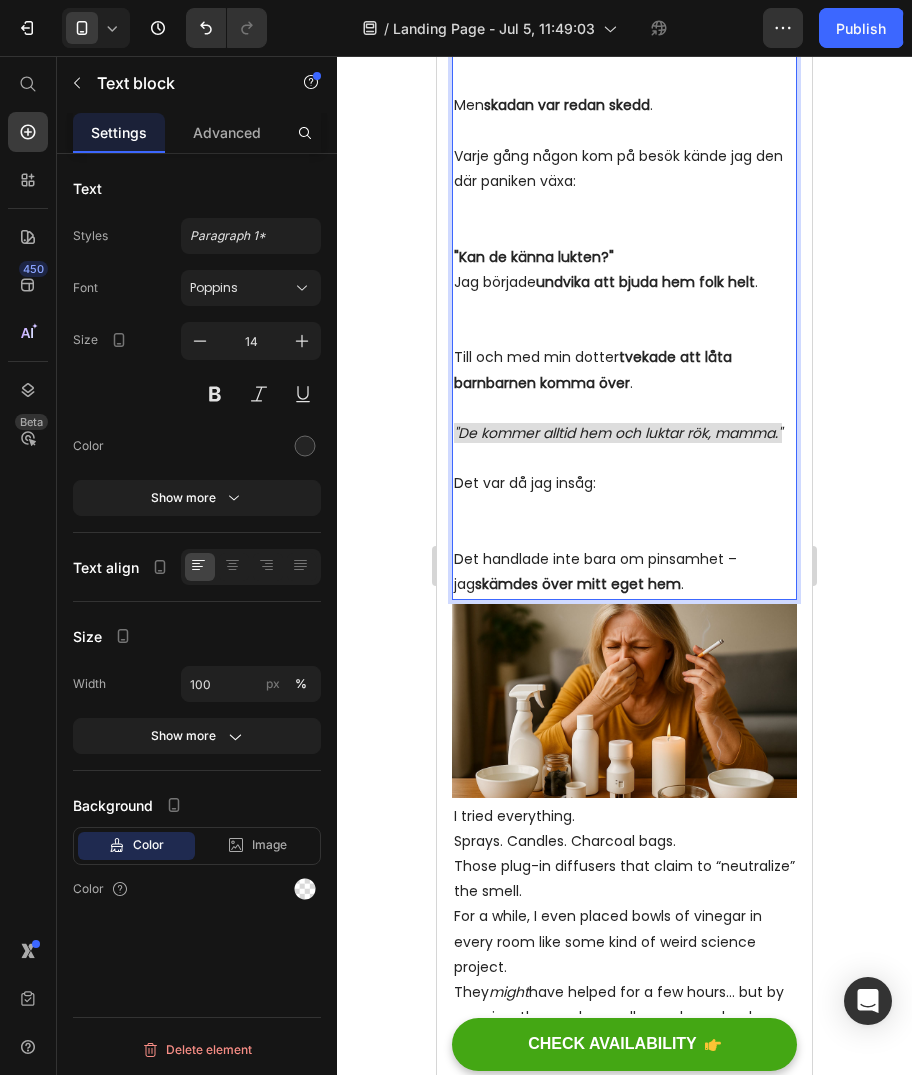 click on ""De kommer alltid hem och luktar rök, mamma."" at bounding box center [618, 433] 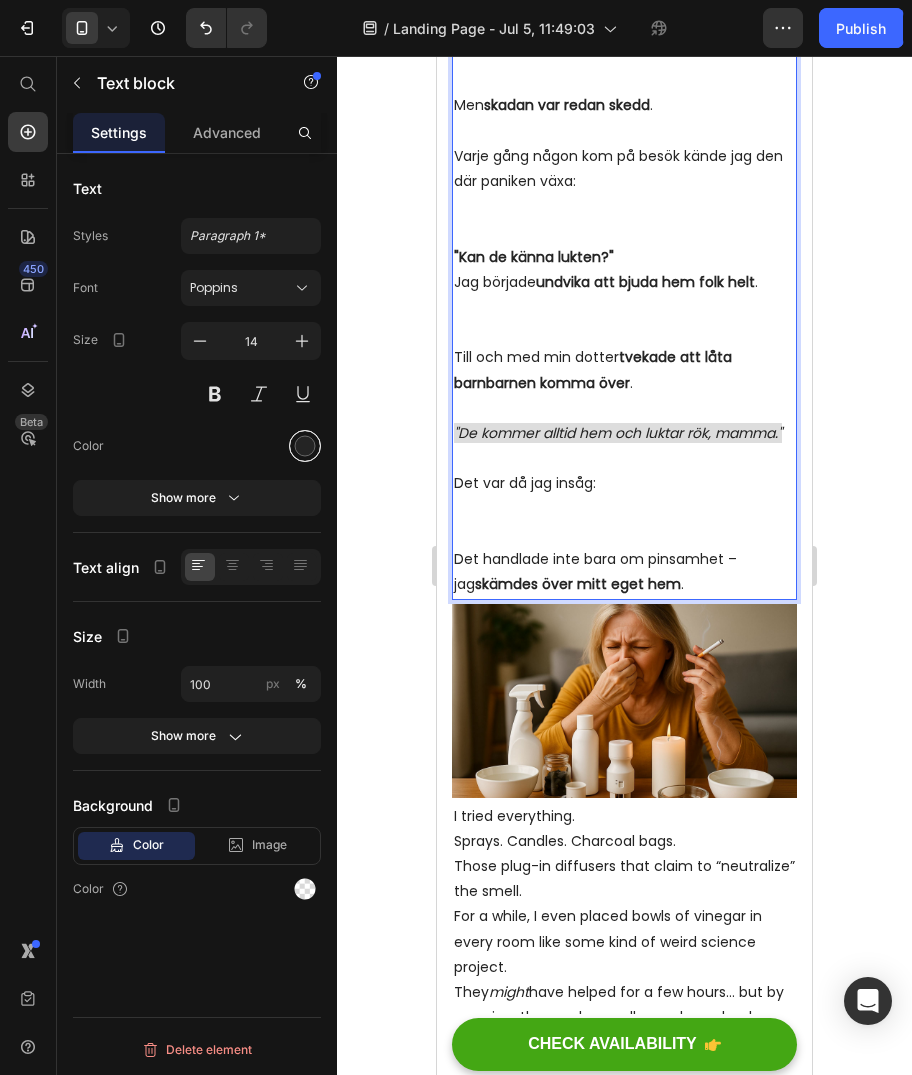 click at bounding box center [305, 446] 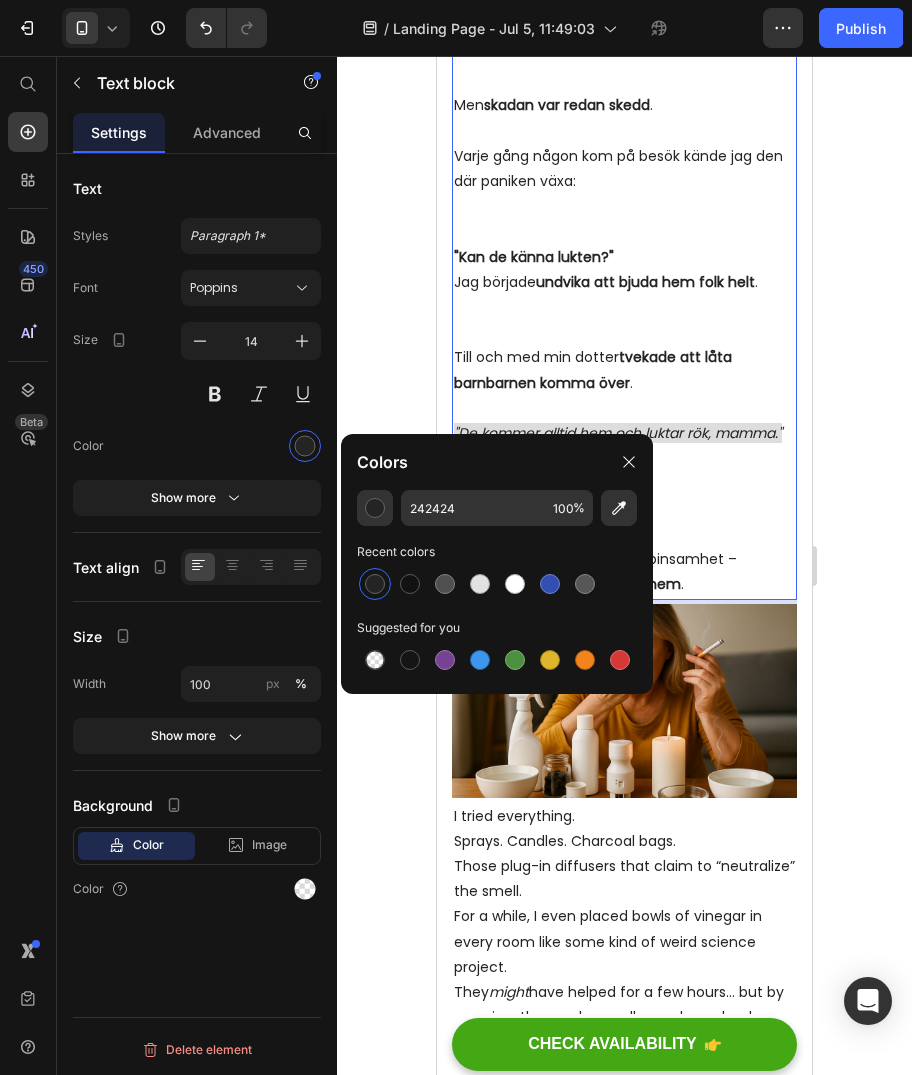 click at bounding box center (251, 446) 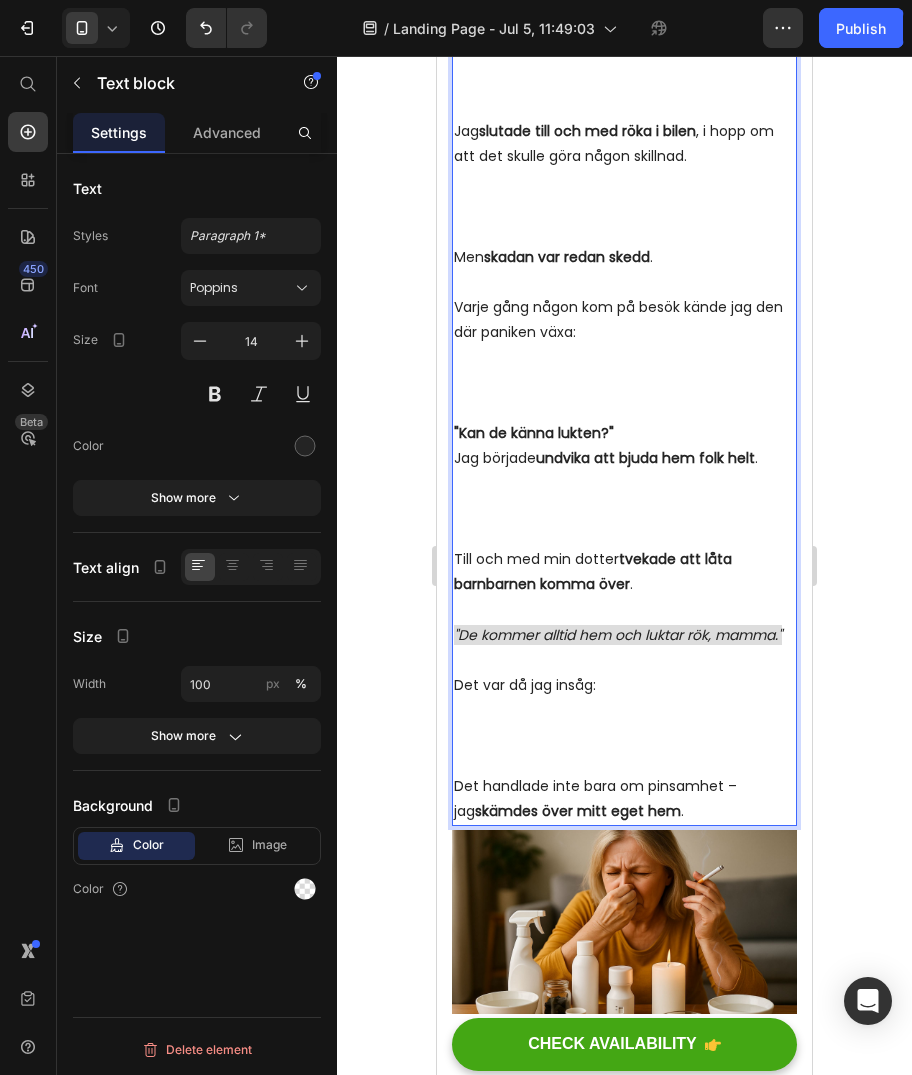 click on "Det var då jag insåg:" at bounding box center [624, 723] 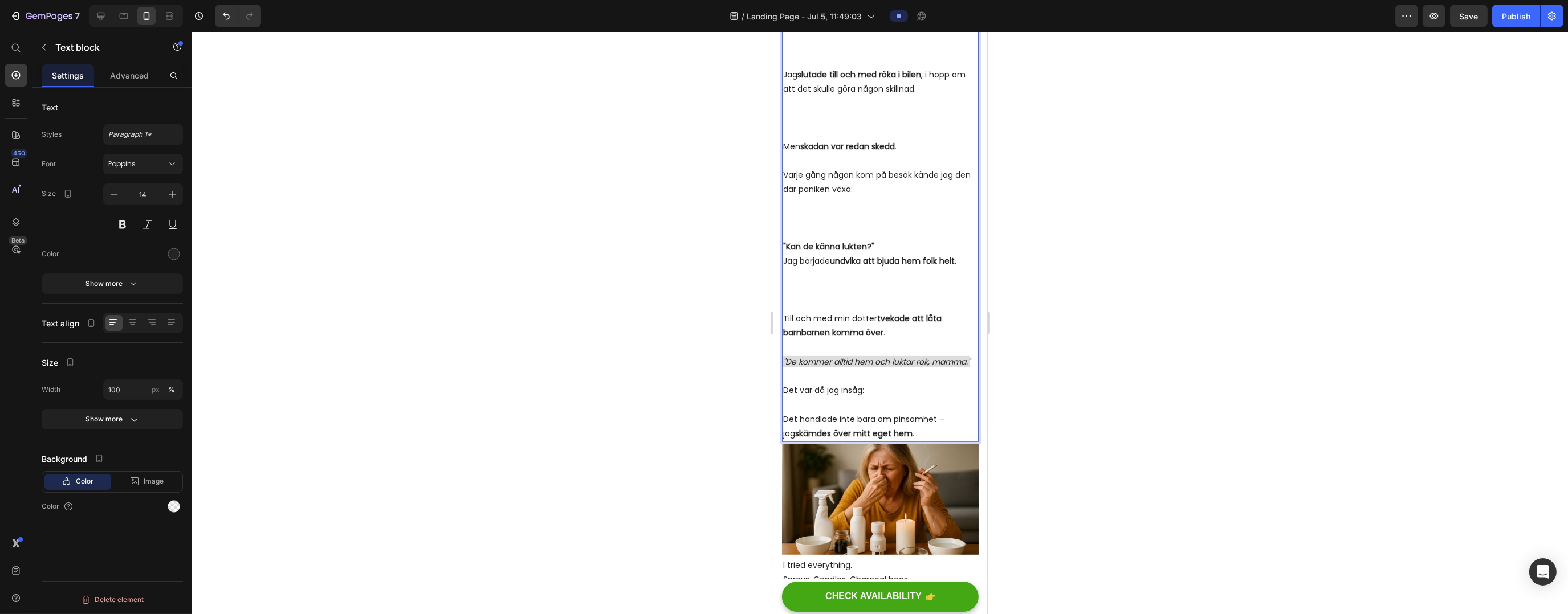 click on "Jag började  undvika att bjuda hem folk helt ." at bounding box center [879, 283] 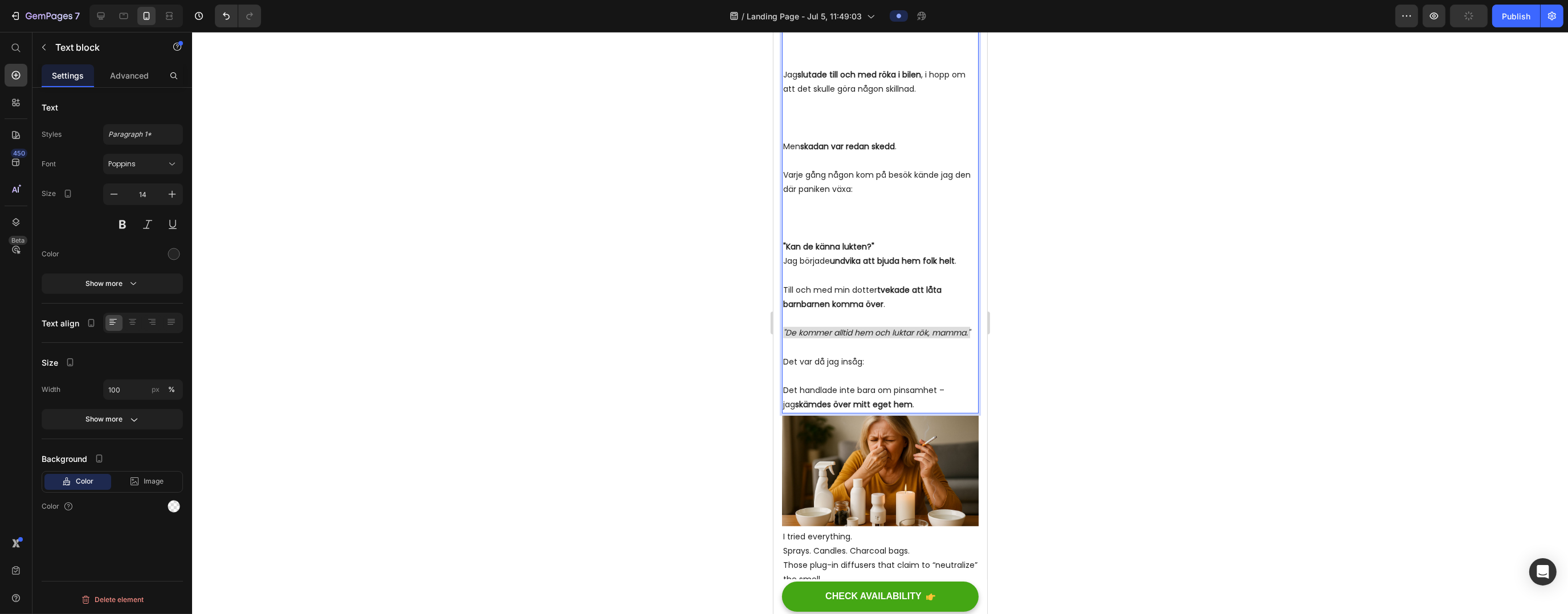 click on "Varje gång någon kom på besök kände jag den där paniken växa:" at bounding box center (879, 204) 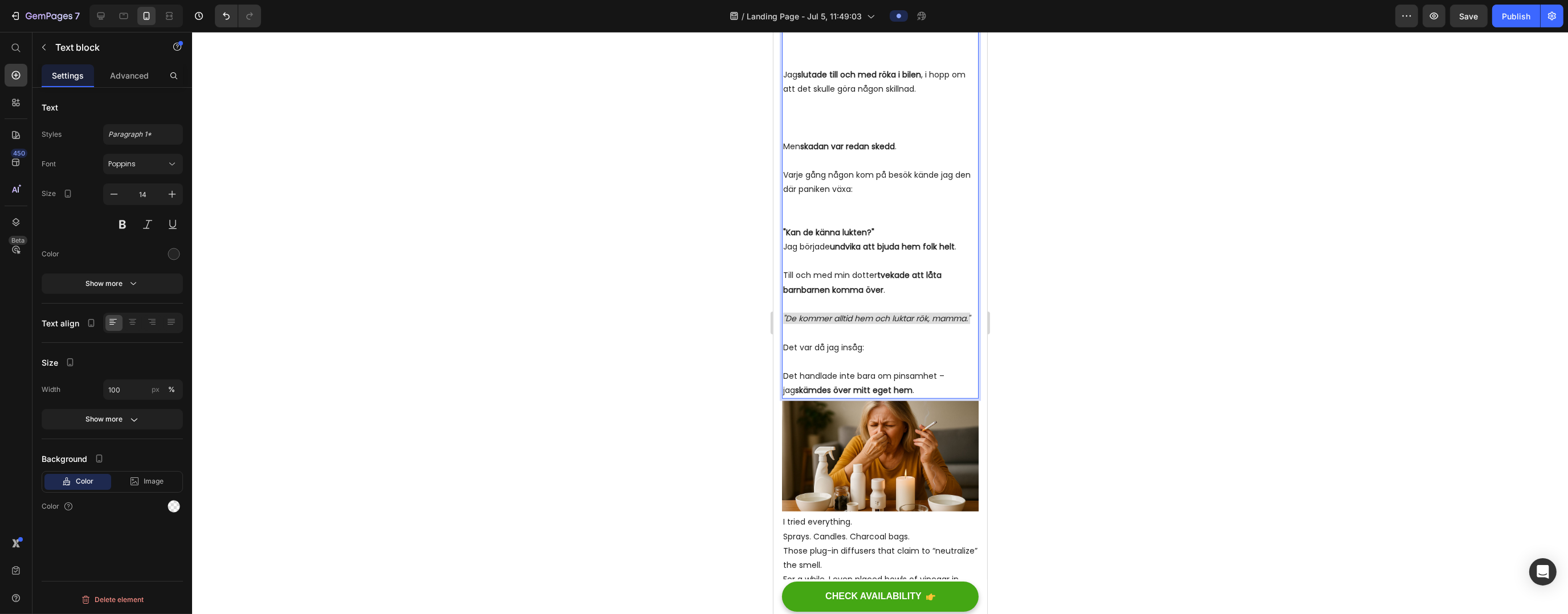 click on "Varje gång någon kom på besök kände jag den där paniken växa:" at bounding box center (879, 197) 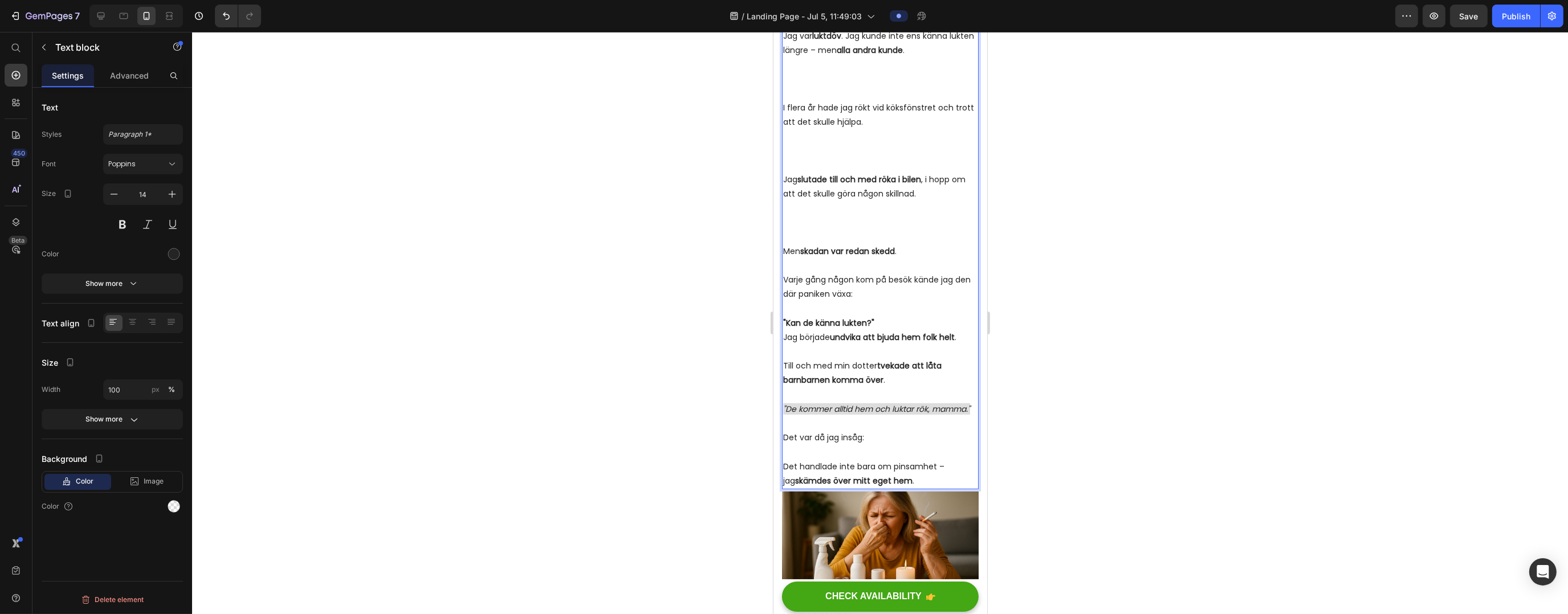 scroll, scrollTop: 856, scrollLeft: 0, axis: vertical 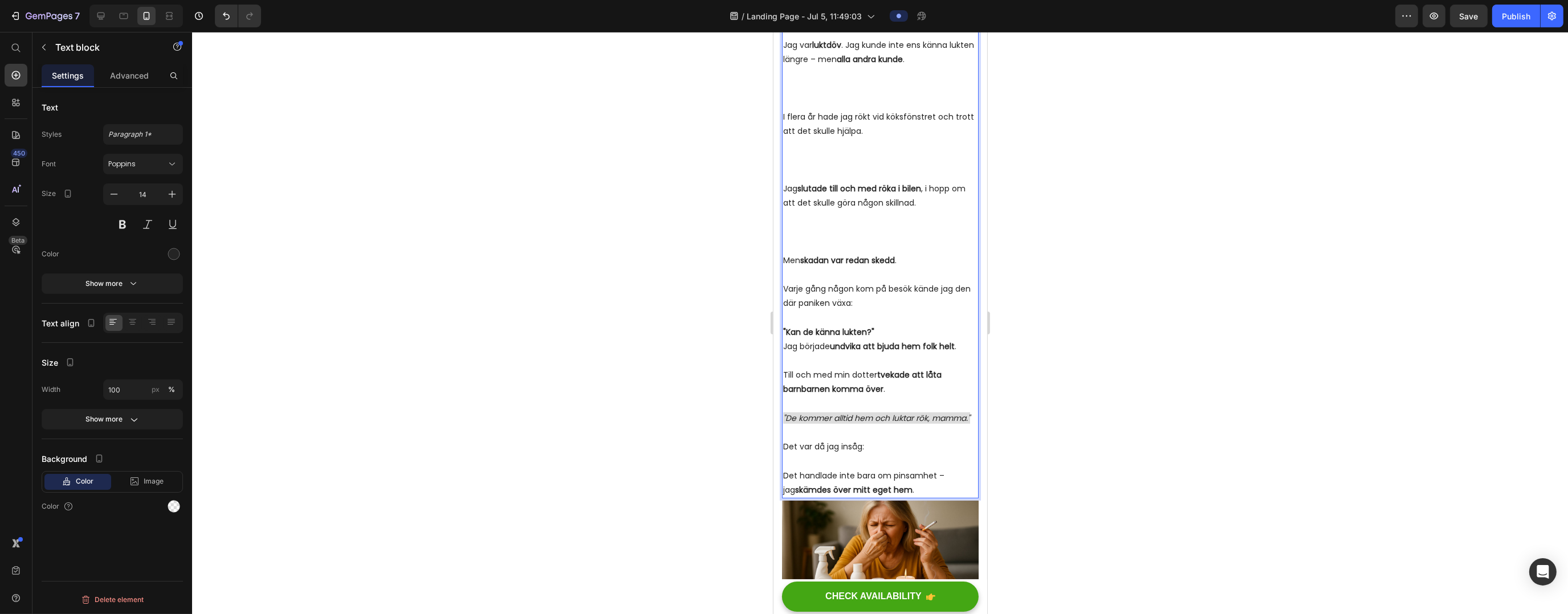 click on "Jag  slutade till och med röka i bilen , i hopp om att det skulle göra någon skillnad." at bounding box center (879, 218) 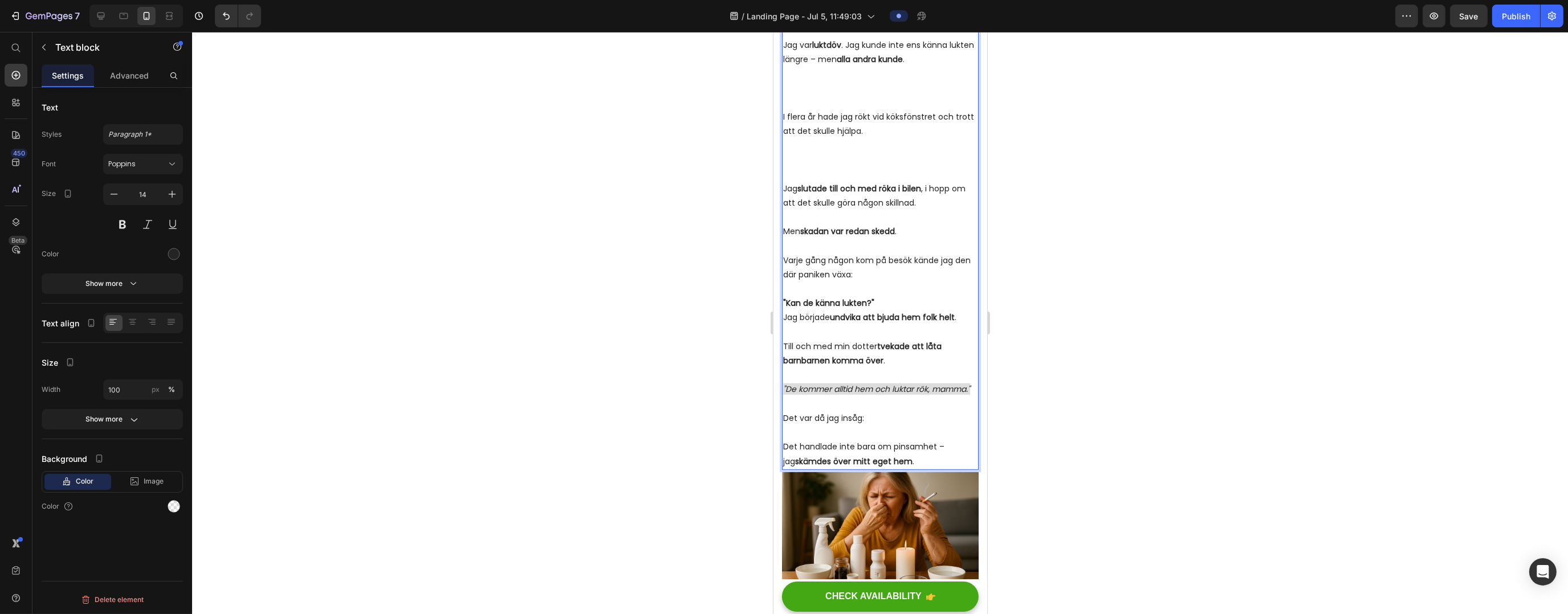 click on "I flera år hade jag rökt vid köksfönstret och trott att det skulle hjälpa." at bounding box center [879, 146] 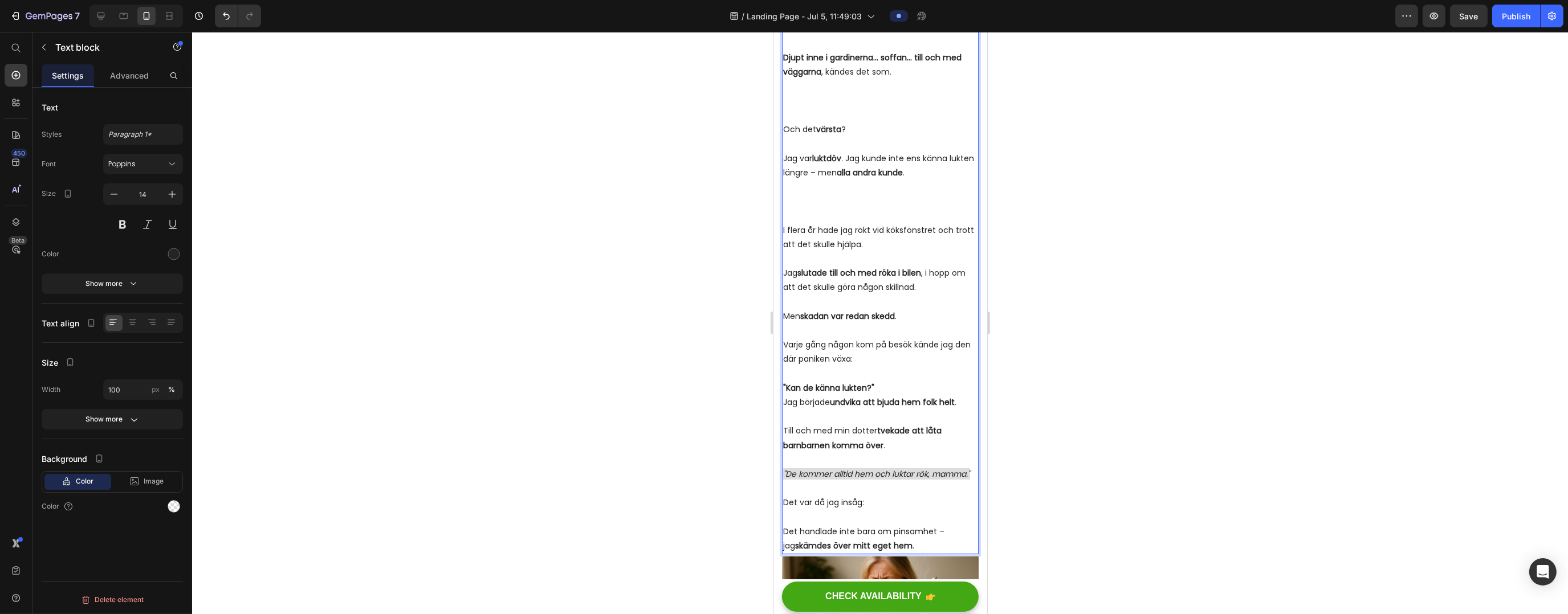 scroll, scrollTop: 742, scrollLeft: 0, axis: vertical 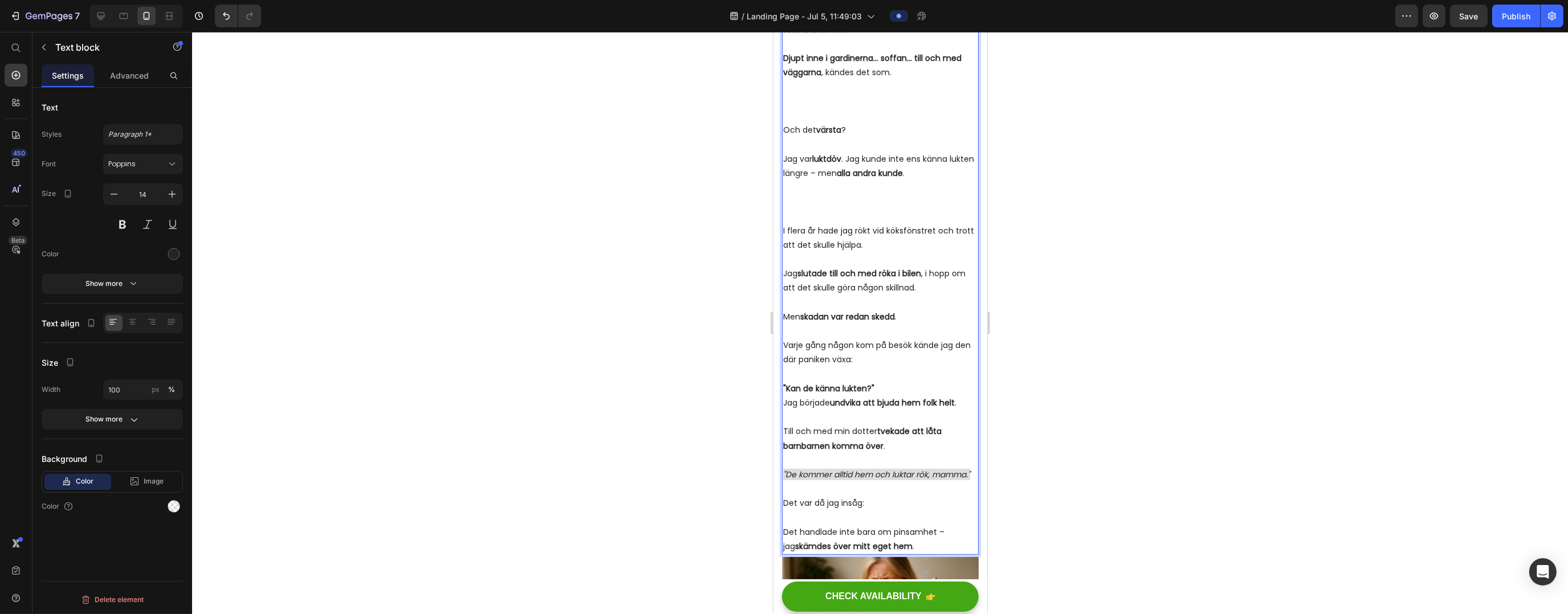 click on "Jag var  luktdöv . Jag kunde inte ens känna lukten längre – men  alla andra kunde ." at bounding box center (879, 188) 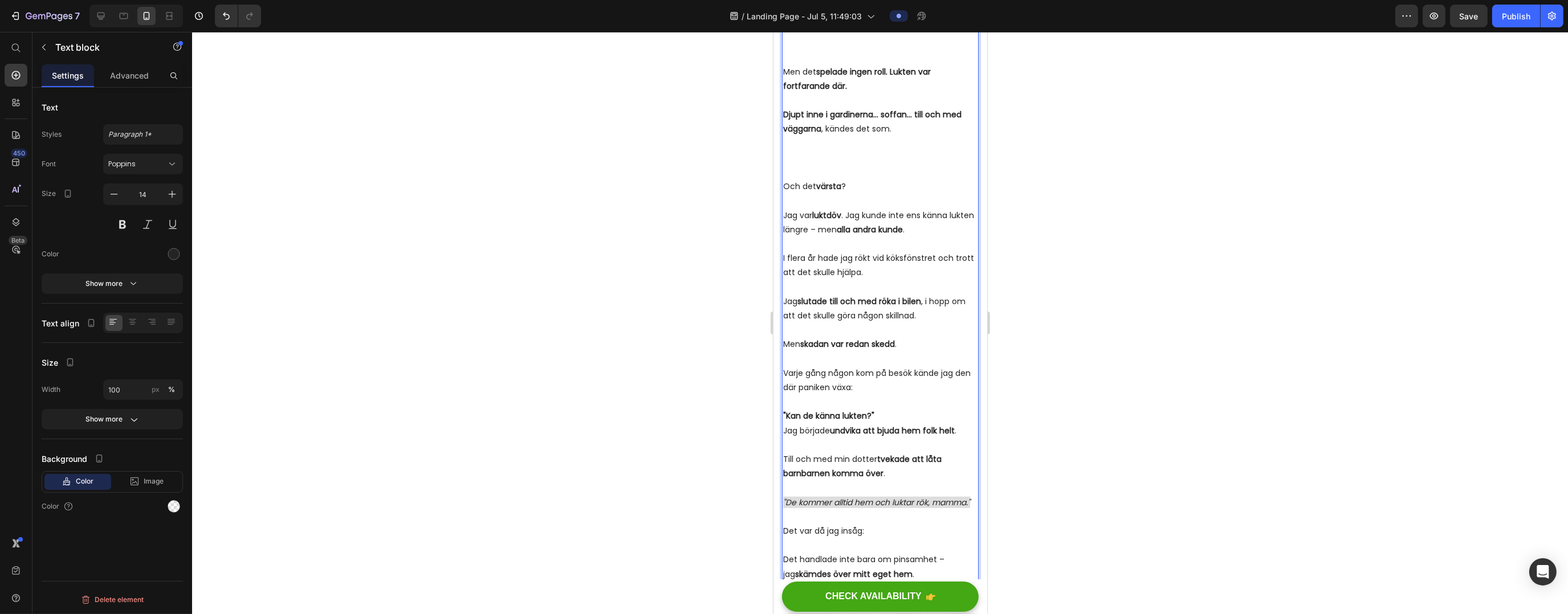 scroll, scrollTop: 685, scrollLeft: 0, axis: vertical 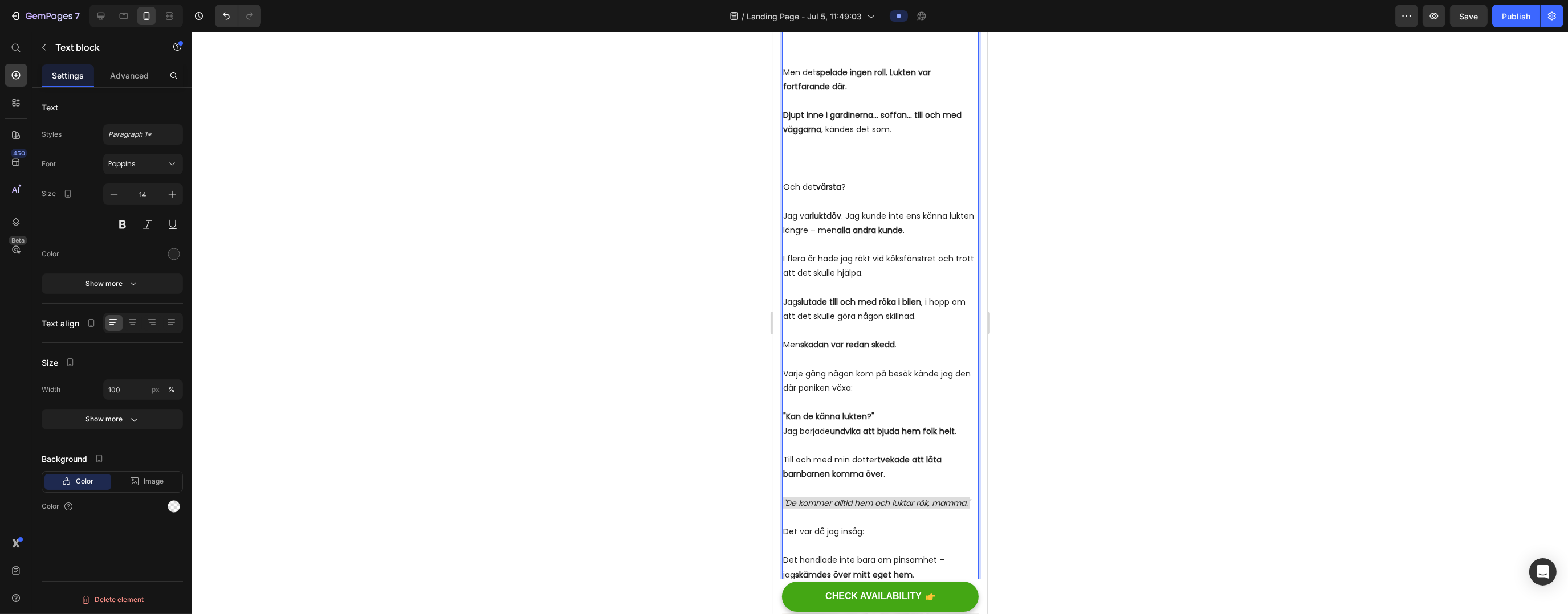 click on "Djupt inne i gardinerna… soffan… till och med väggarna , kändes det som." at bounding box center [879, 144] 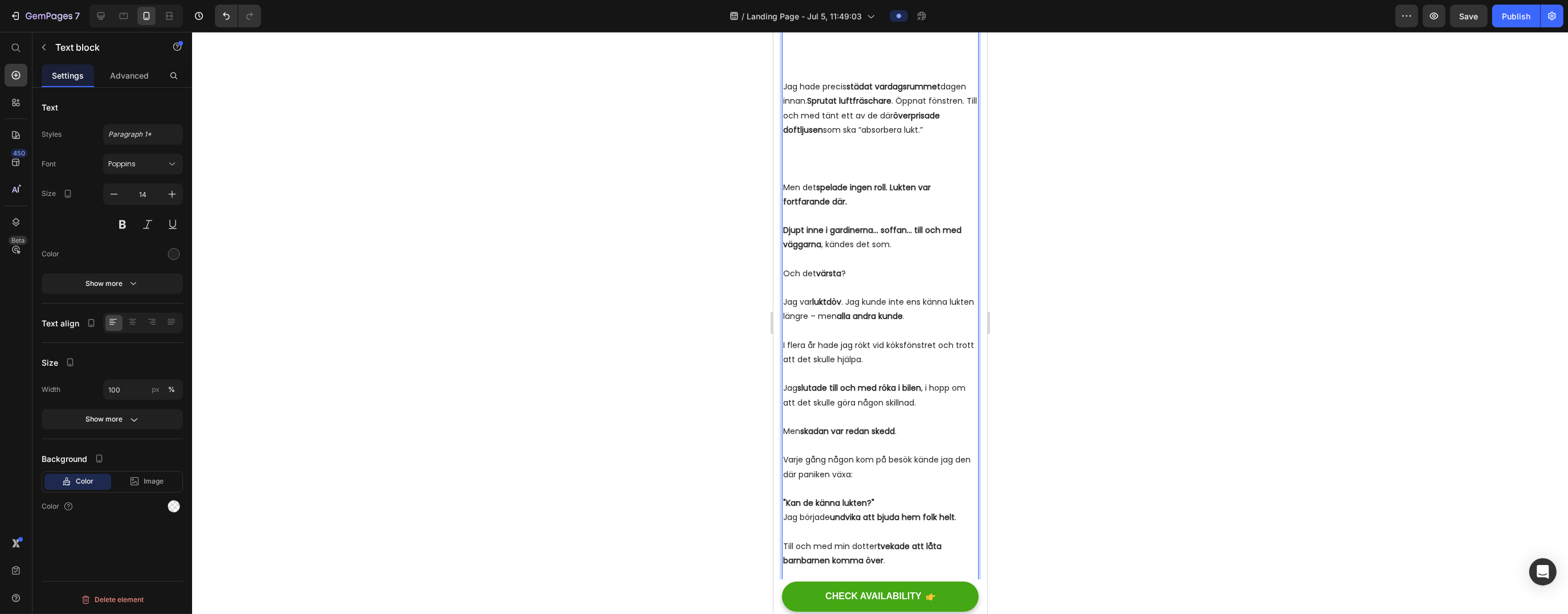 scroll, scrollTop: 514, scrollLeft: 0, axis: vertical 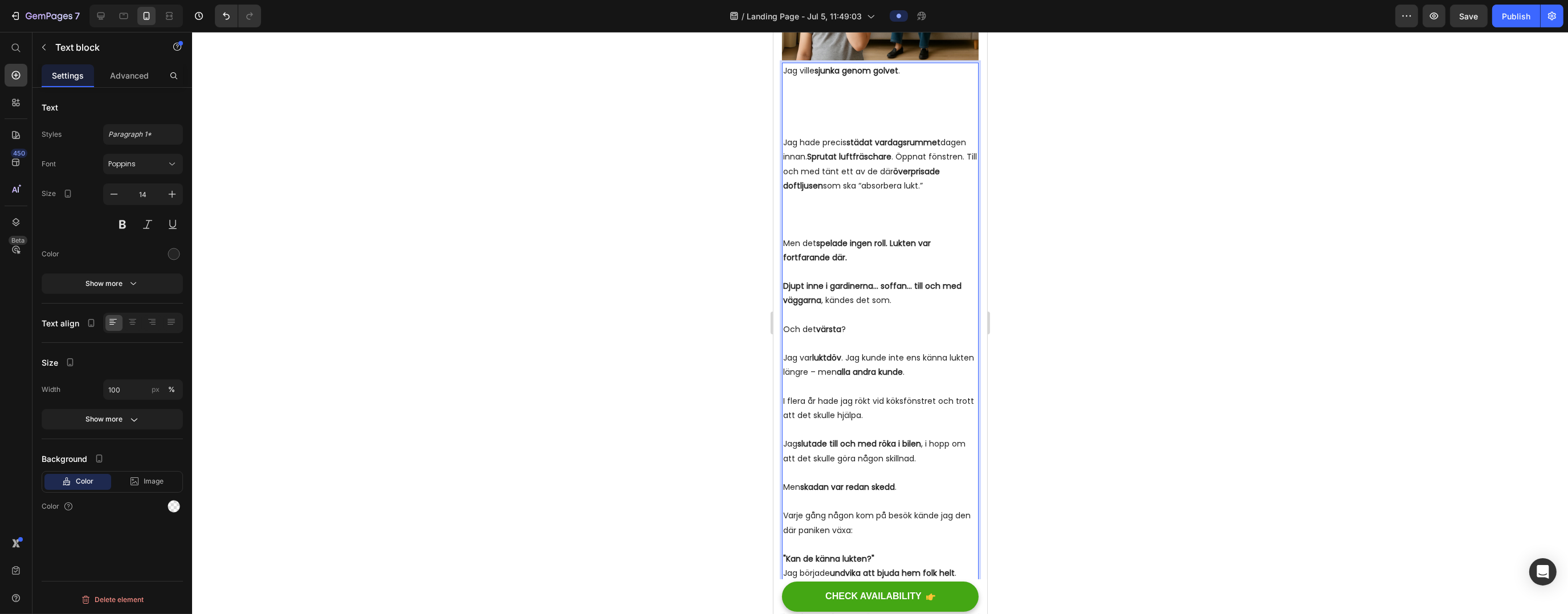 click on "Jag hade precis  städat vardagsrummet  dagen innan.  Sprutat luftfräschare . Öppnat fönstren. Till och med tänt ett av de där  överprisade doftljusen  som ska “absorbera lukt.”" at bounding box center [879, 186] 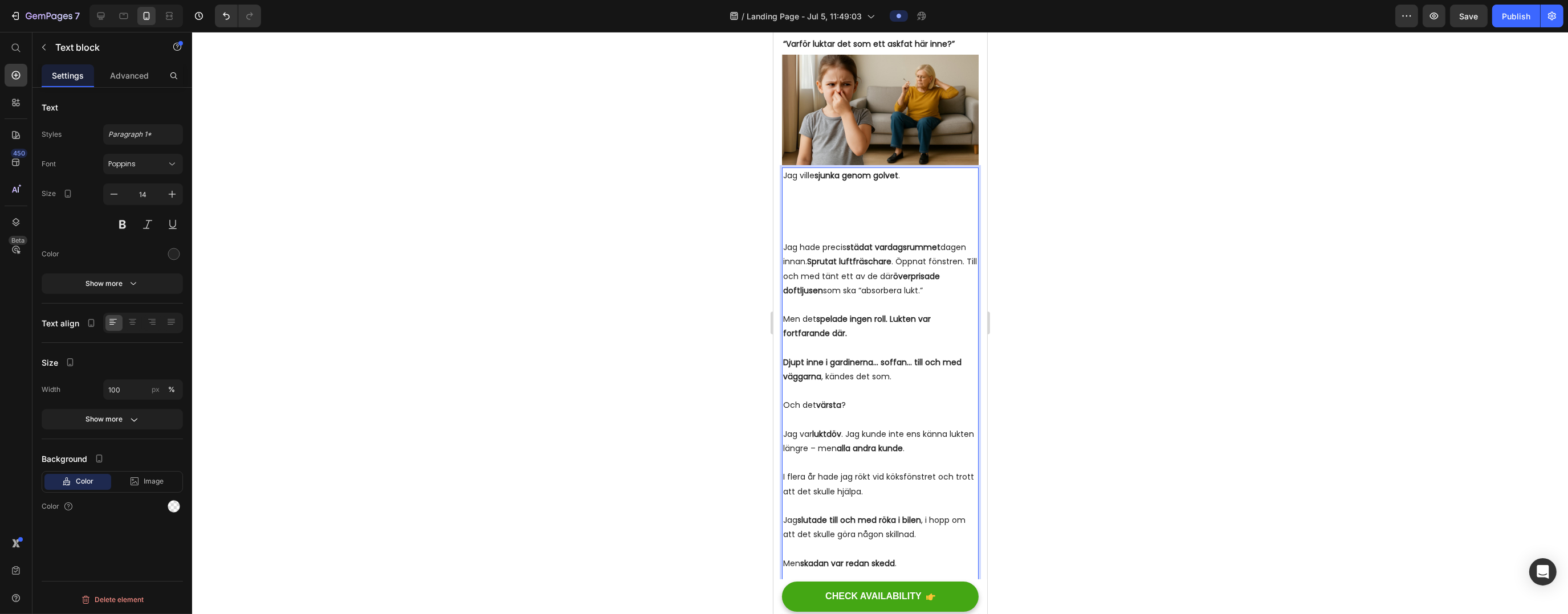 scroll, scrollTop: 400, scrollLeft: 0, axis: vertical 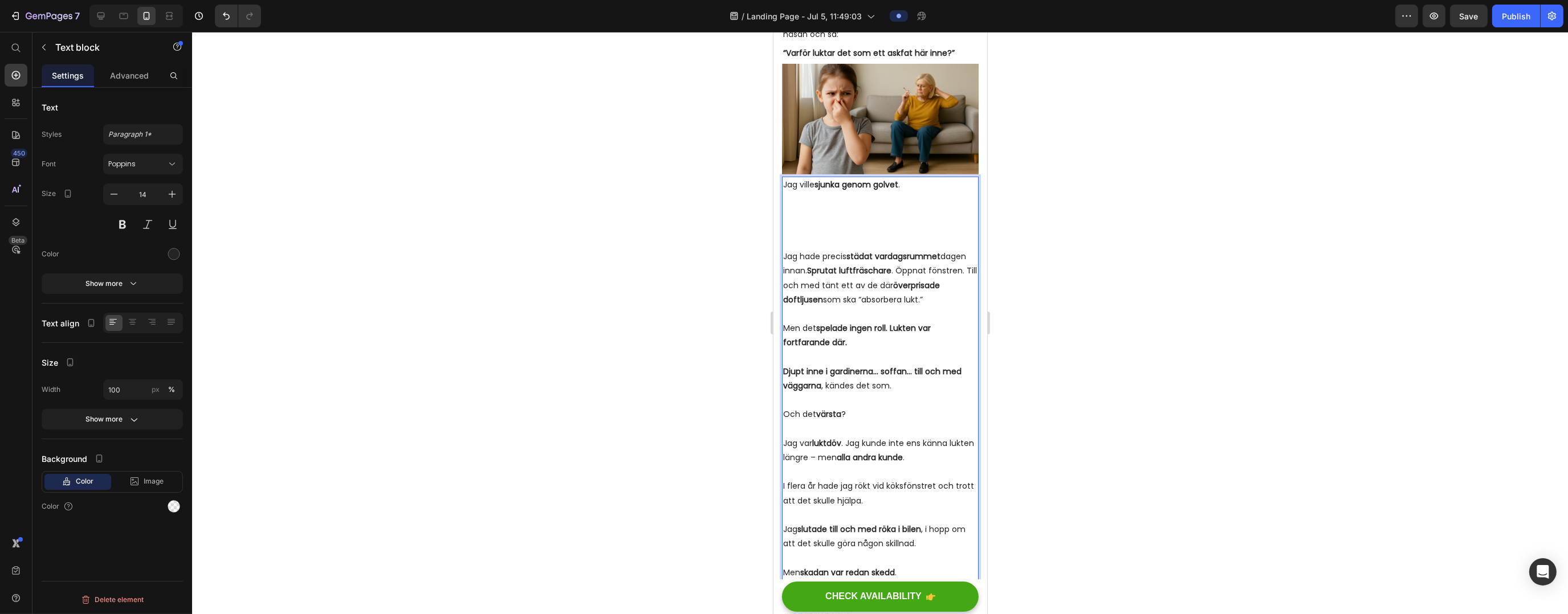 click on "Jag ville  sjunka genom golvet ." at bounding box center [879, 214] 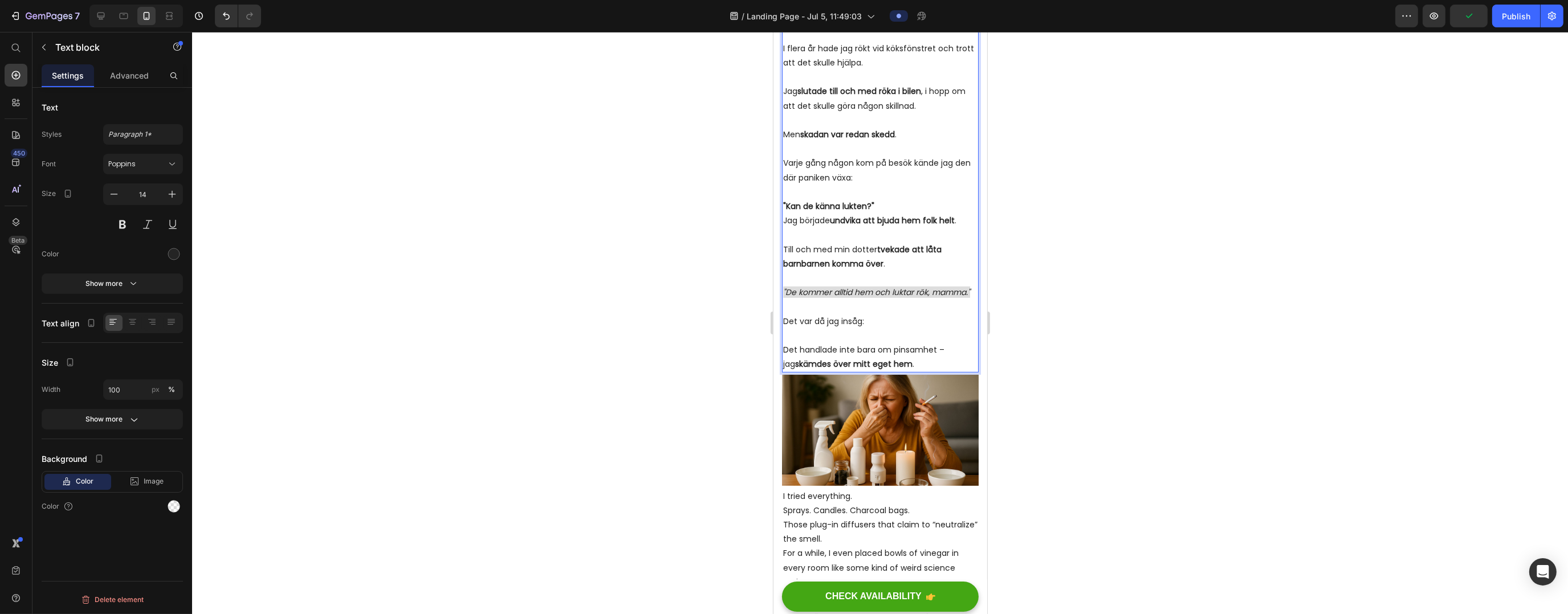 scroll, scrollTop: 799, scrollLeft: 0, axis: vertical 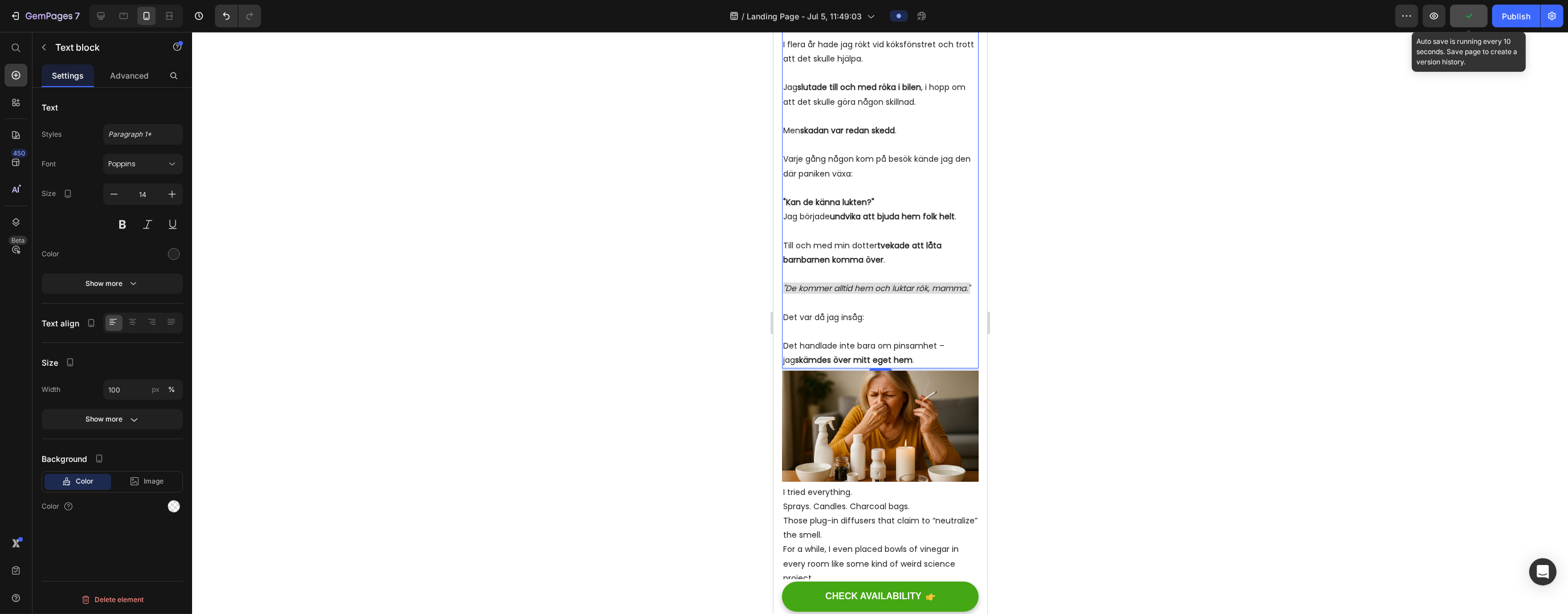 click 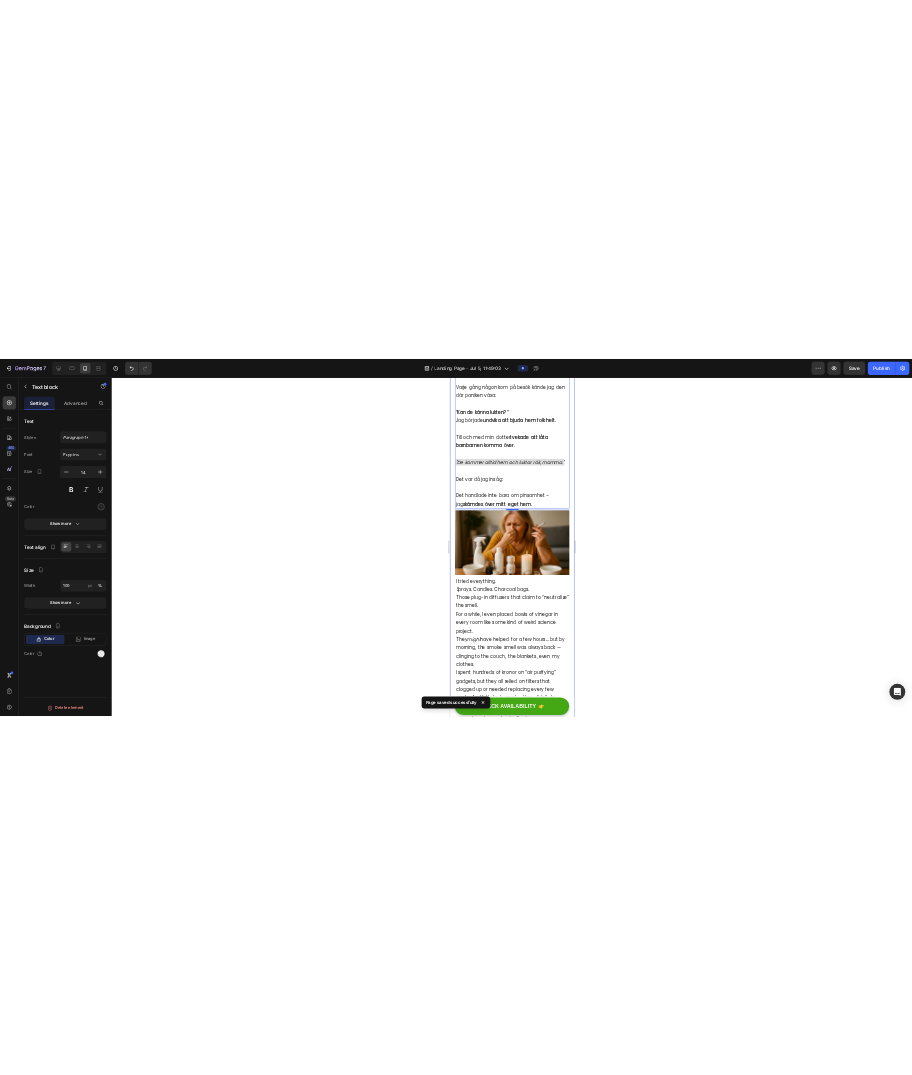scroll, scrollTop: 1803, scrollLeft: 0, axis: vertical 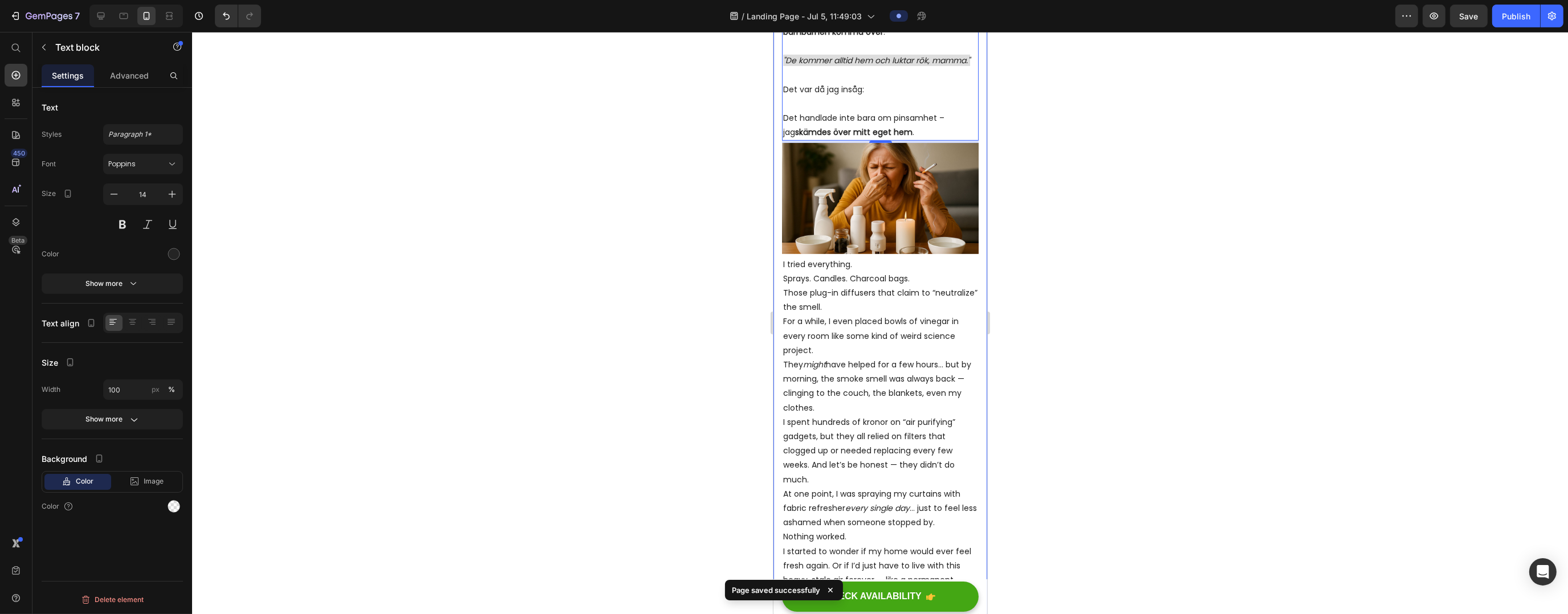 type 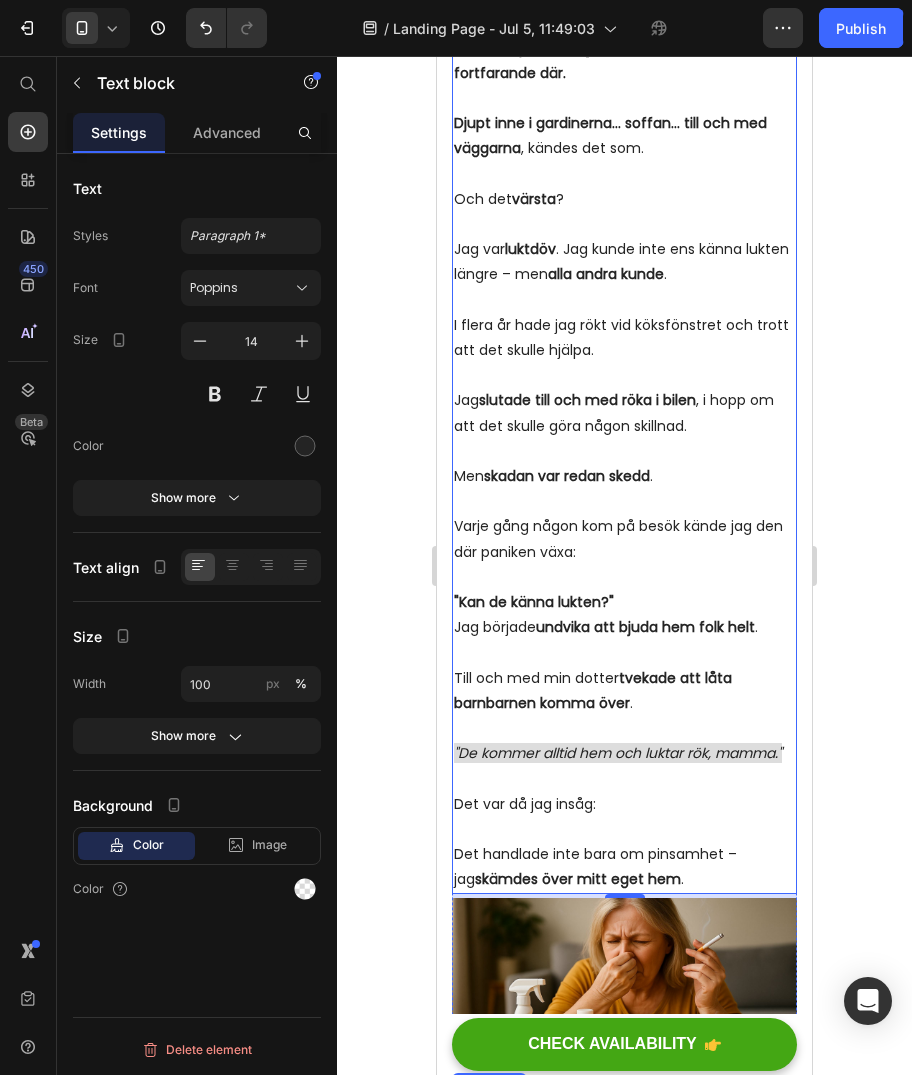 scroll, scrollTop: 1103, scrollLeft: 0, axis: vertical 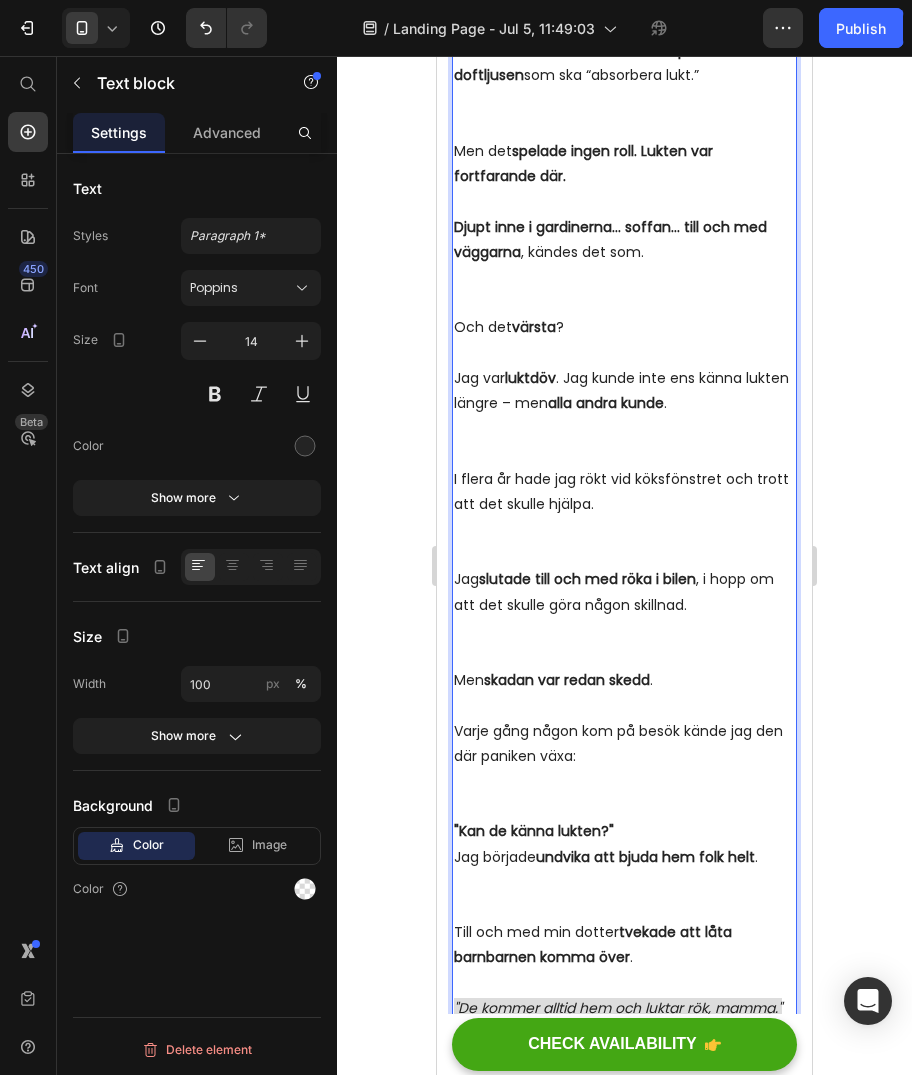 click on "Och det  värsta ?" at bounding box center [624, 327] 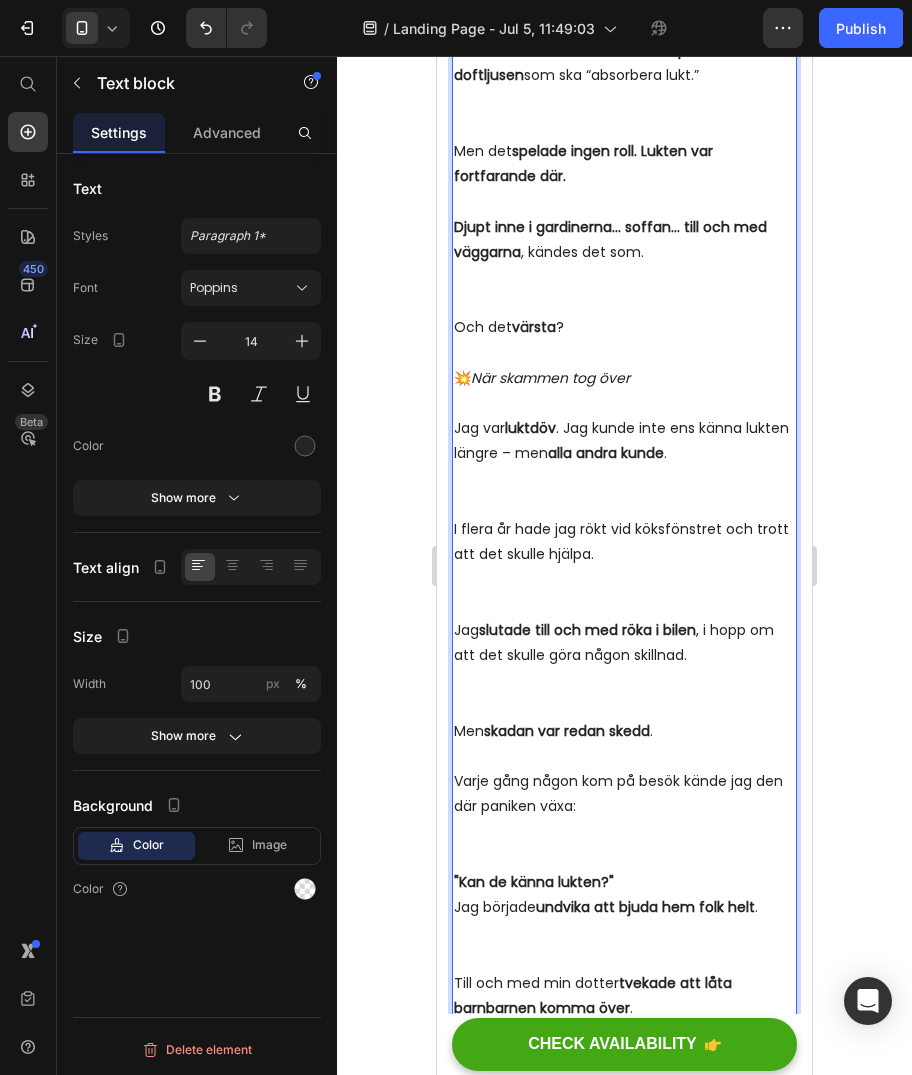 click on "När skammen tog över" at bounding box center [550, 378] 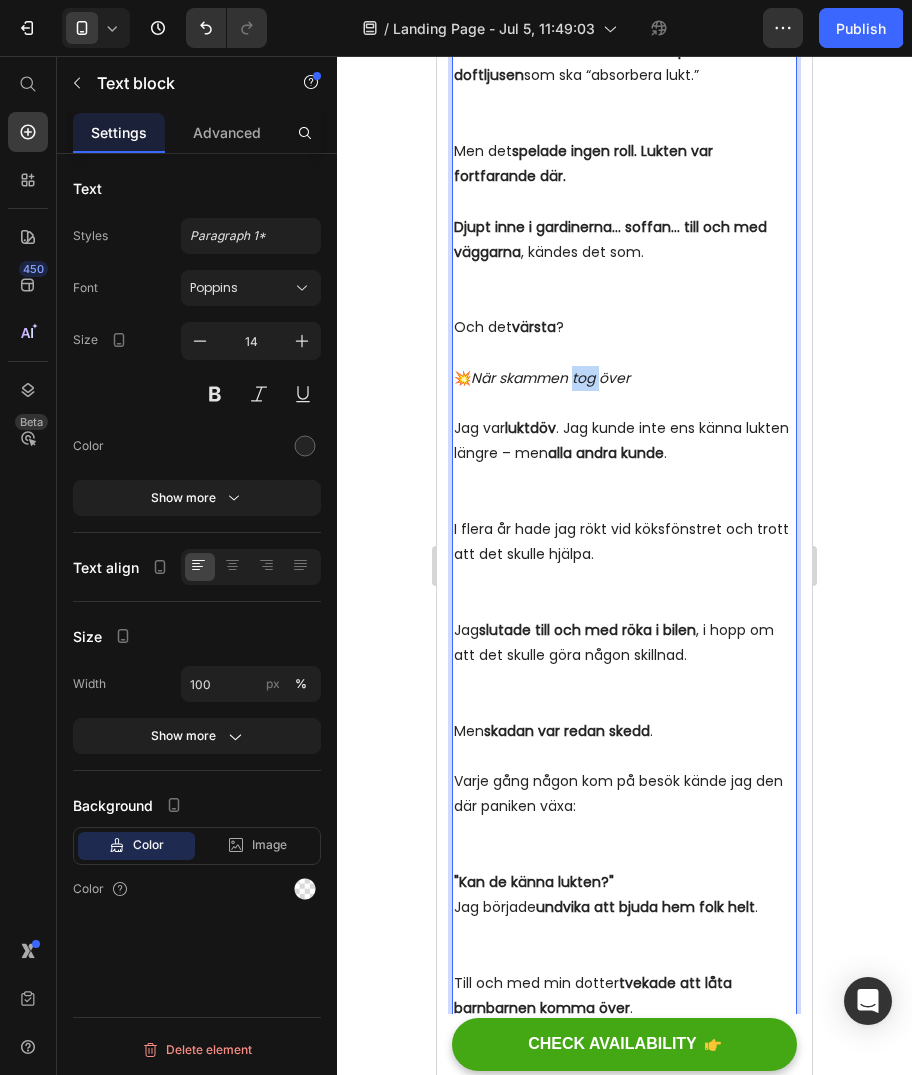 click on "När skammen tog över" at bounding box center [550, 378] 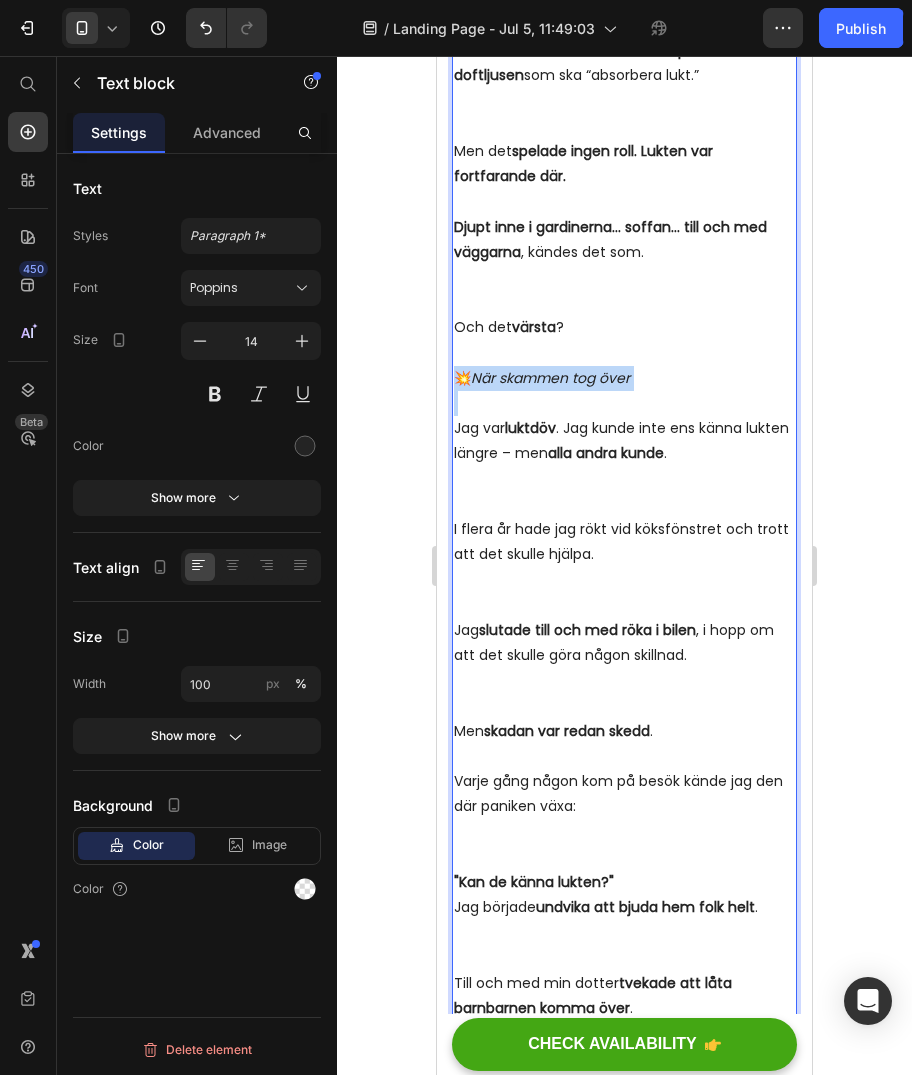 click on "När skammen tog över" at bounding box center [550, 378] 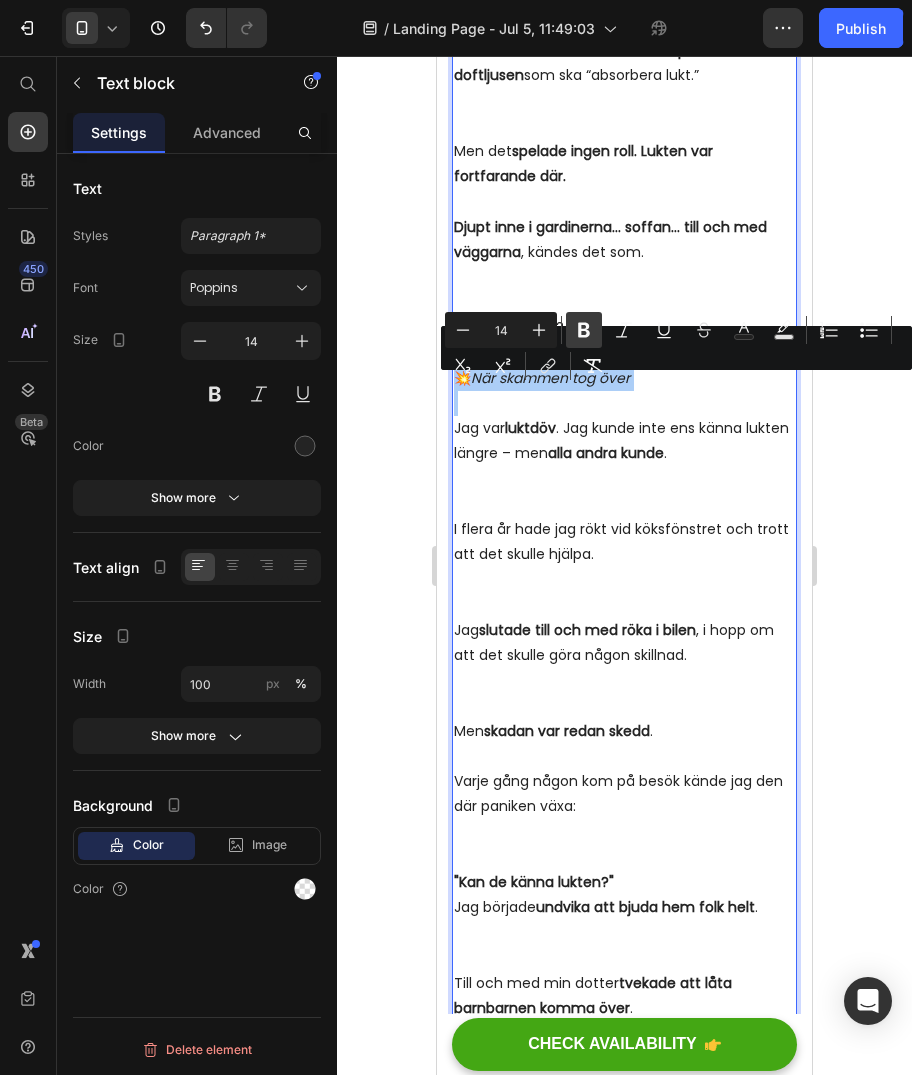 click 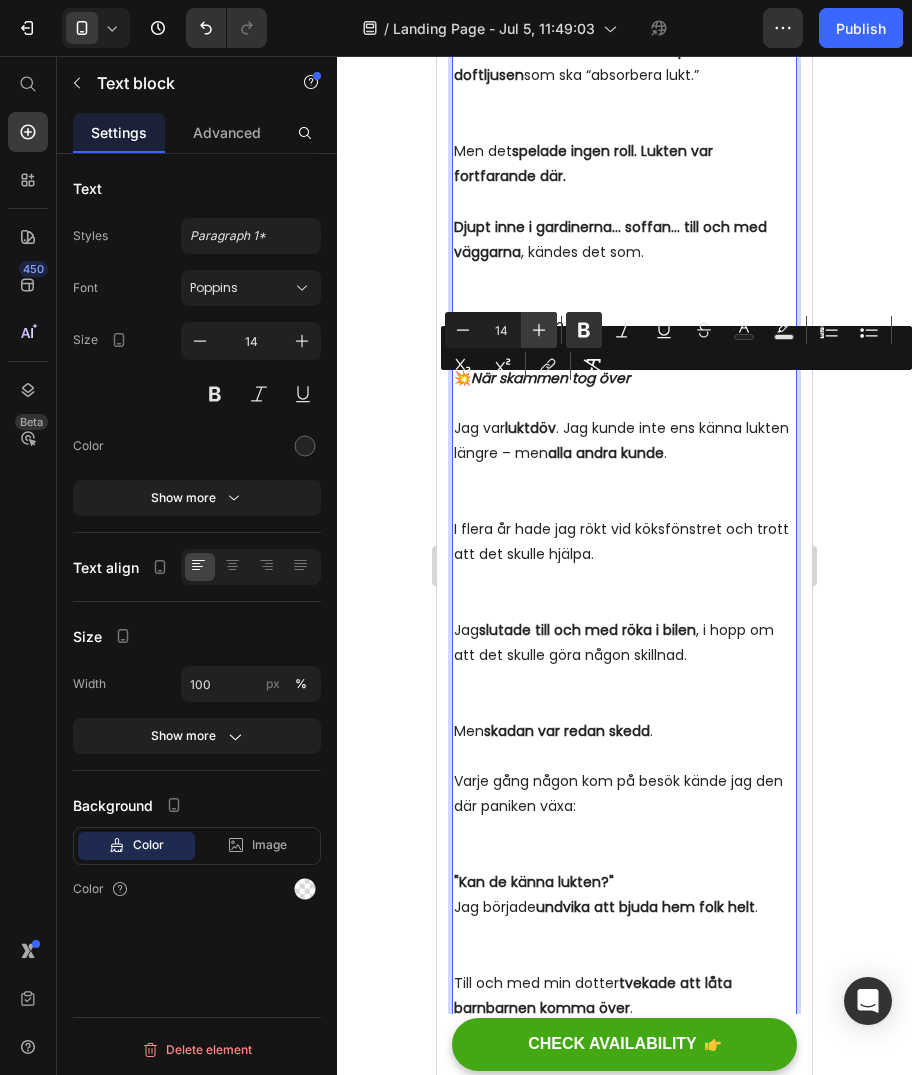 click 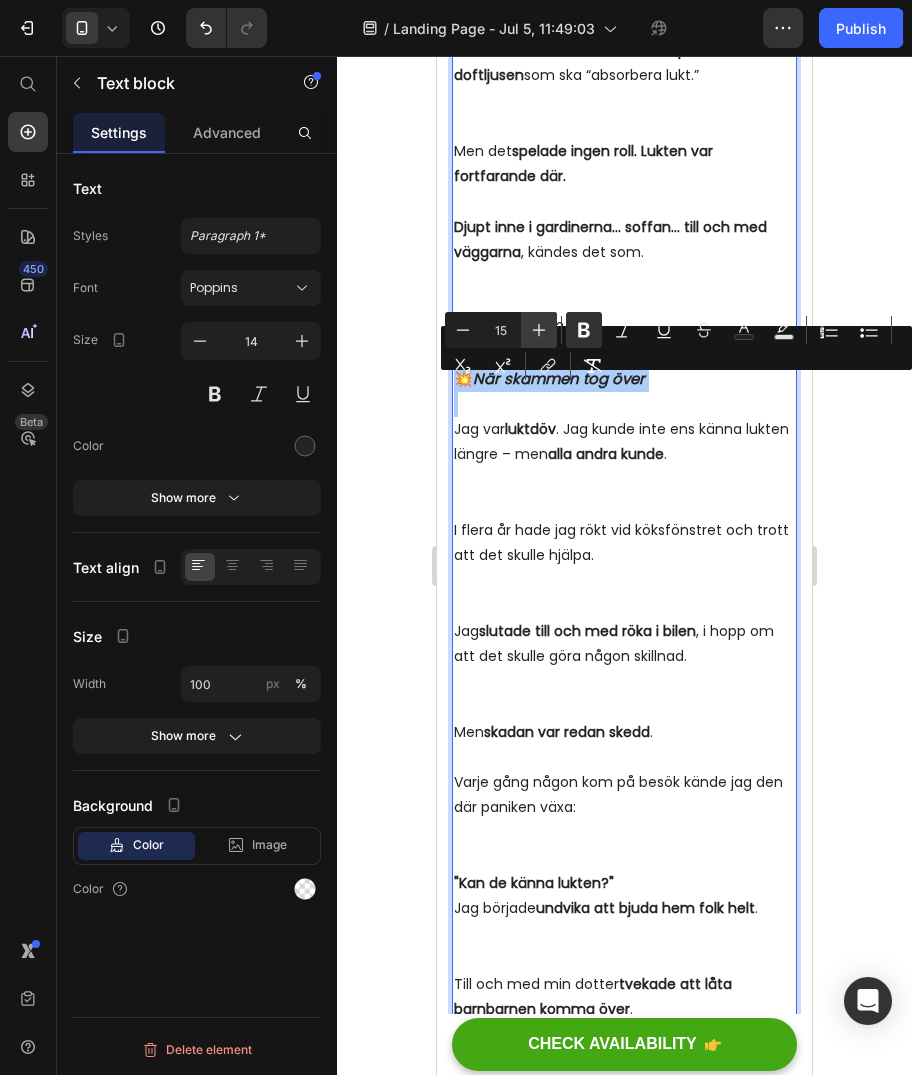 click 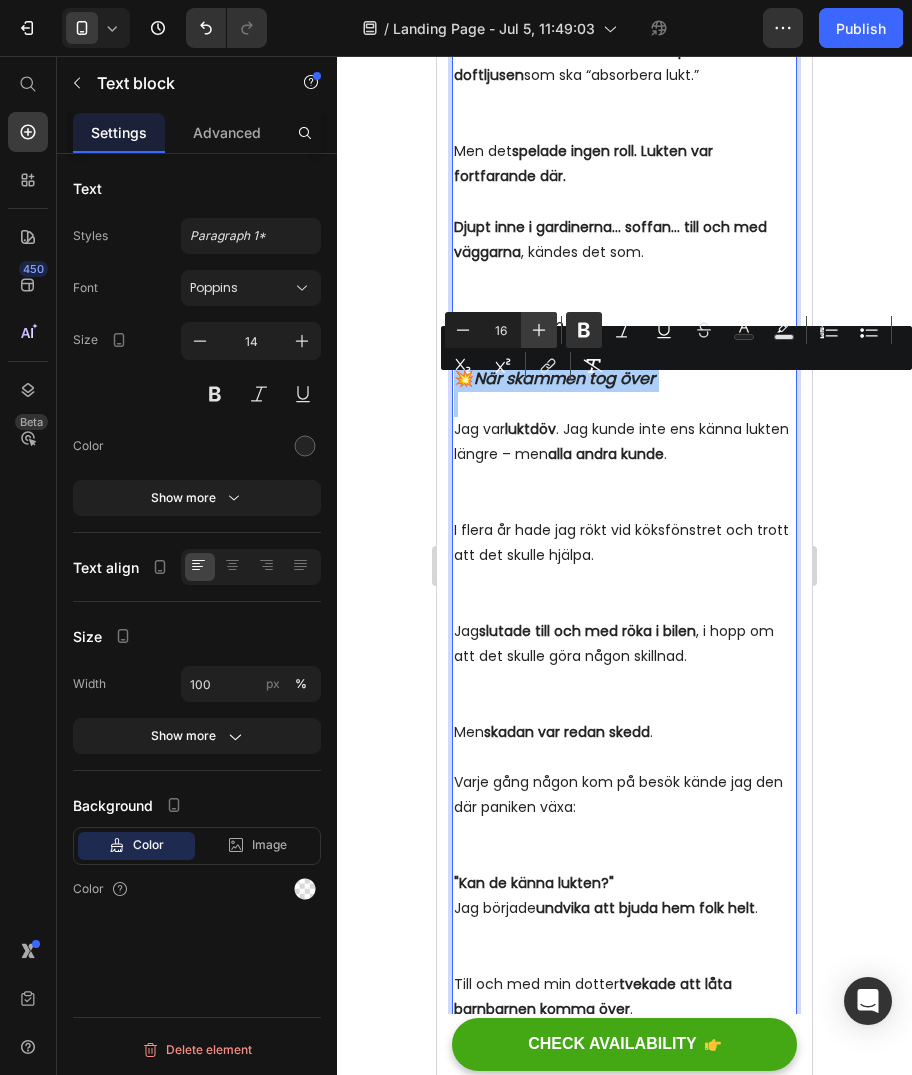 click 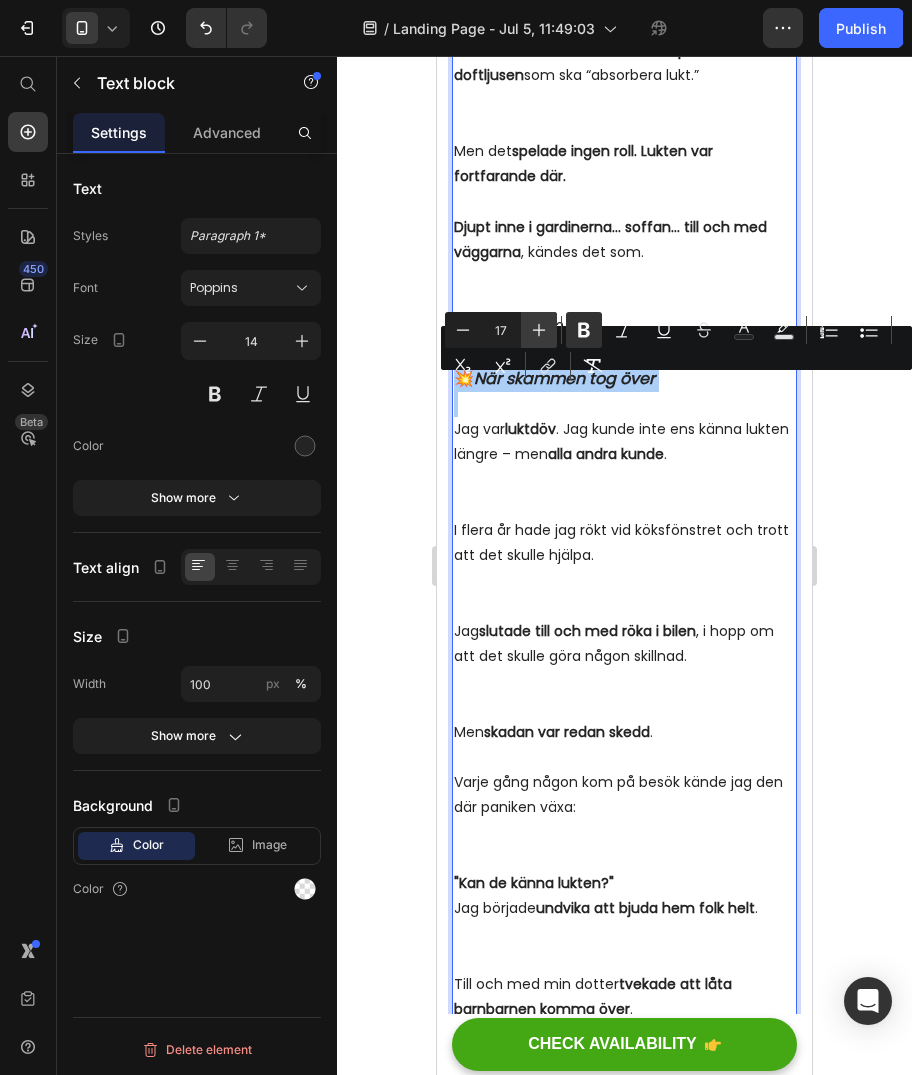 click 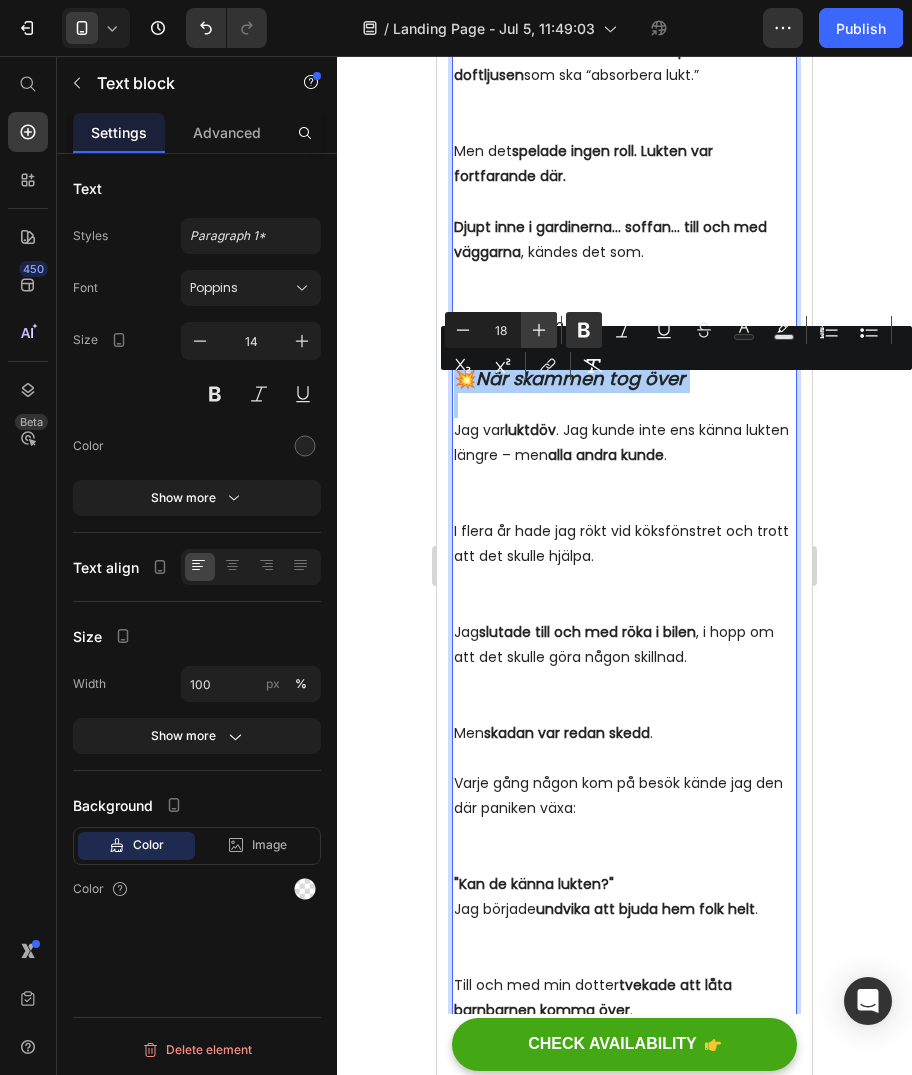 click 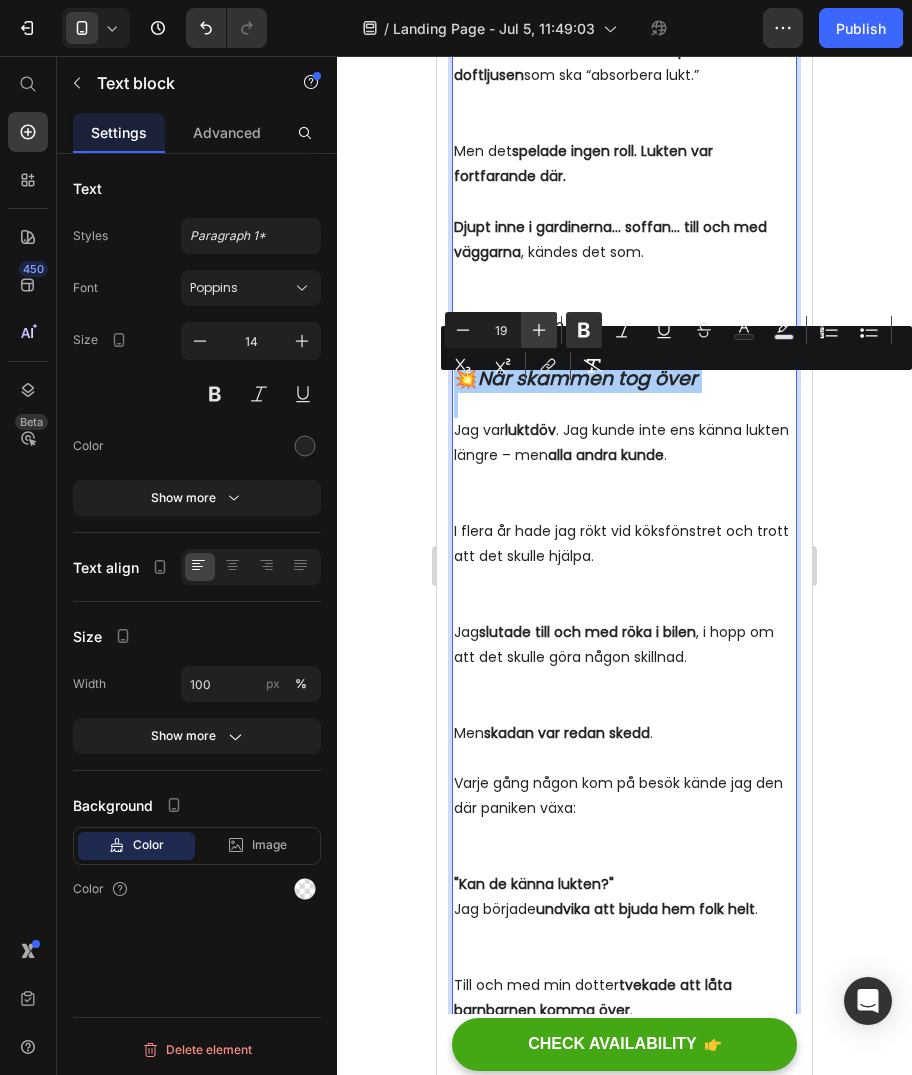 click 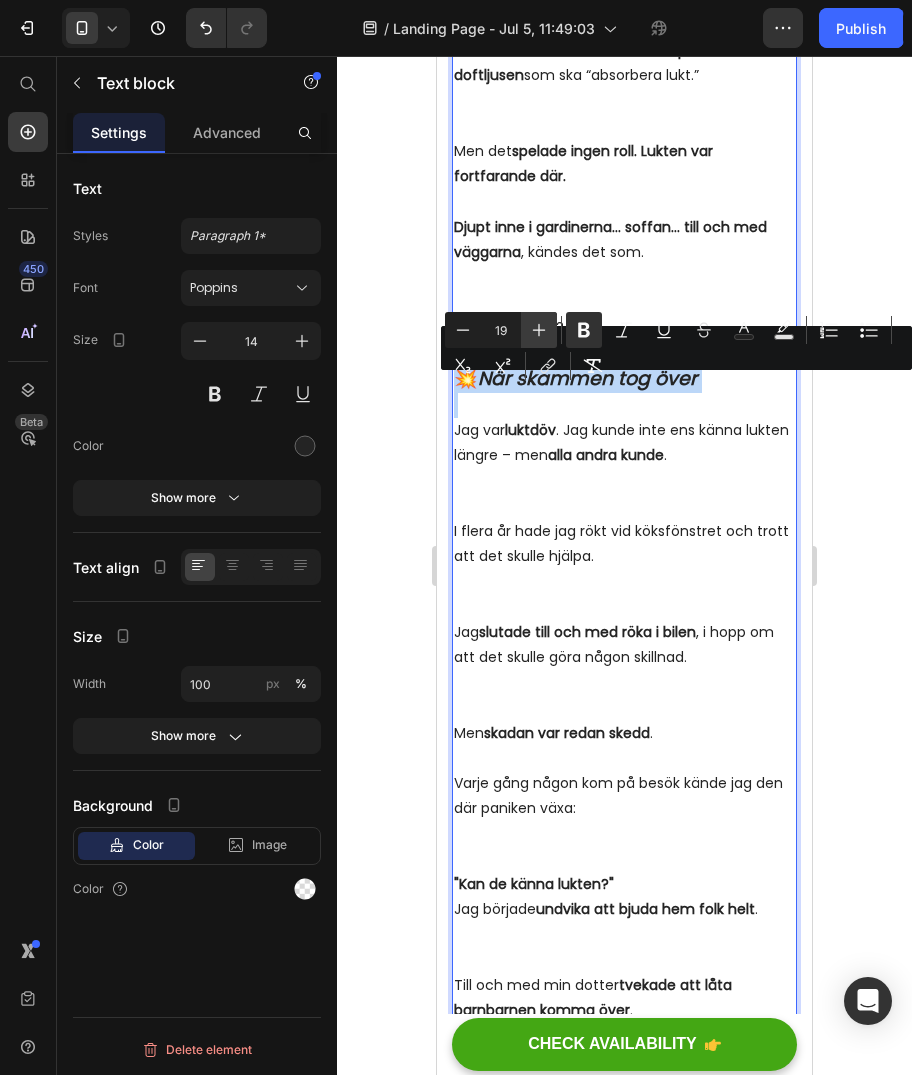type on "20" 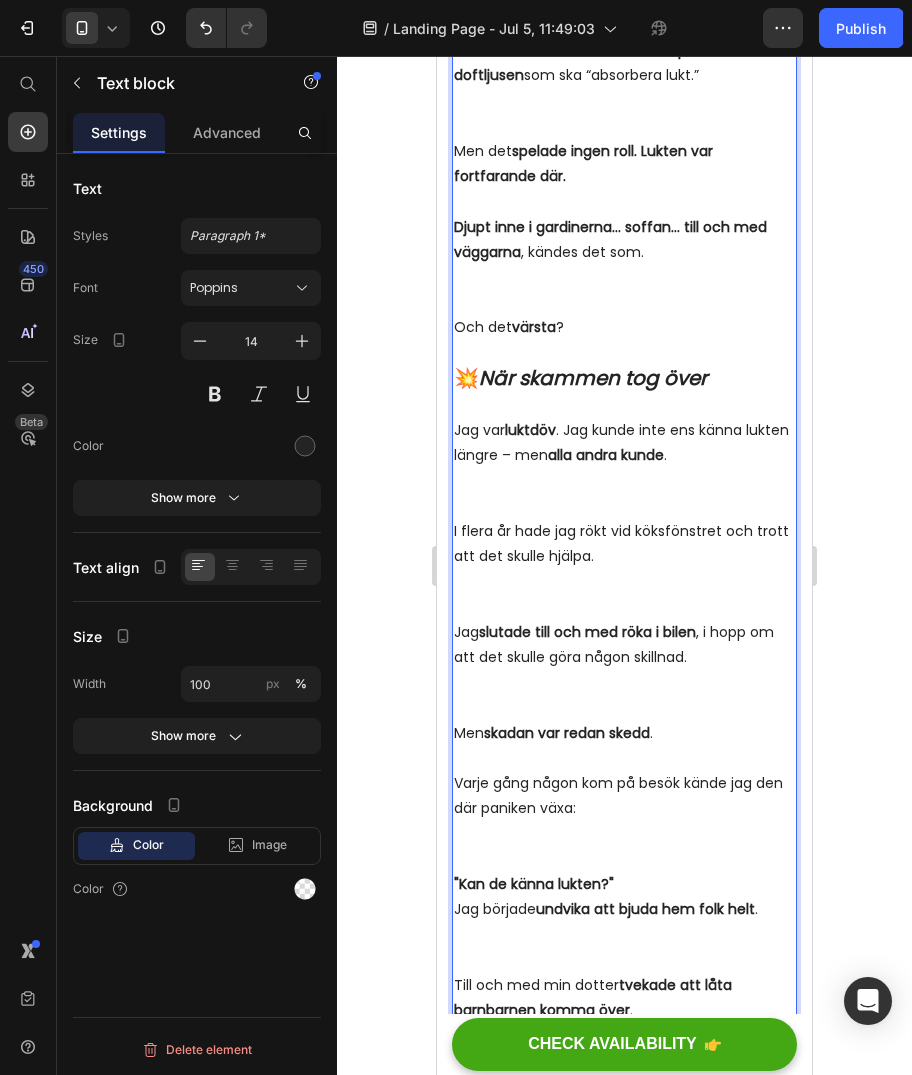 click on "Jag var  luktdöv . Jag kunde inte ens känna lukten längre – men  alla andra kunde ." at bounding box center [624, 468] 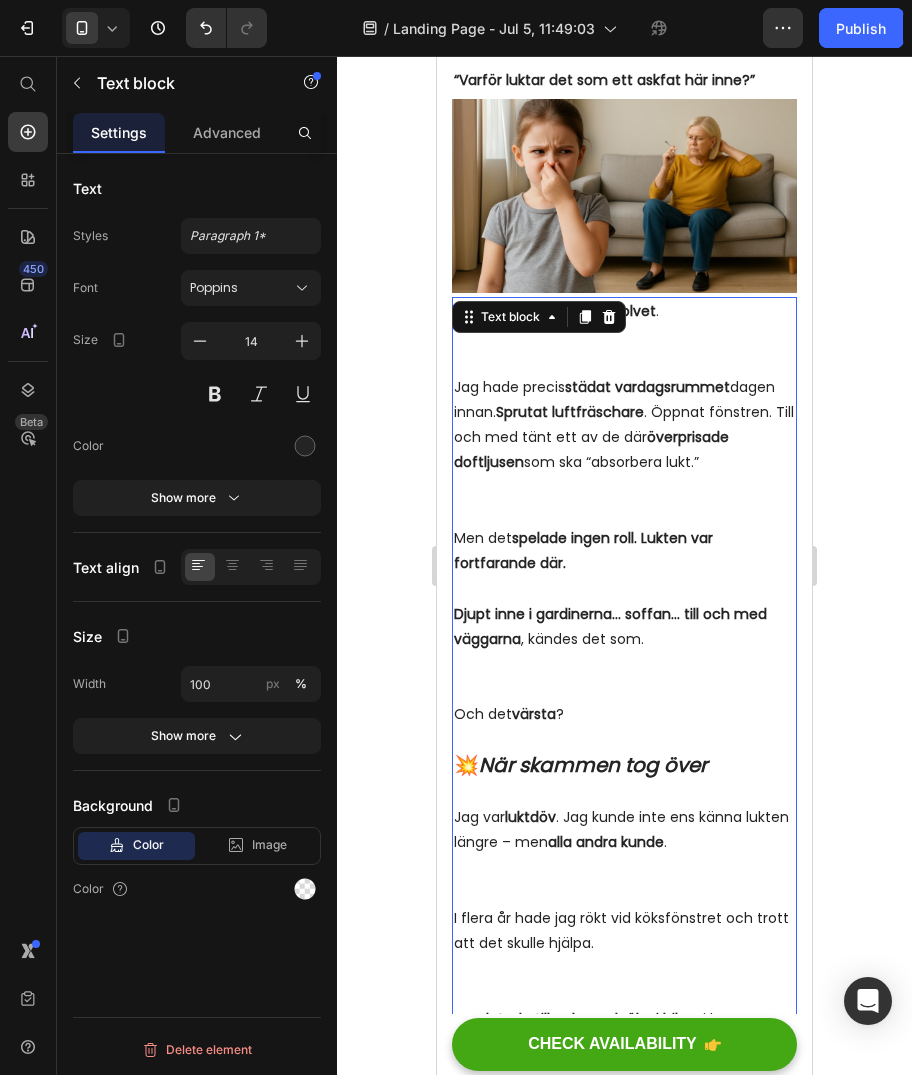 scroll, scrollTop: 703, scrollLeft: 0, axis: vertical 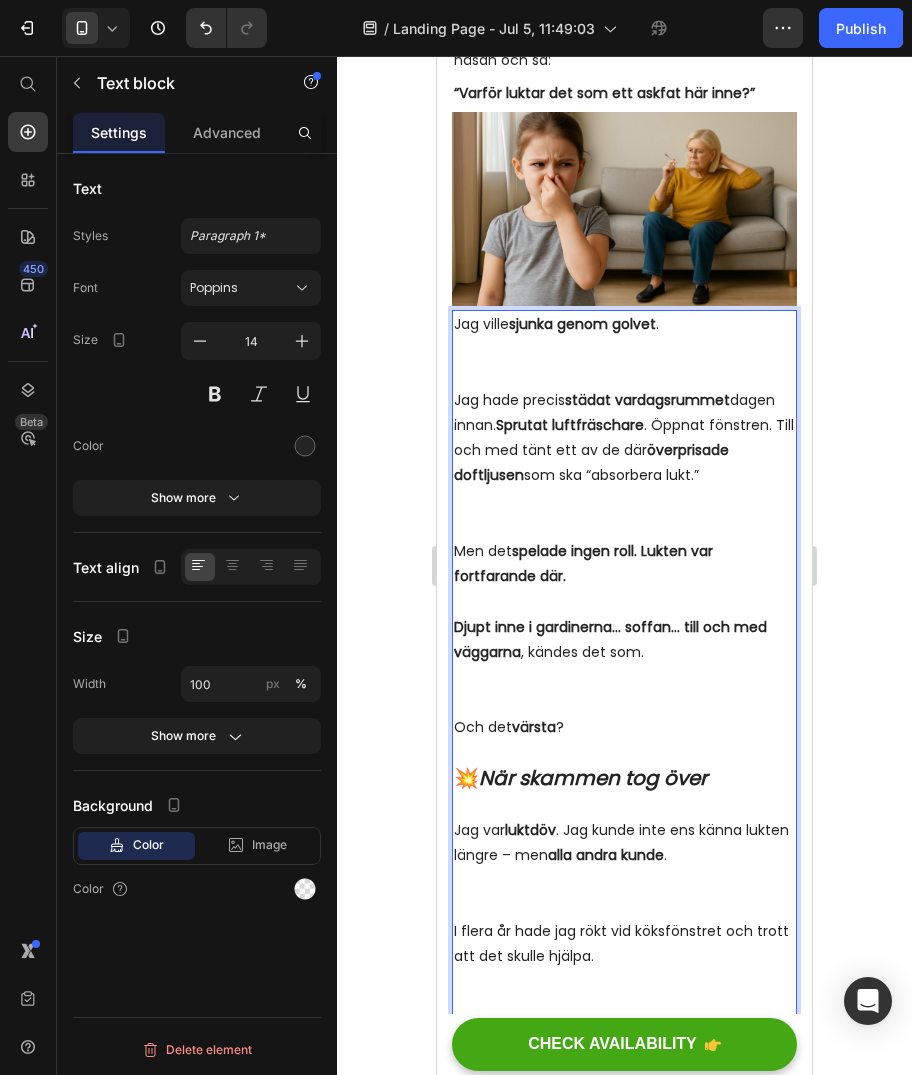 click on "Jag hade precis  städat vardagsrummet  dagen innan.  Sprutat luftfräschare . Öppnat fönstren. Till och med tänt ett av de där  överprisade doftljusen  som ska “absorbera lukt.”" at bounding box center [624, 463] 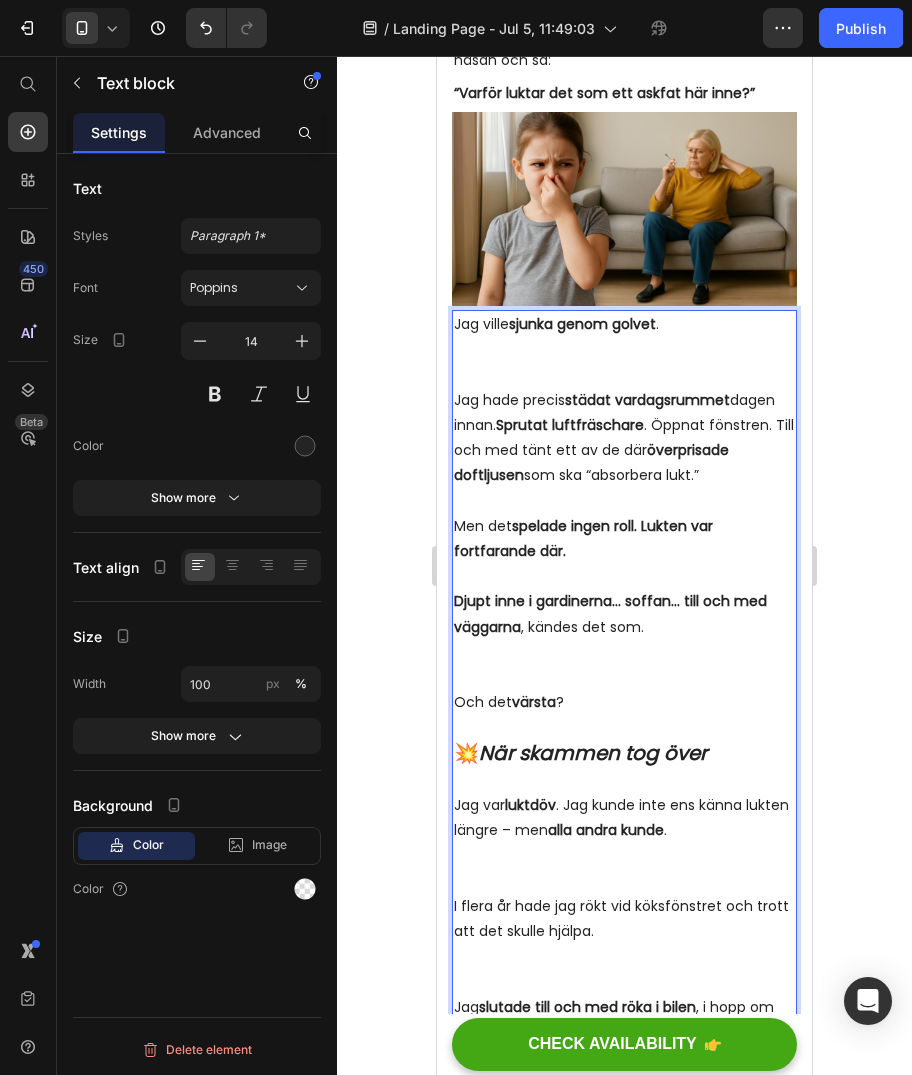 click on "Jag ville  sjunka genom golvet ." at bounding box center [624, 350] 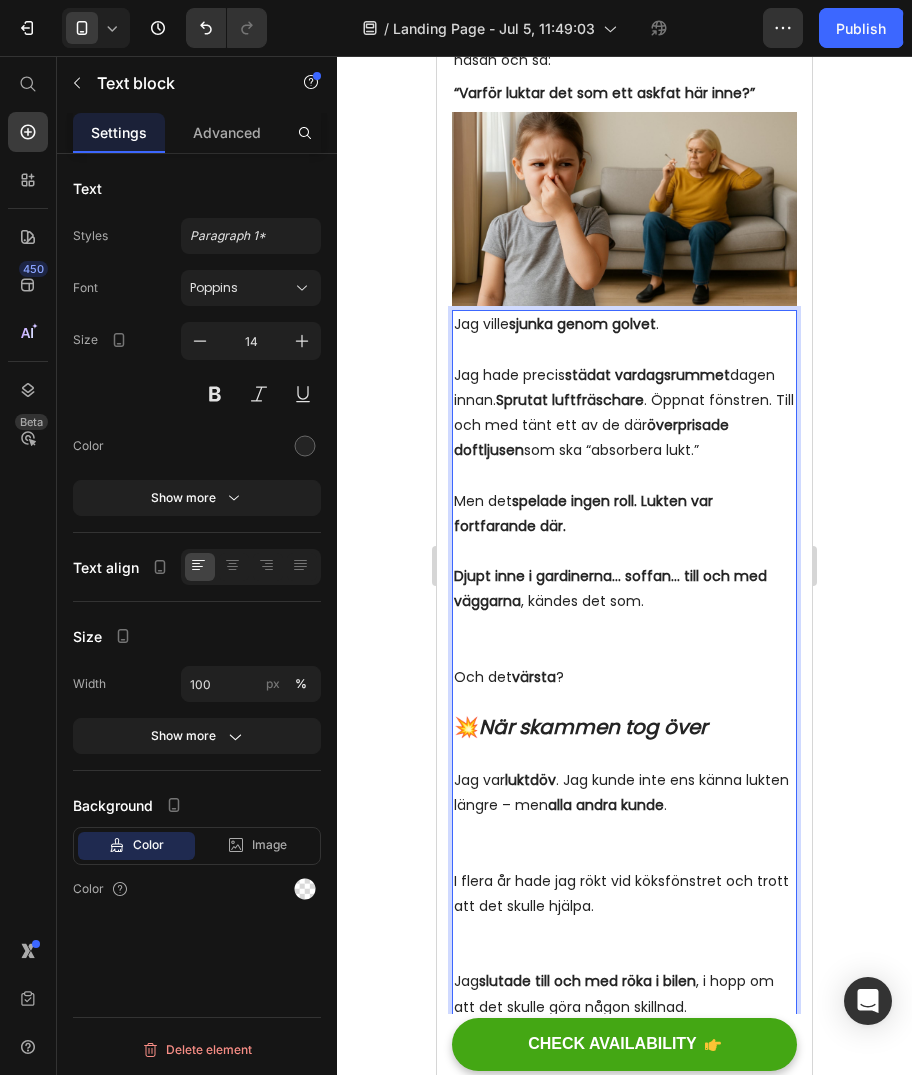 click on "Djupt inne i gardinerna… soffan… till och med väggarna , kändes det som." at bounding box center (624, 614) 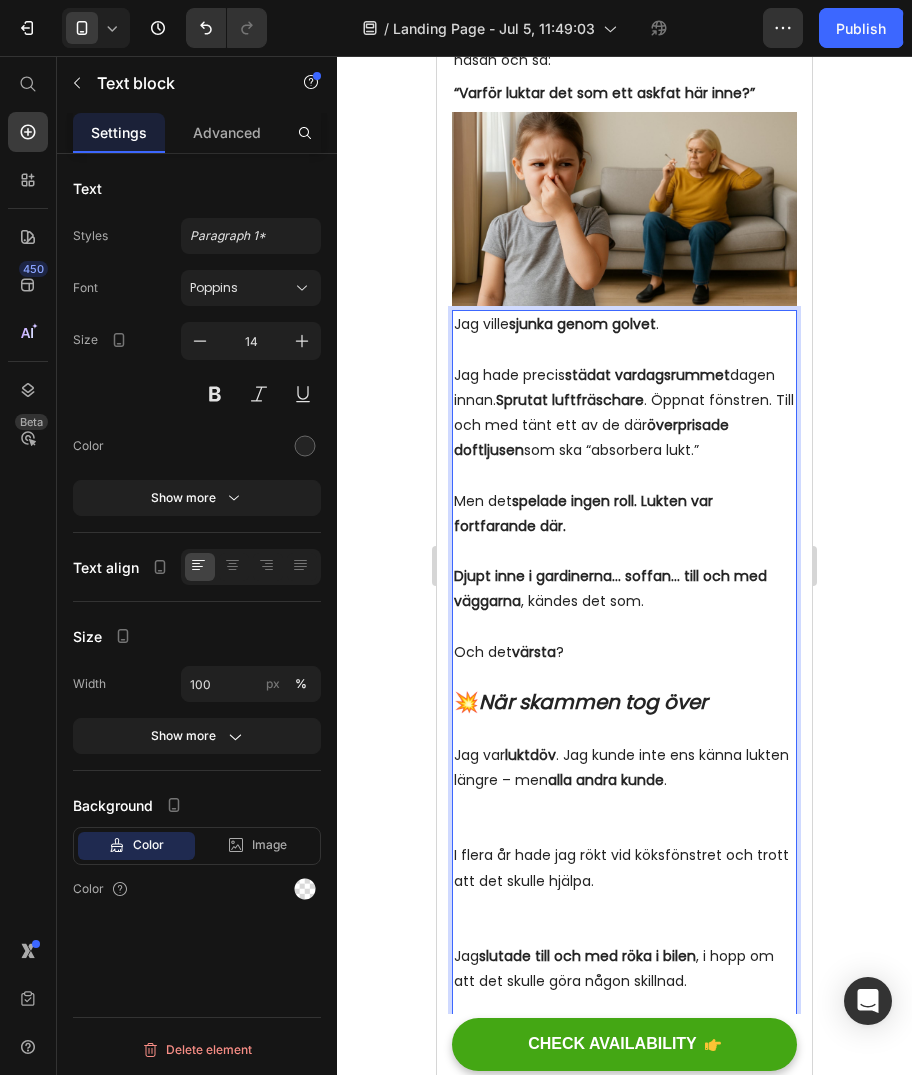 click on "Jag var  luktdöv . Jag kunde inte ens känna lukten längre – men  alla andra kunde ." at bounding box center (624, 793) 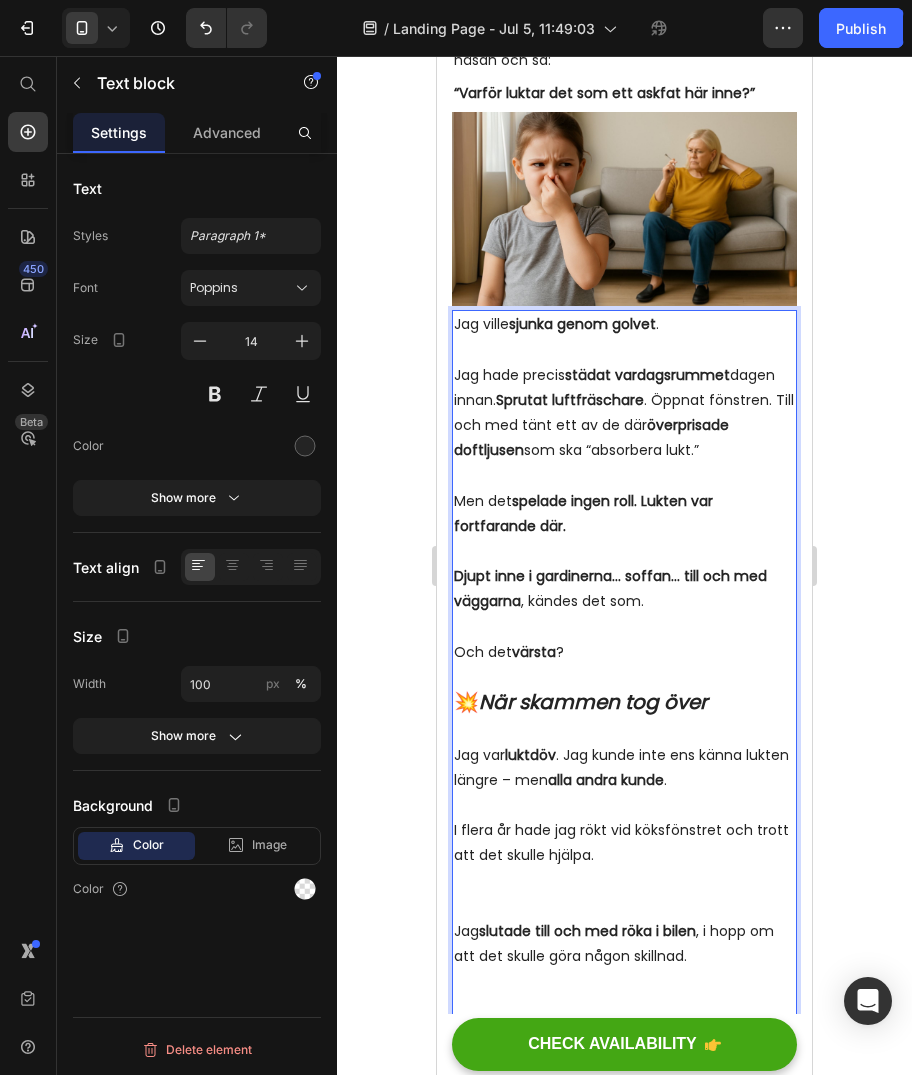 click on "När skammen tog över" at bounding box center [593, 702] 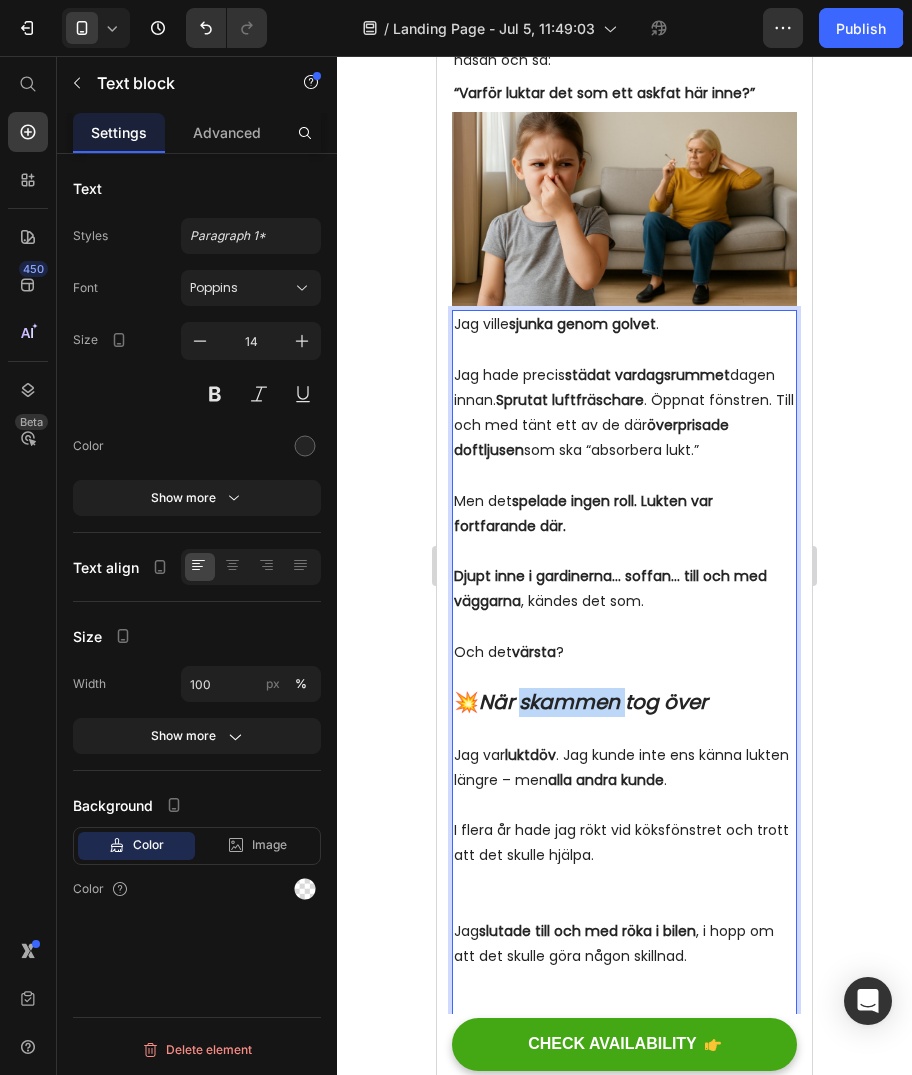 click on "När skammen tog över" at bounding box center (593, 702) 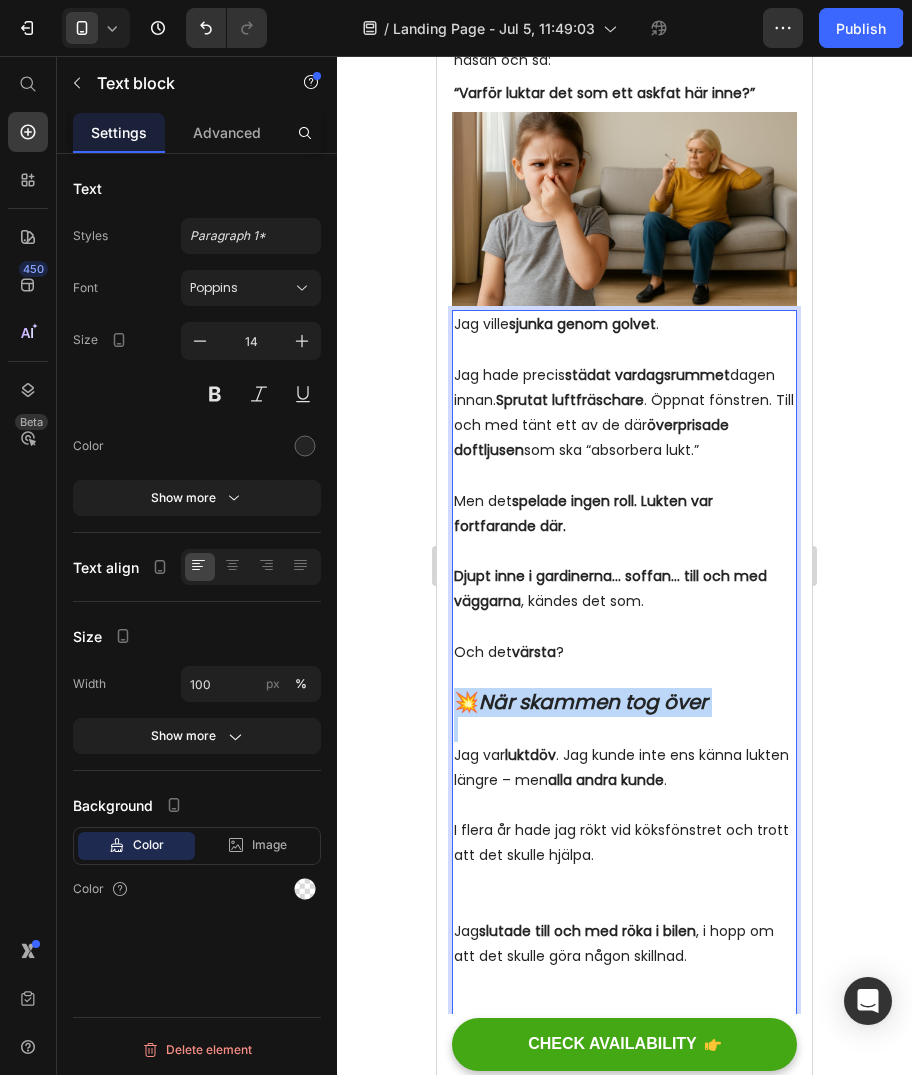 click on "När skammen tog över" at bounding box center (593, 702) 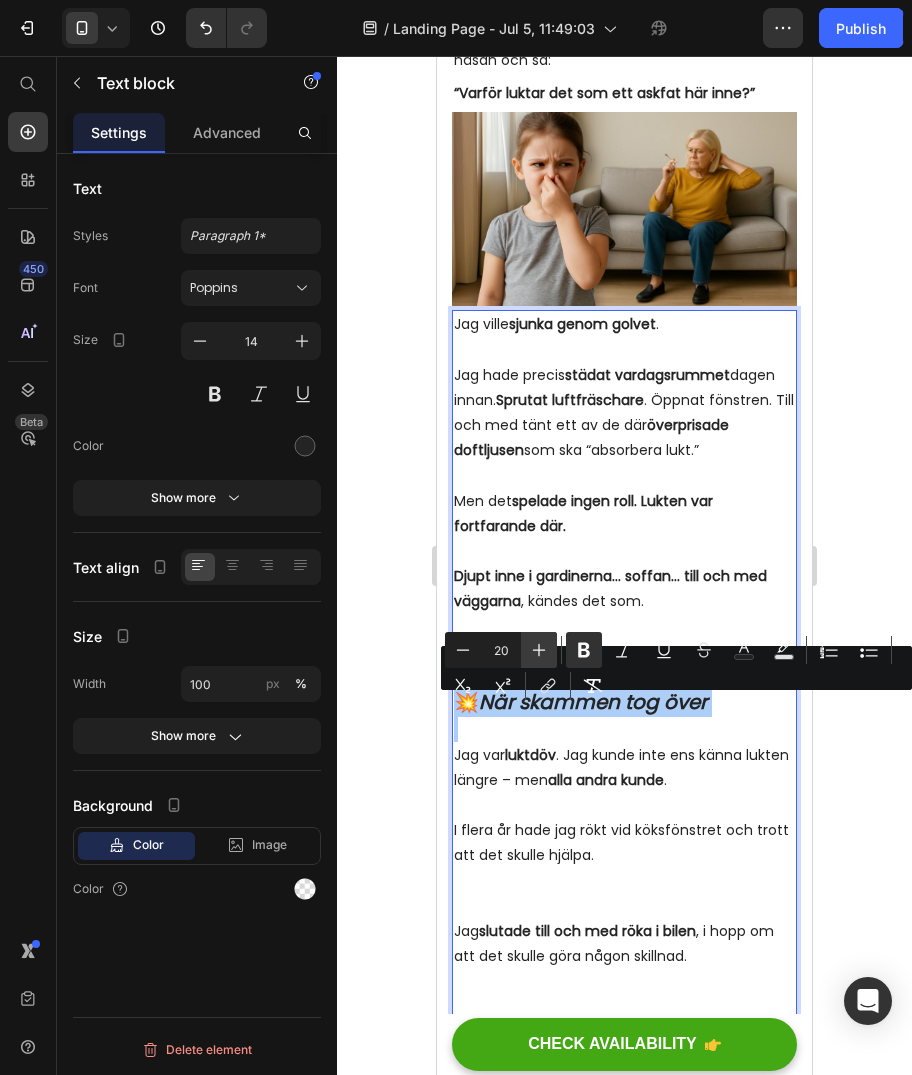 click 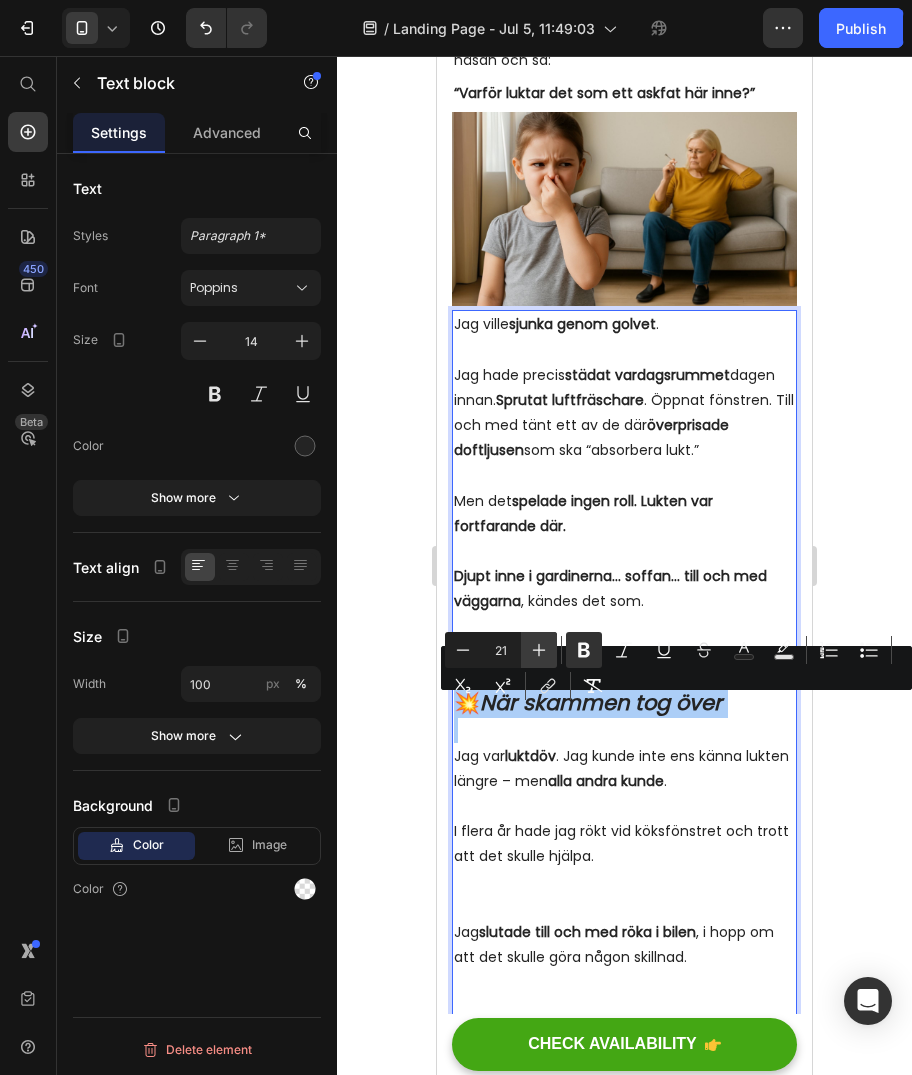 click 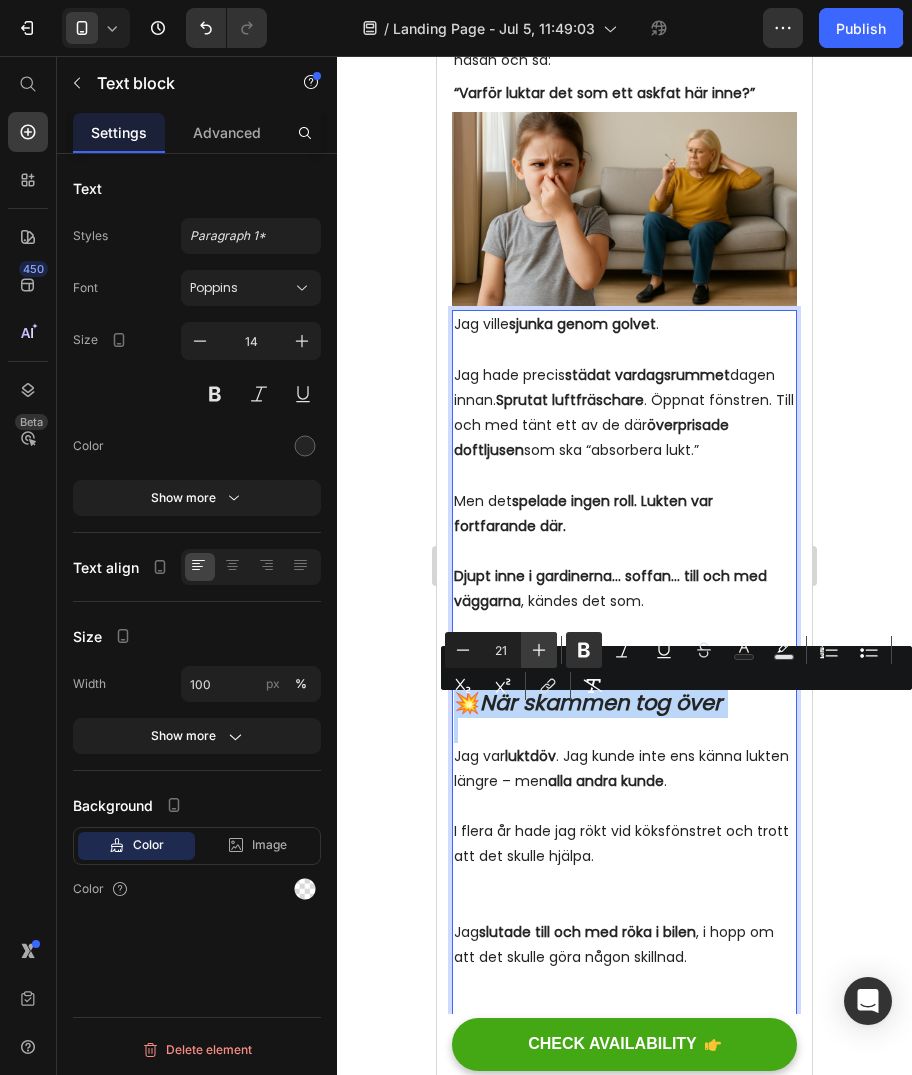 type on "22" 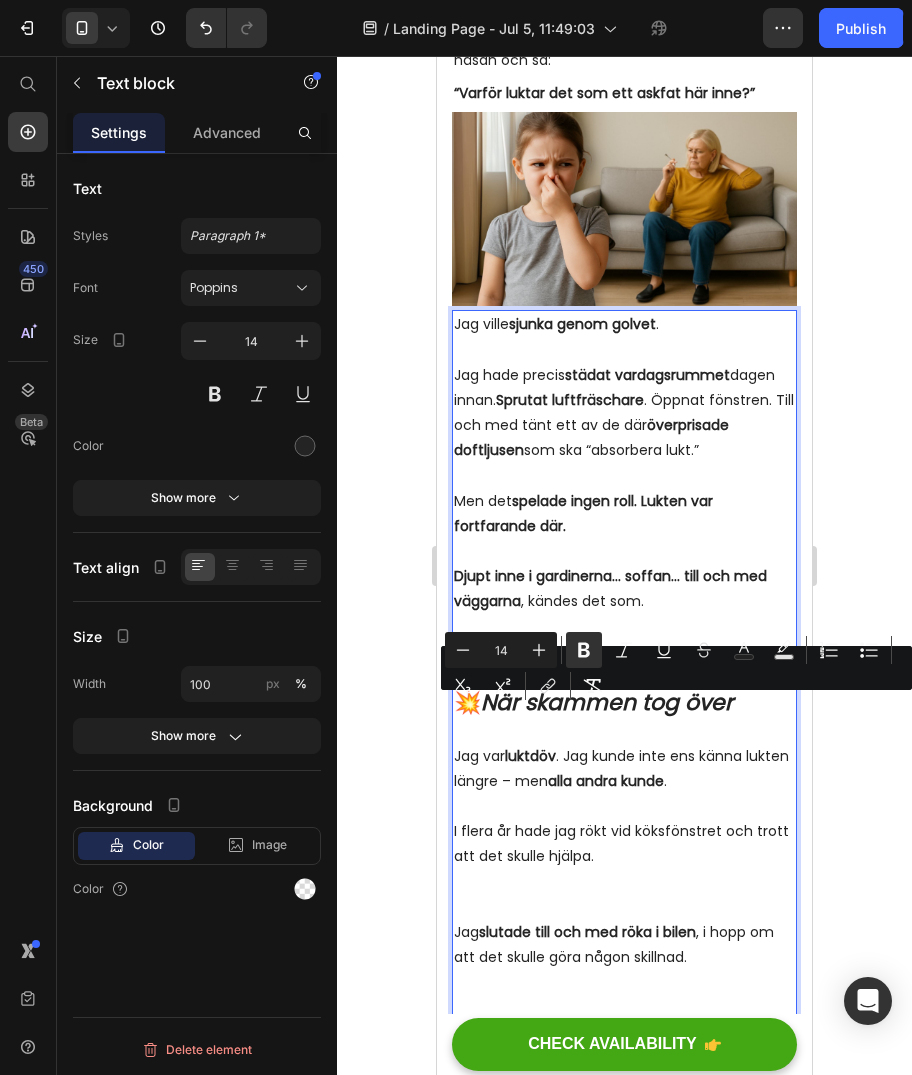 click on "Jag var  luktdöv . Jag kunde inte ens känna lukten längre – men  alla andra kunde ." at bounding box center (624, 782) 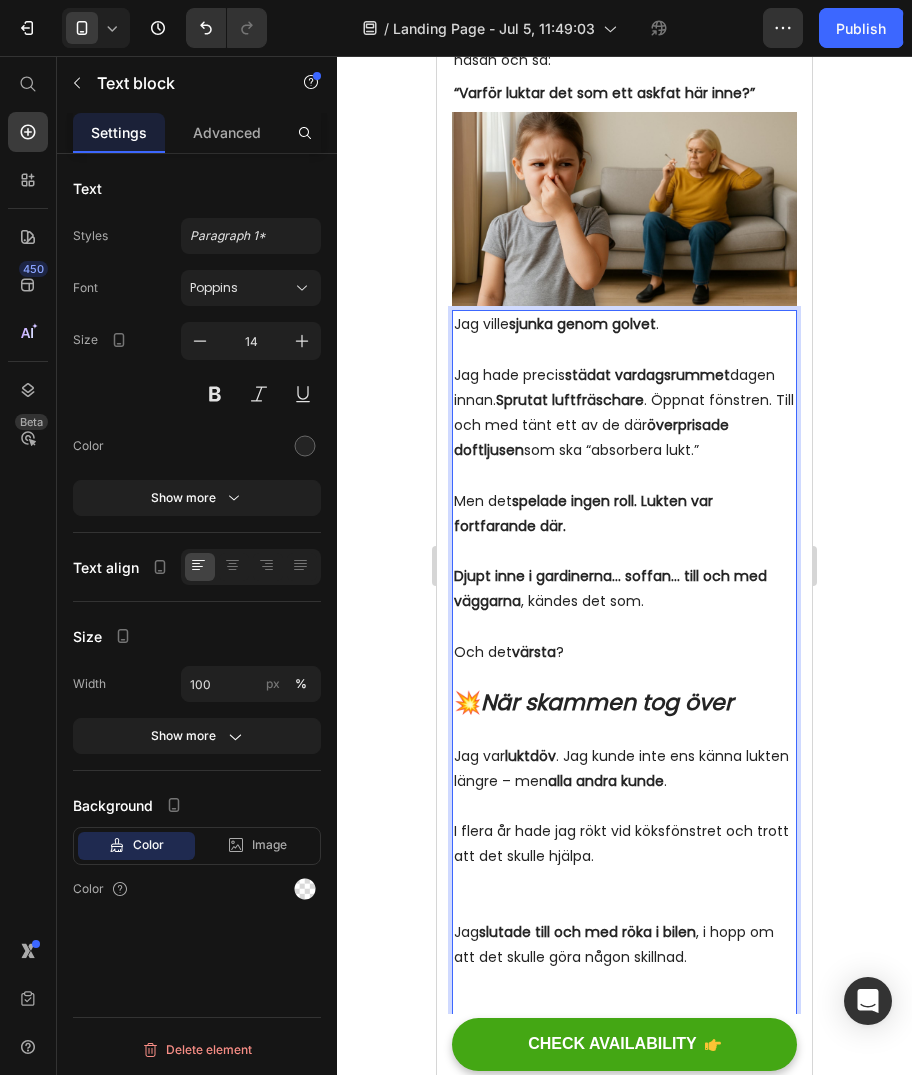 click on "I flera år hade jag rökt vid köksfönstret och trott att det skulle hjälpa." at bounding box center [624, 869] 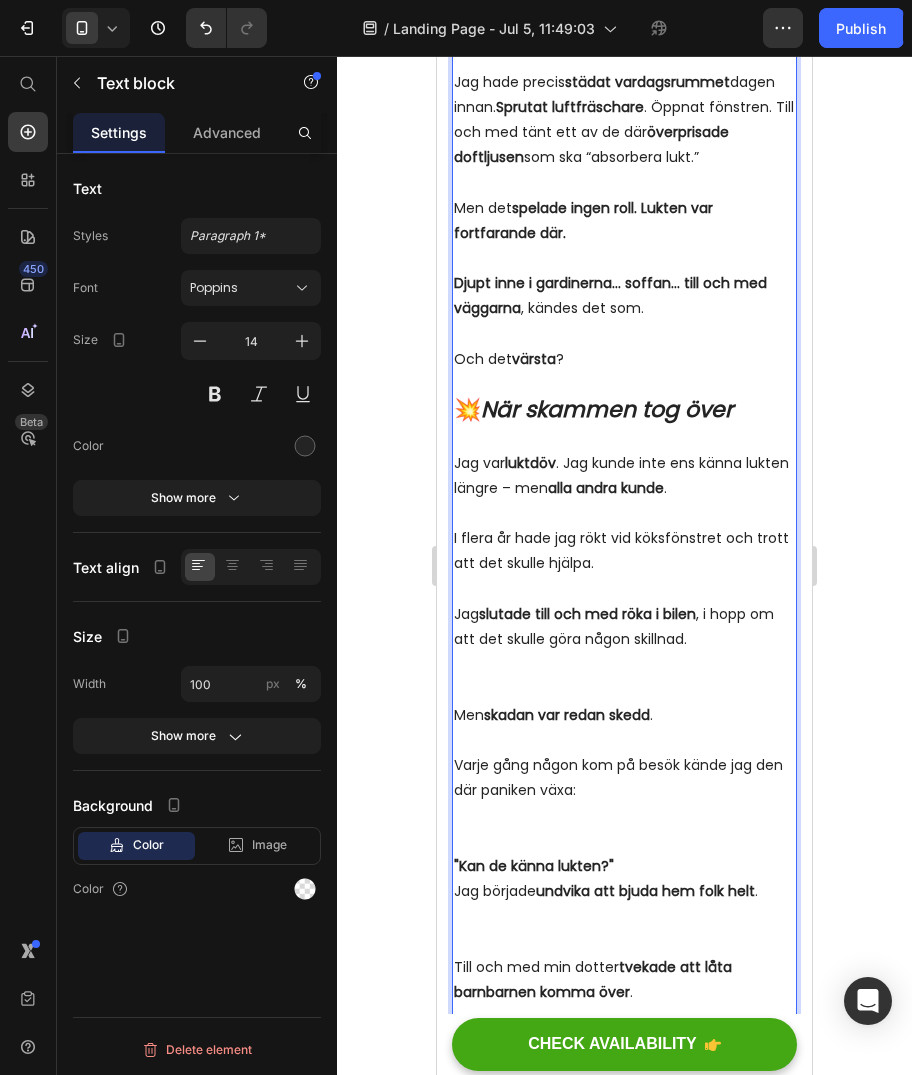 scroll, scrollTop: 1003, scrollLeft: 0, axis: vertical 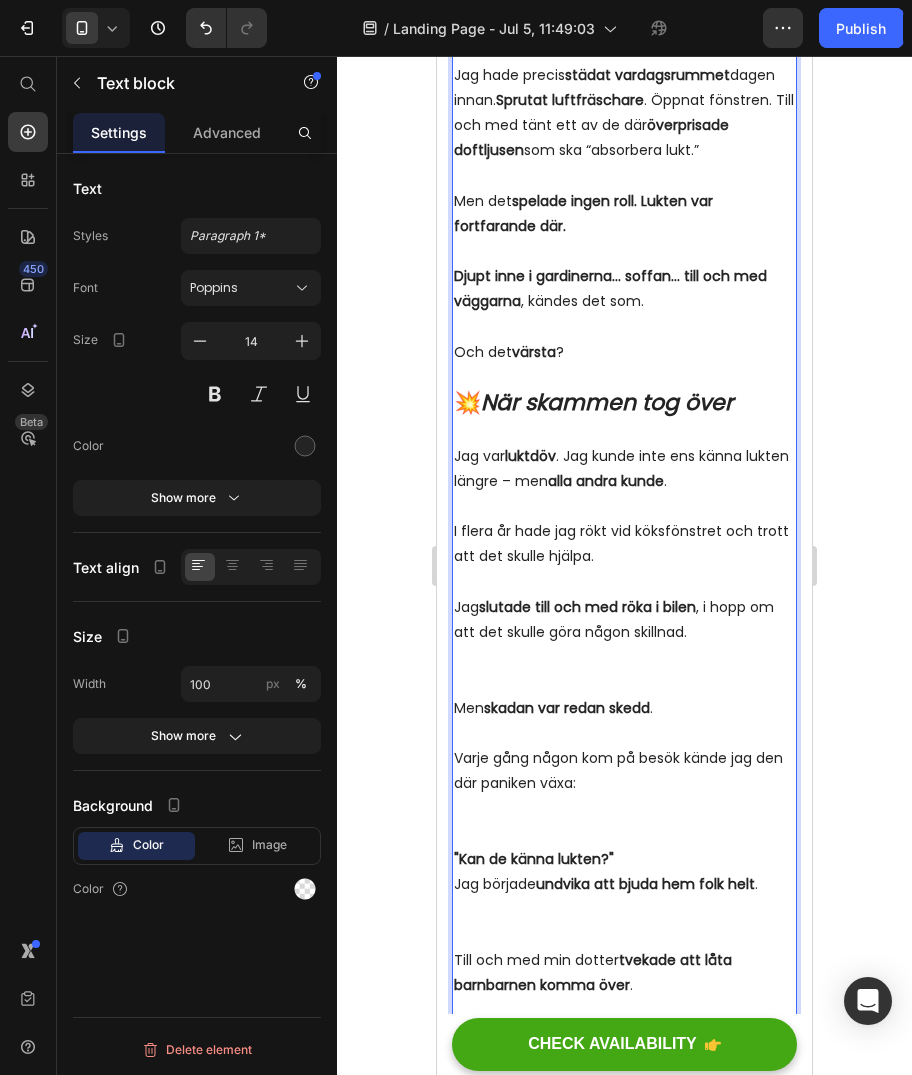 click on "Jag  slutade till och med röka i bilen , i hopp om att det skulle göra någon skillnad." at bounding box center [624, 645] 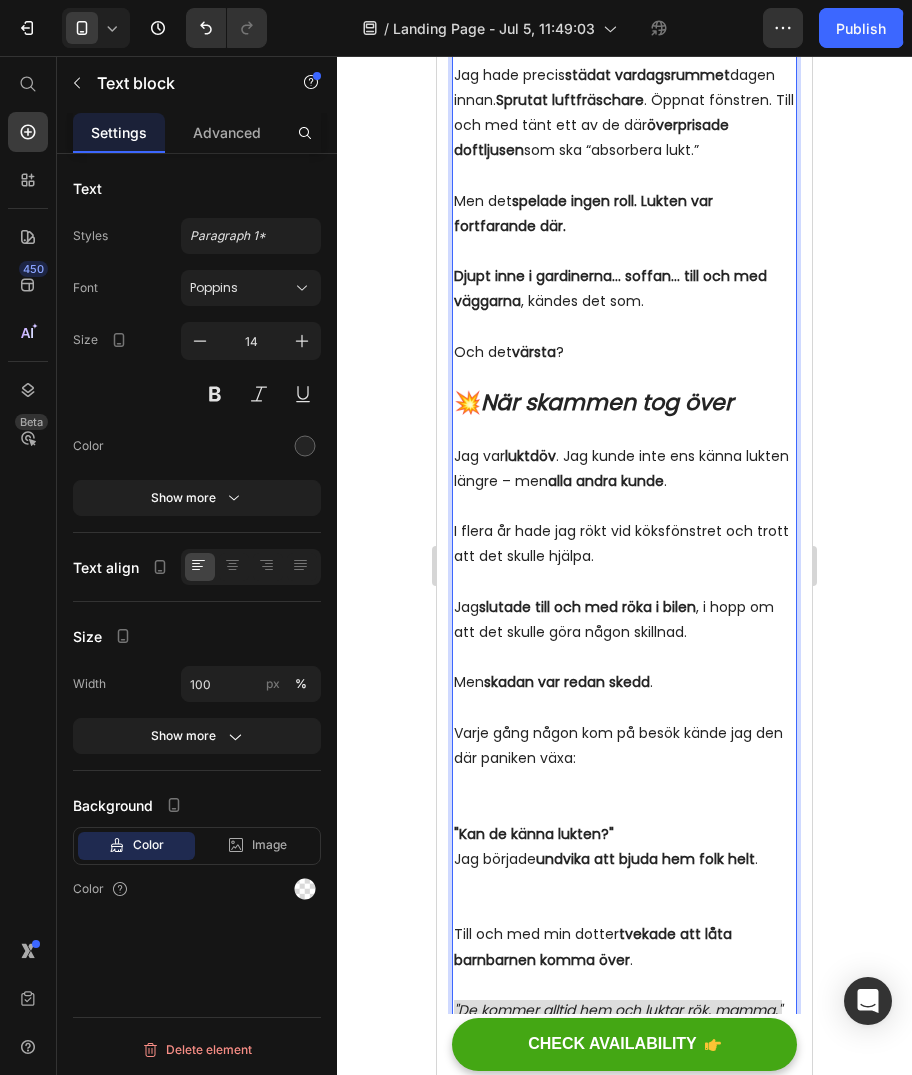 click on "Varje gång någon kom på besök kände jag den där paniken växa:" at bounding box center [624, 771] 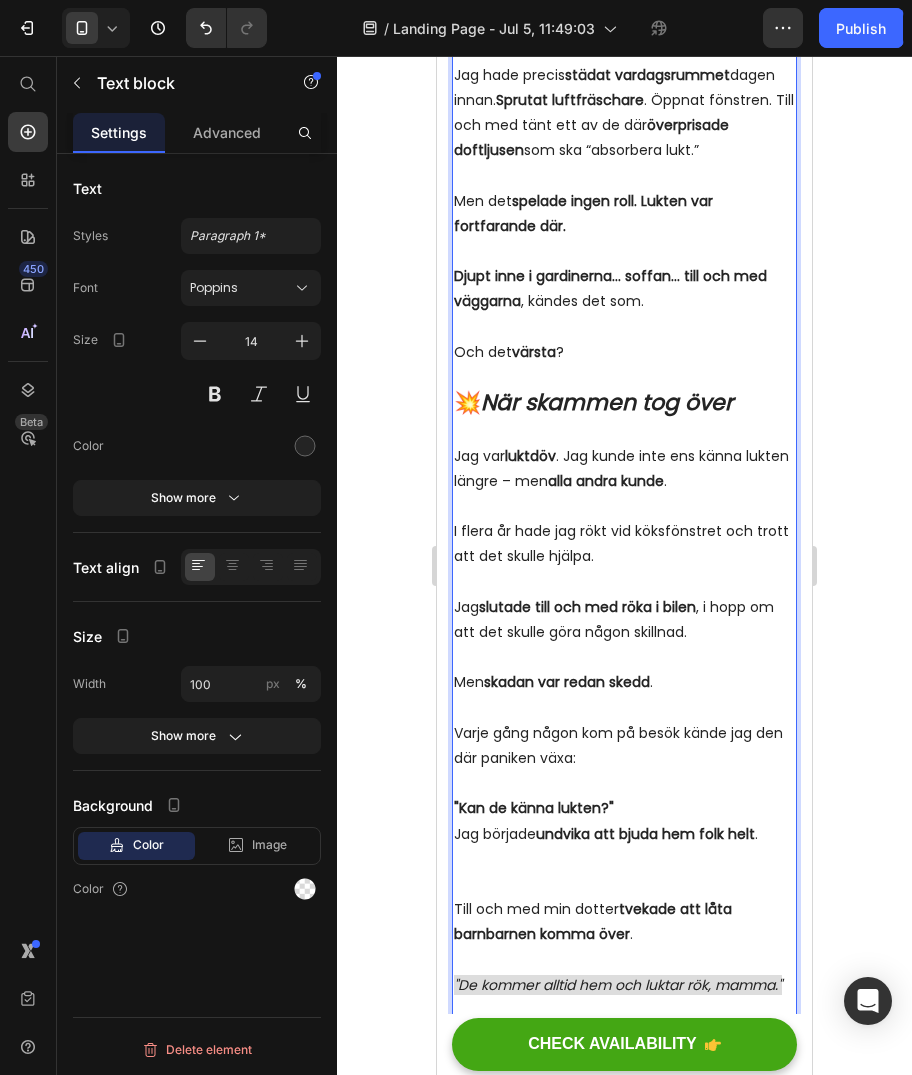 click on "Jag började  undvika att bjuda hem folk helt ." at bounding box center [624, 860] 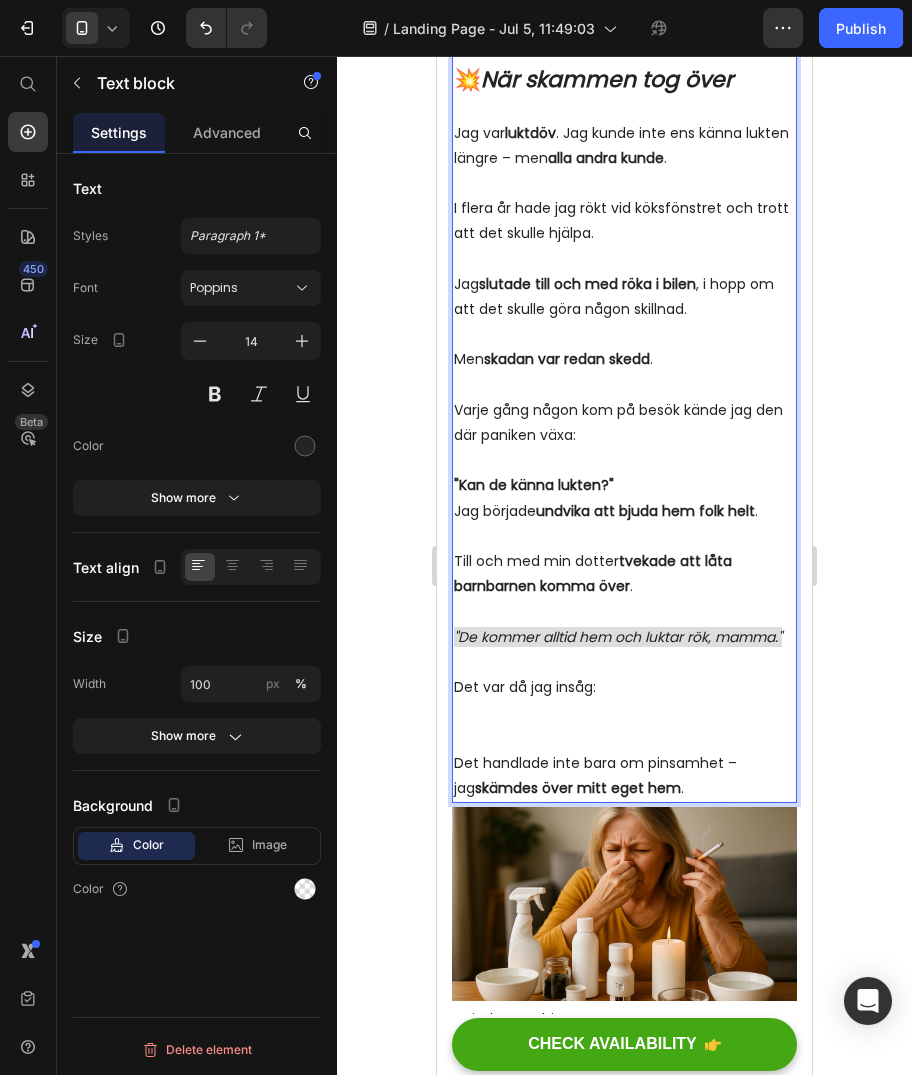 scroll, scrollTop: 1403, scrollLeft: 0, axis: vertical 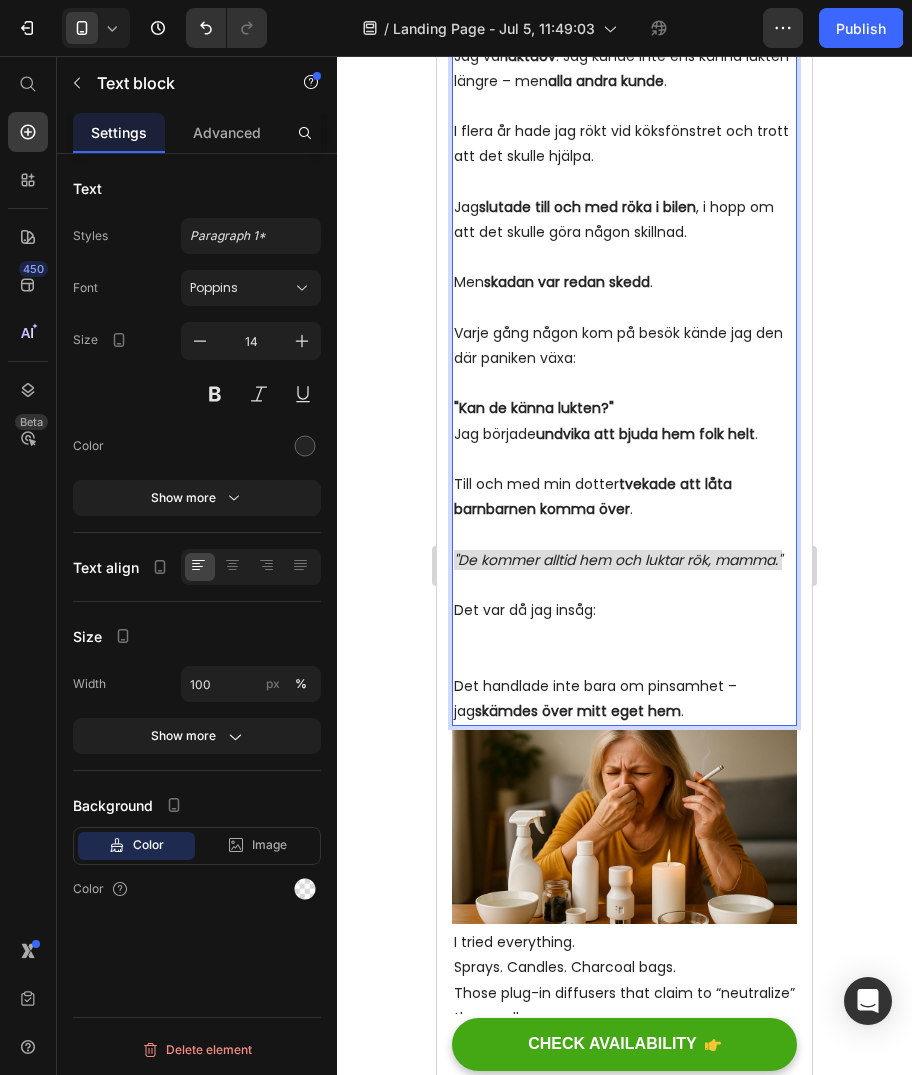 click on "Det var då jag insåg:" at bounding box center (624, 636) 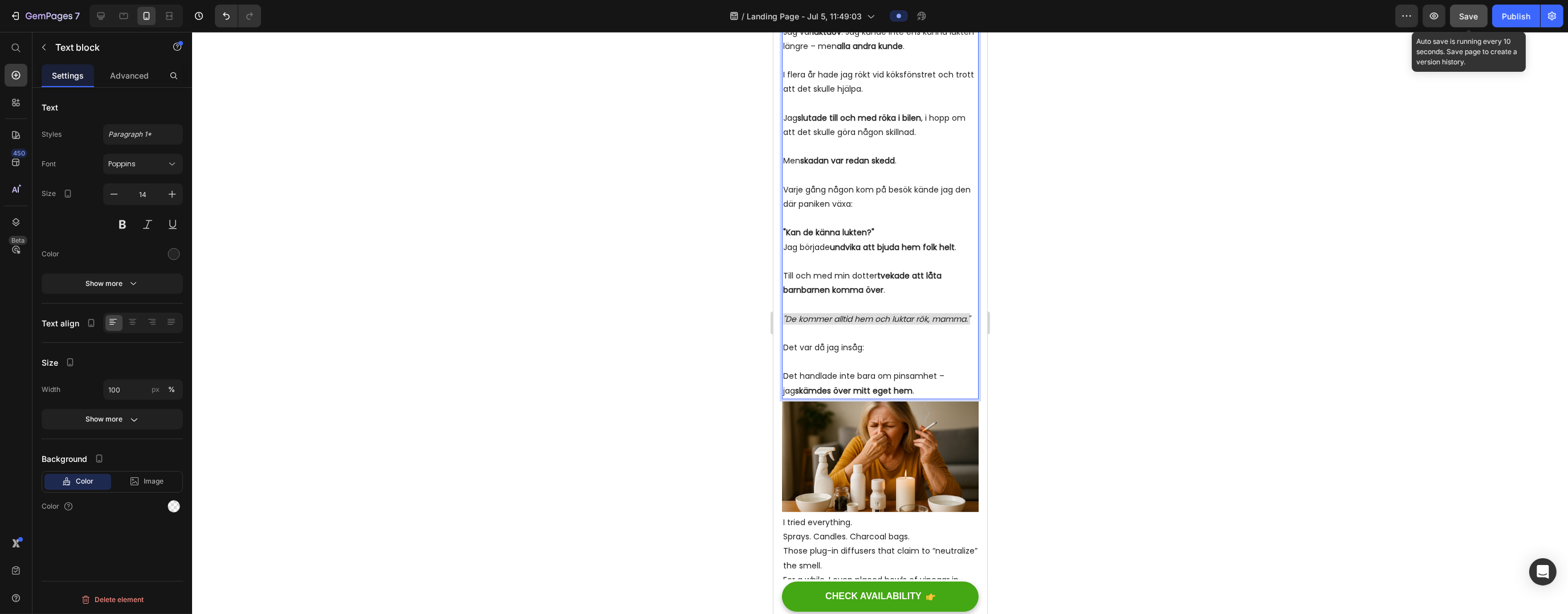 click on "Save" at bounding box center [1469, 16] 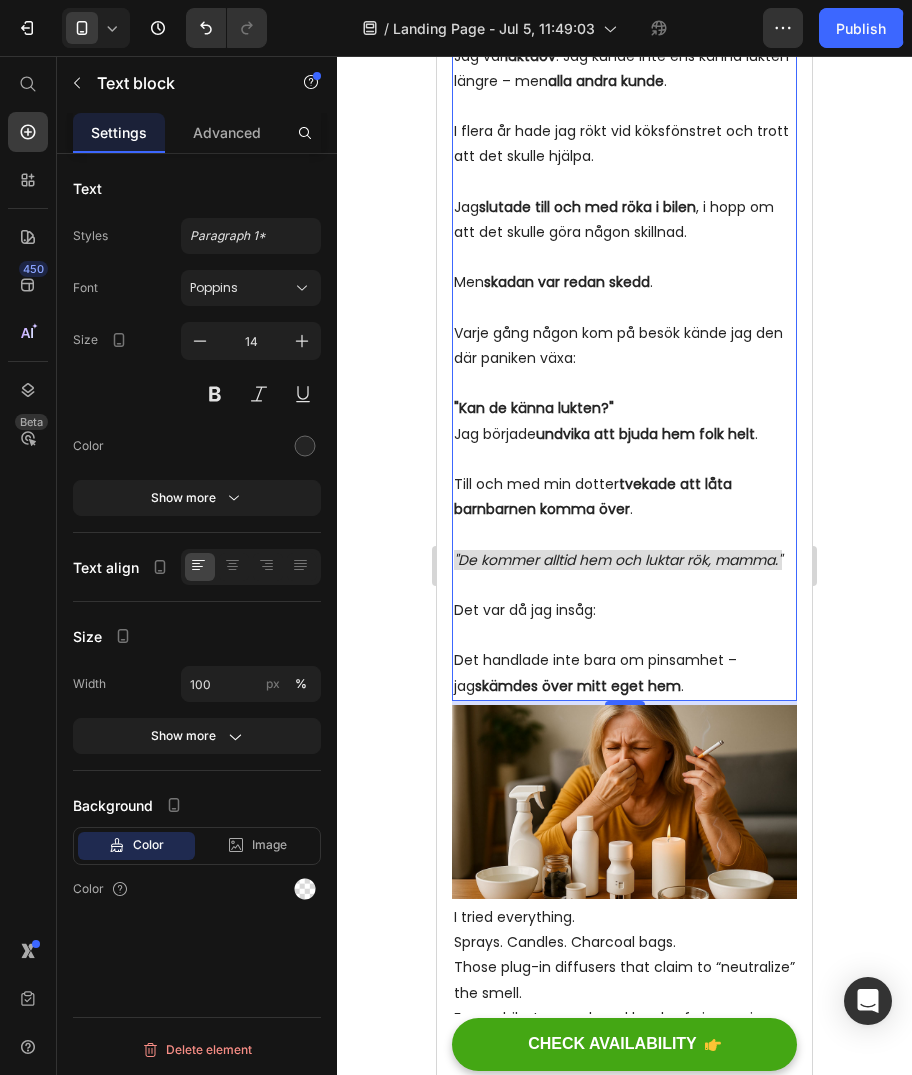 click on ""De kommer alltid hem och luktar rök, mamma."" at bounding box center [624, 560] 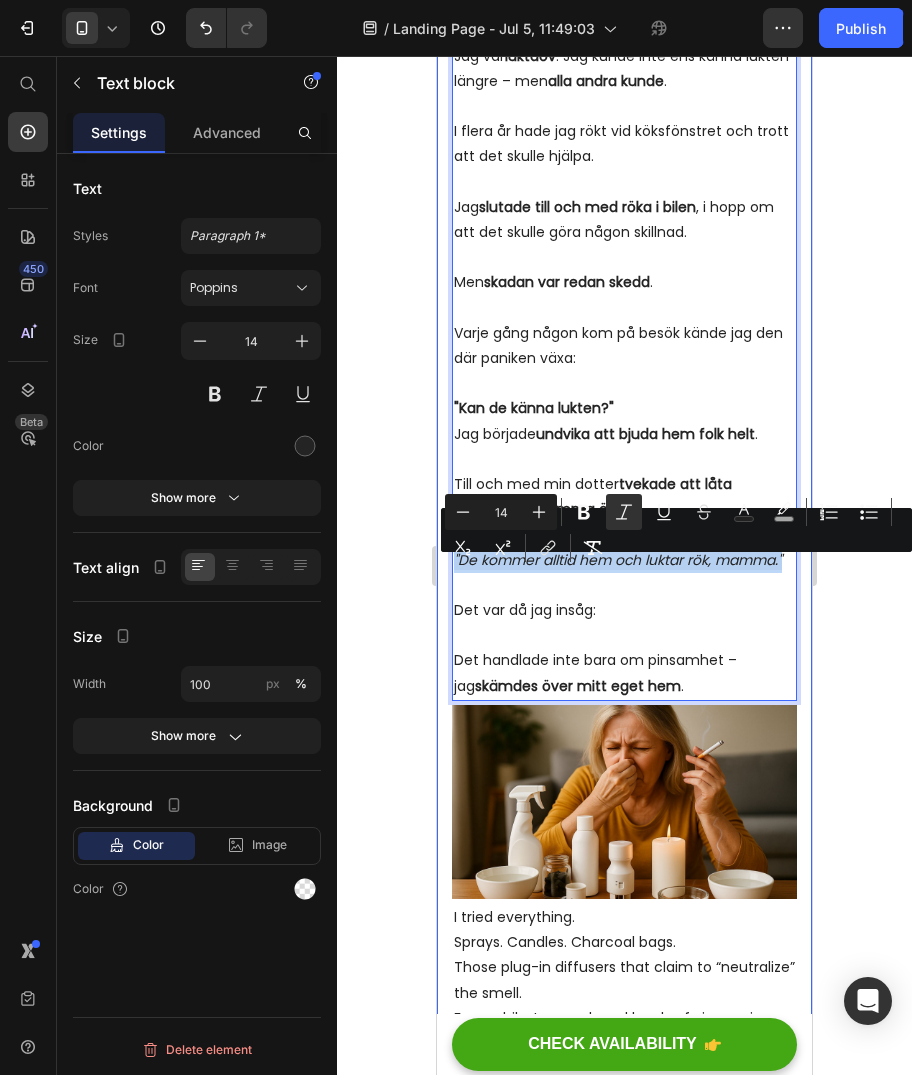 drag, startPoint x: 541, startPoint y: 596, endPoint x: 449, endPoint y: 569, distance: 95.880135 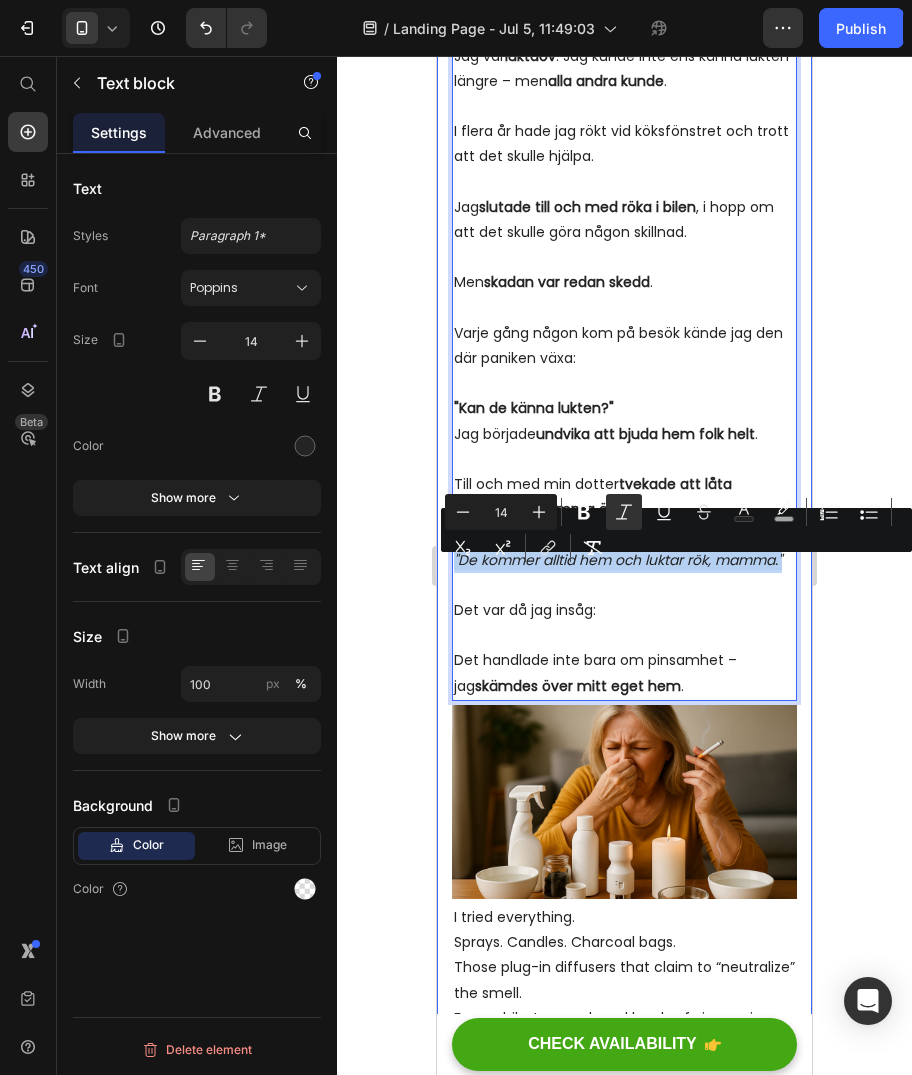click on "Hur Denna Svenska Mormor Blev Av Med 10 Års Röklukt på Bara 30 Minuter Heading "Till och med mina barnbarn slutade hälsa på… allt jag ägde luktade askkopp." Heading Title Line Image Av Dr. [NAME] [LAST], Miljöhälsoexpert Text block Publicerad den [DATE] Text block Row Image Jag brukade aldrig märka det.. Men en dag kom min systerdotter in, rynkade på näsan och sa: Text block “Varför luktar det som ett askfat här inne?” Text Block Image Jag ville sjunka genom golvet. Jag hade precis städat vardagsrummet dagen innan. Sprutat luftfräschare. Öppnat fönstren. Till och med tänt ett av de där överprisade doftljusen som ska “absorbera lukt.” Men det spelade ingen roll. Lukten var fortfarande där. Djupt inne i gardinerna… soffan… till och med väggarna, kändes det som. Och det värsta? 💥 När skammen tog över Jag var luktdöv. Jag kunde inte ens känna lukten längre – men alla andra kunde. Jag Men . . . ." at bounding box center (624, 3217) 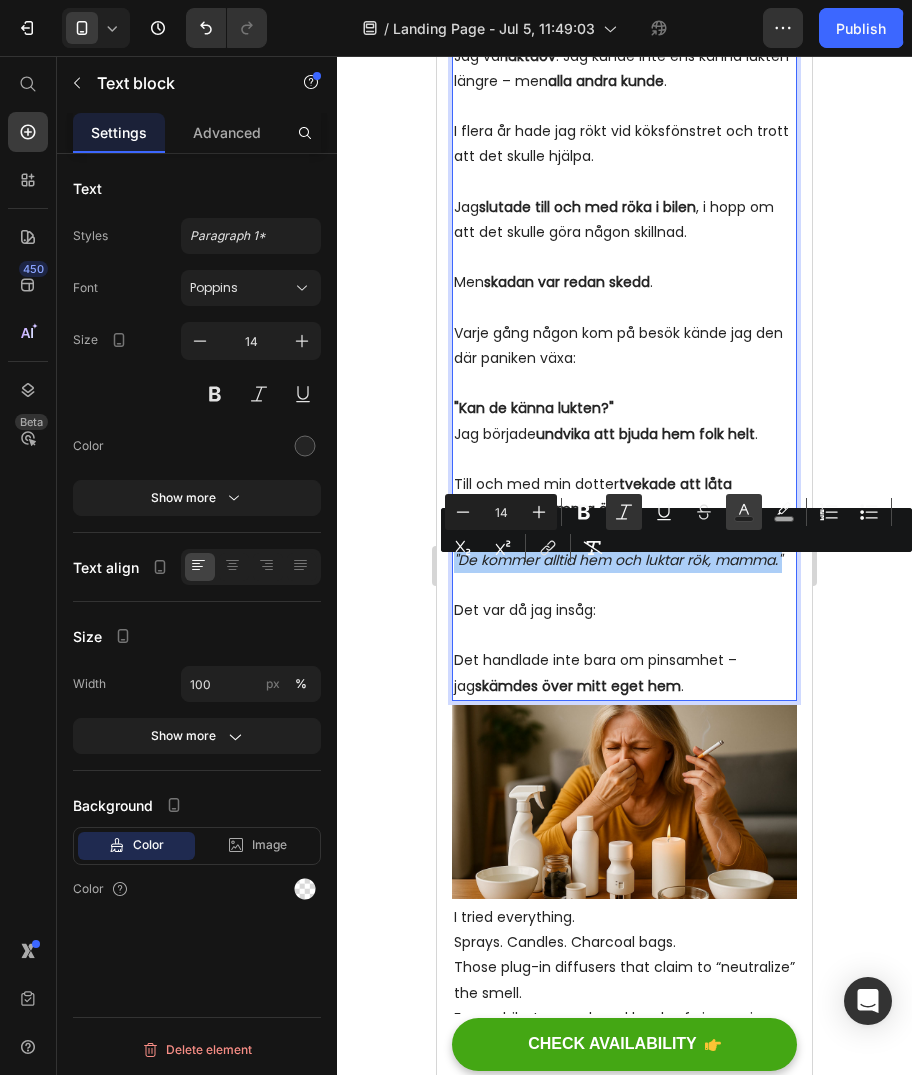 click 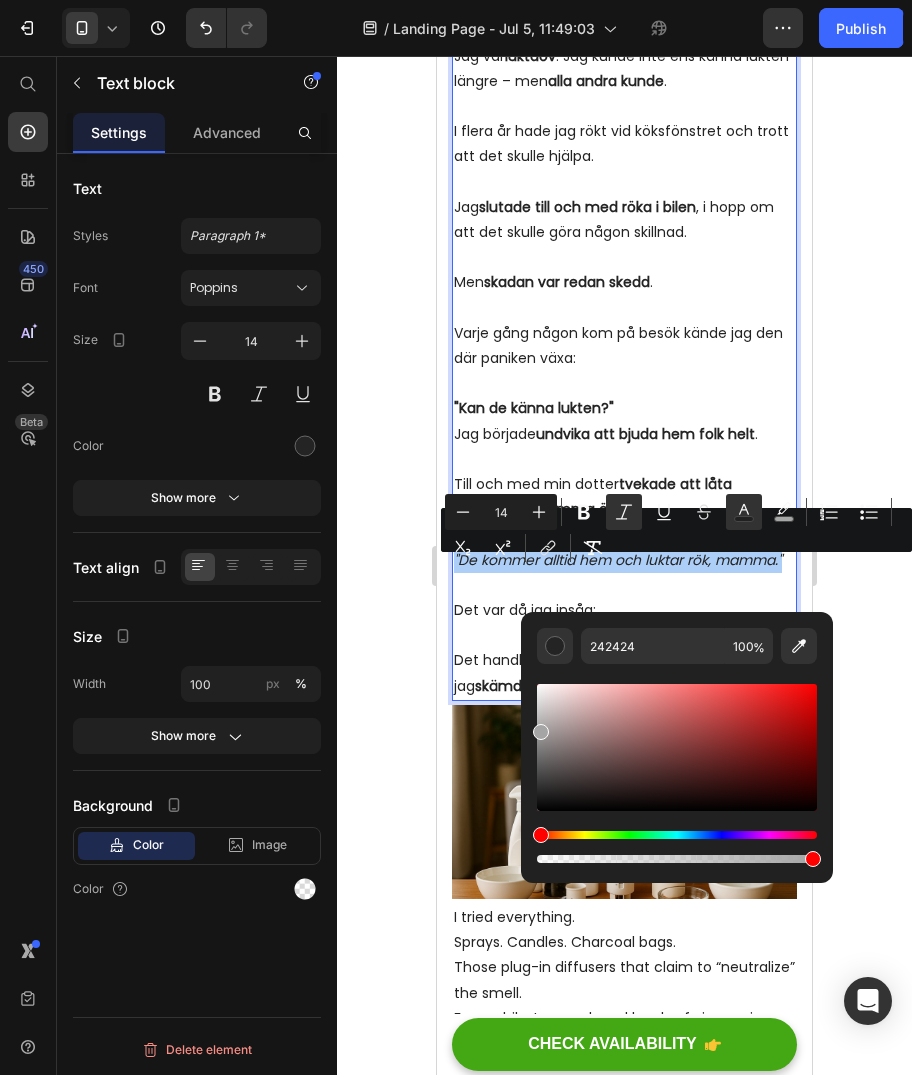 drag, startPoint x: 538, startPoint y: 801, endPoint x: 529, endPoint y: 726, distance: 75.53807 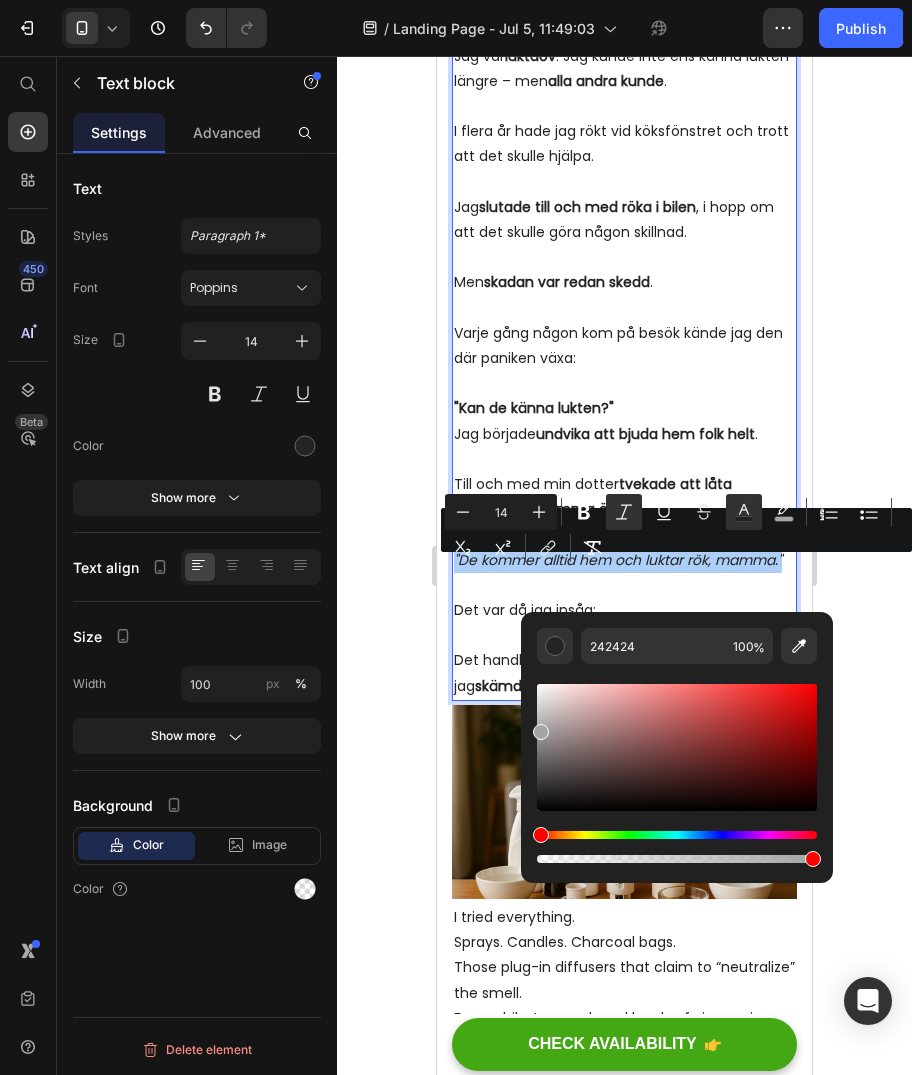 click on "242424 100 %" at bounding box center (677, 739) 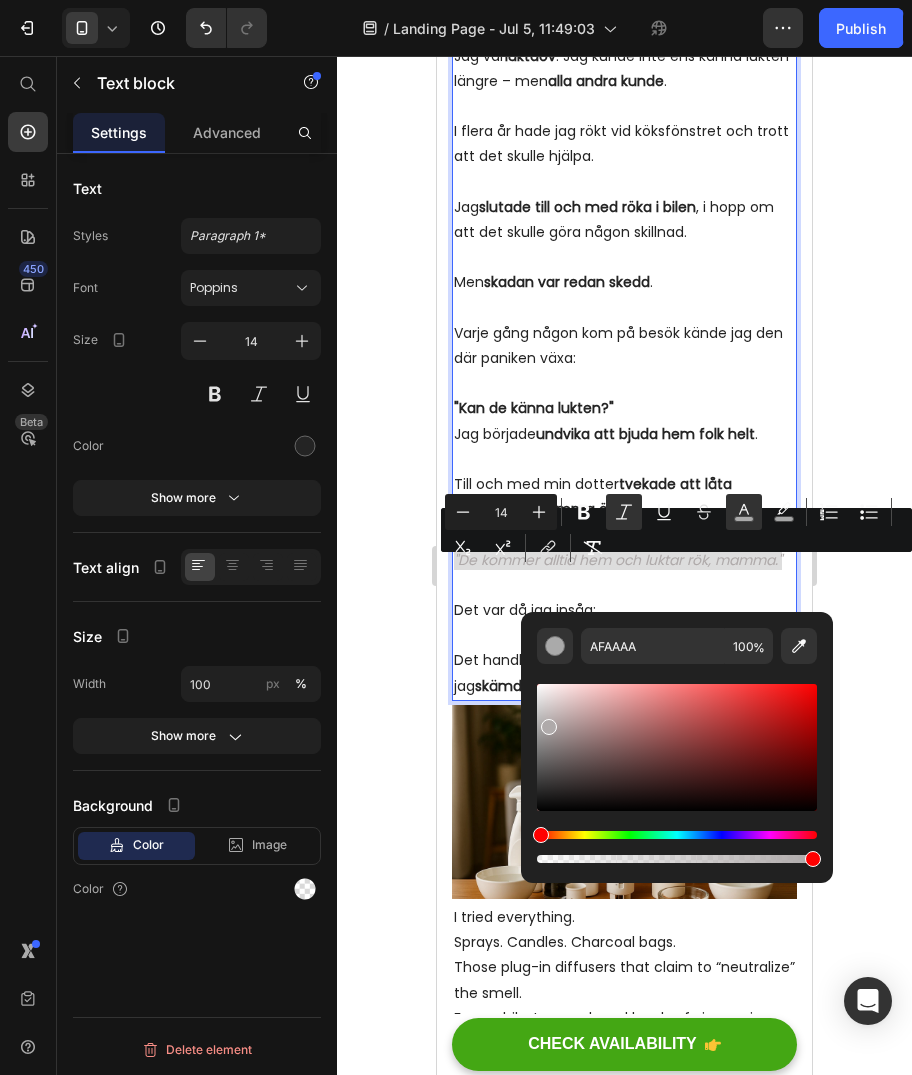 click at bounding box center (549, 727) 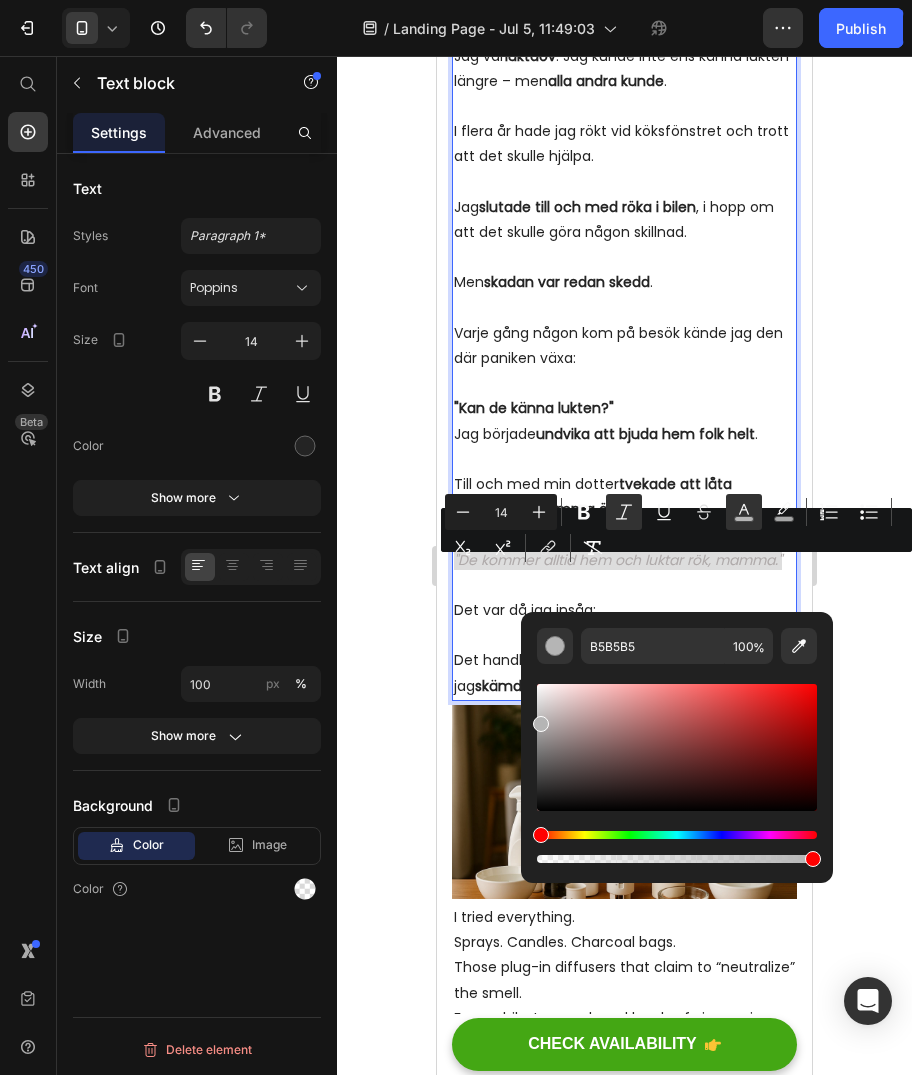 drag, startPoint x: 545, startPoint y: 723, endPoint x: 535, endPoint y: 720, distance: 10.440307 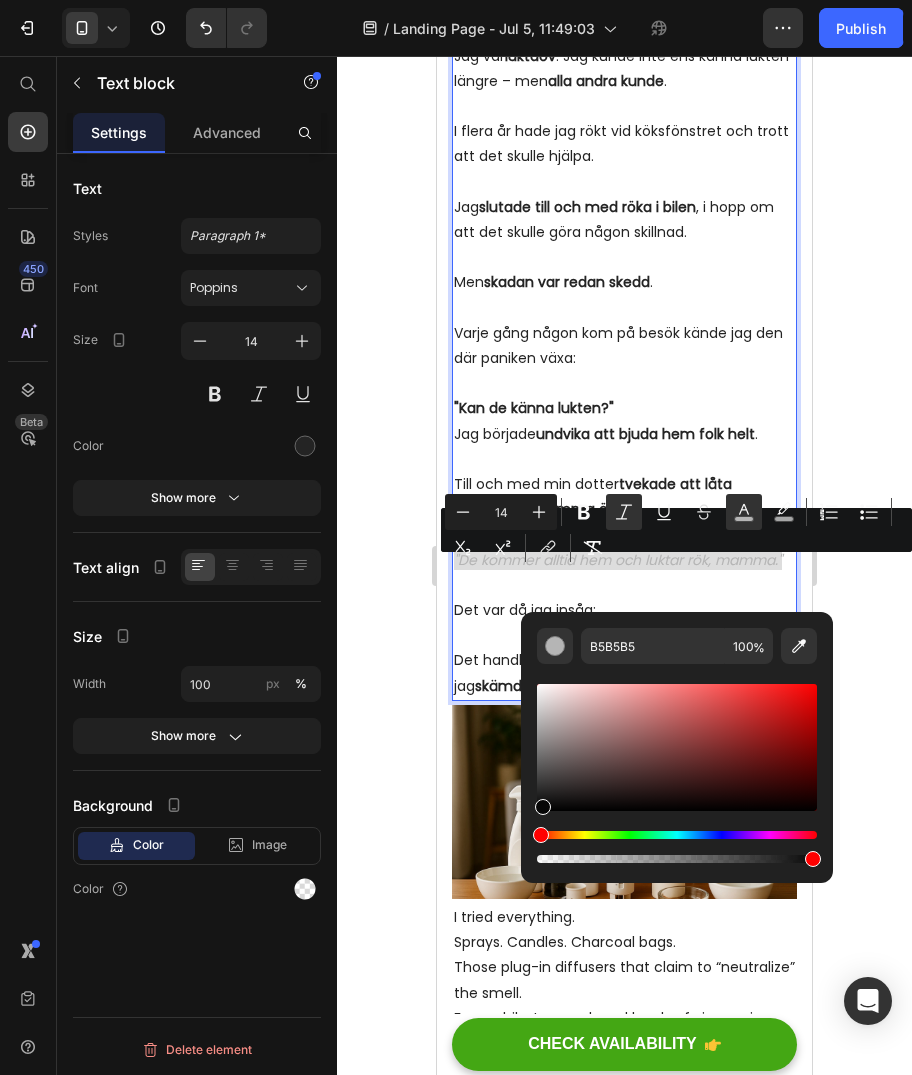 drag, startPoint x: 551, startPoint y: 800, endPoint x: 528, endPoint y: 818, distance: 29.206163 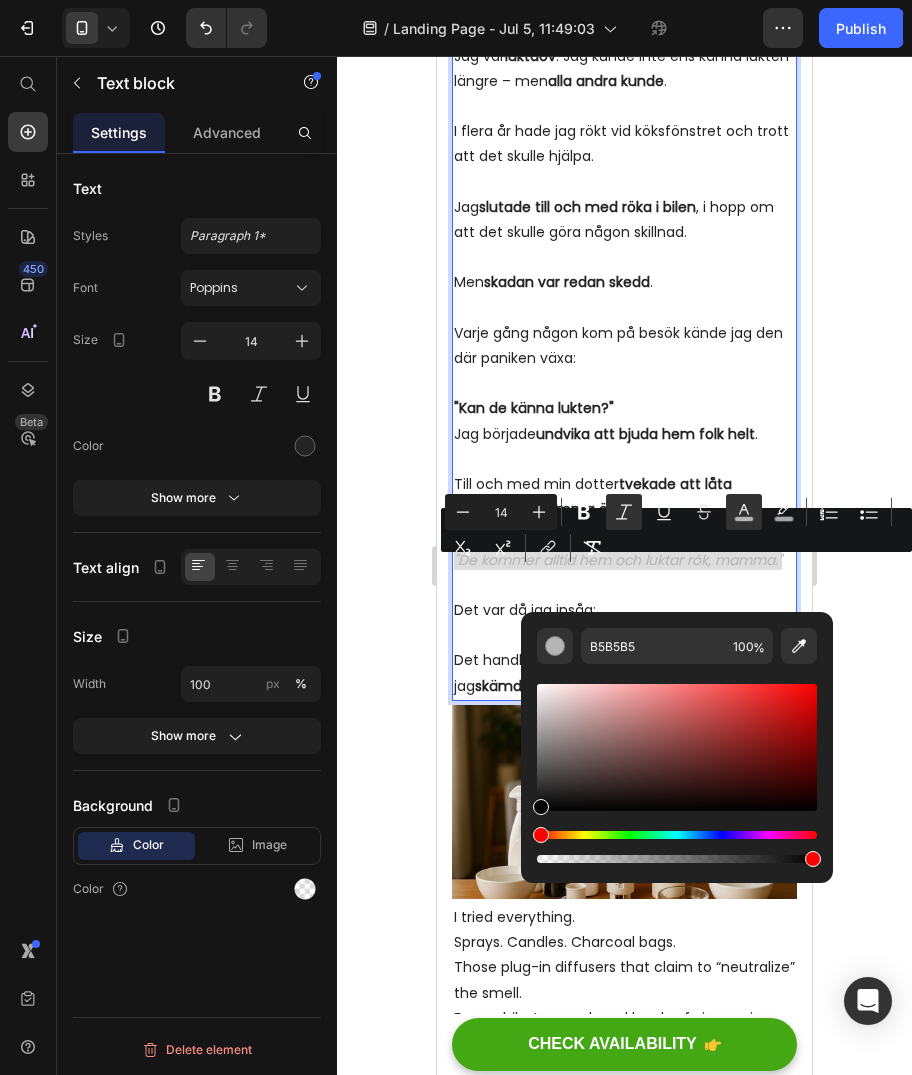 type on "000000" 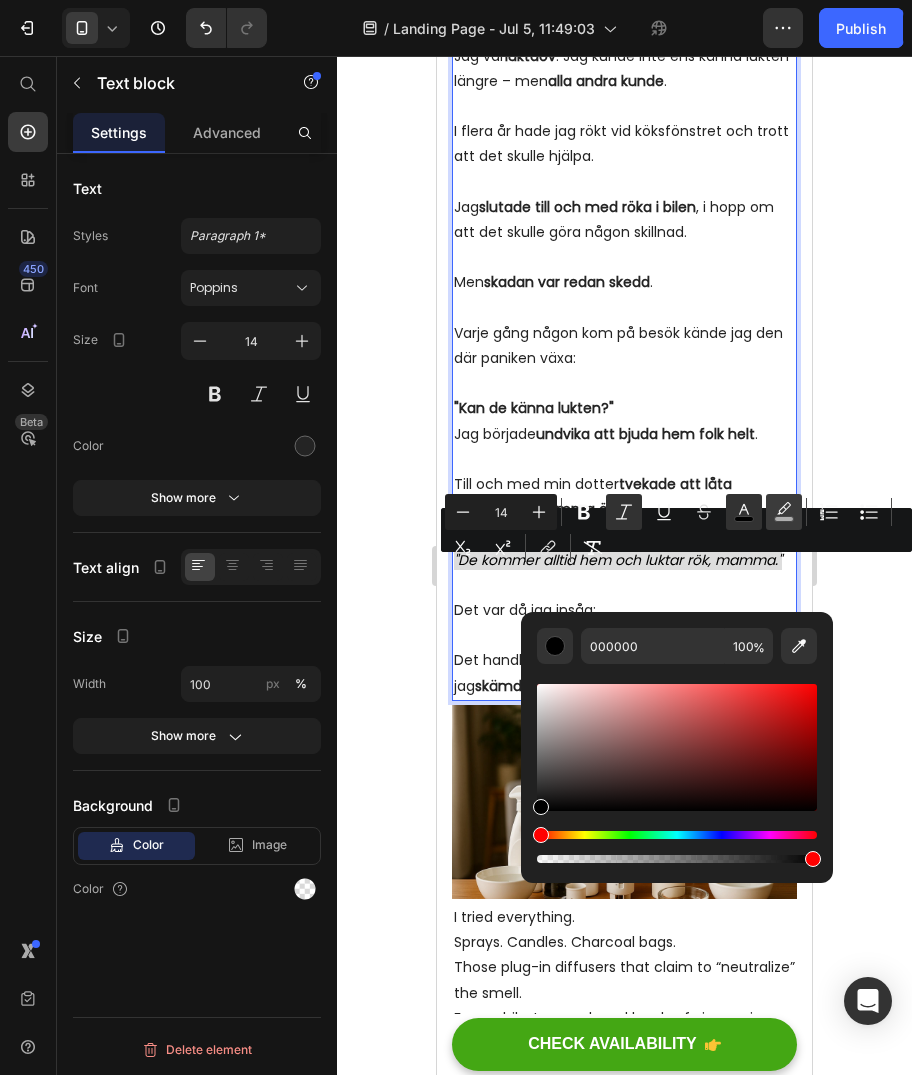 click 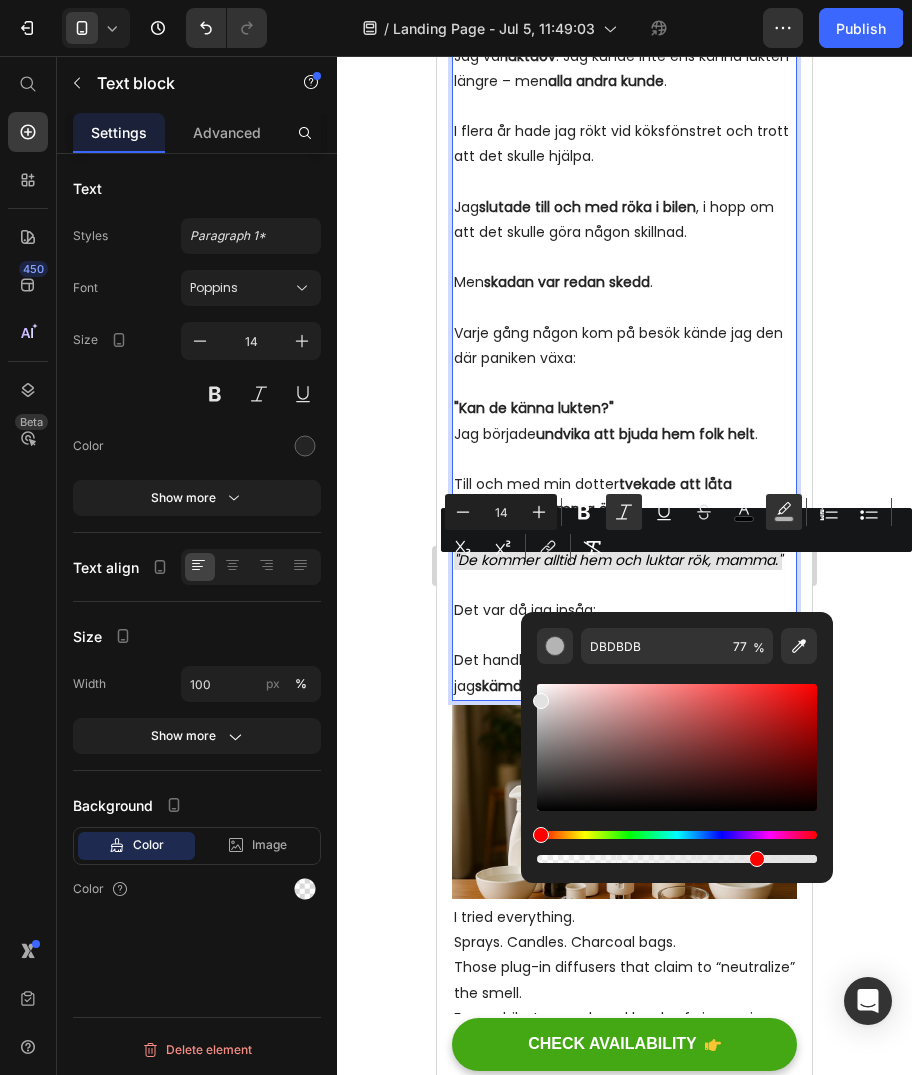 type on "E2E2E2" 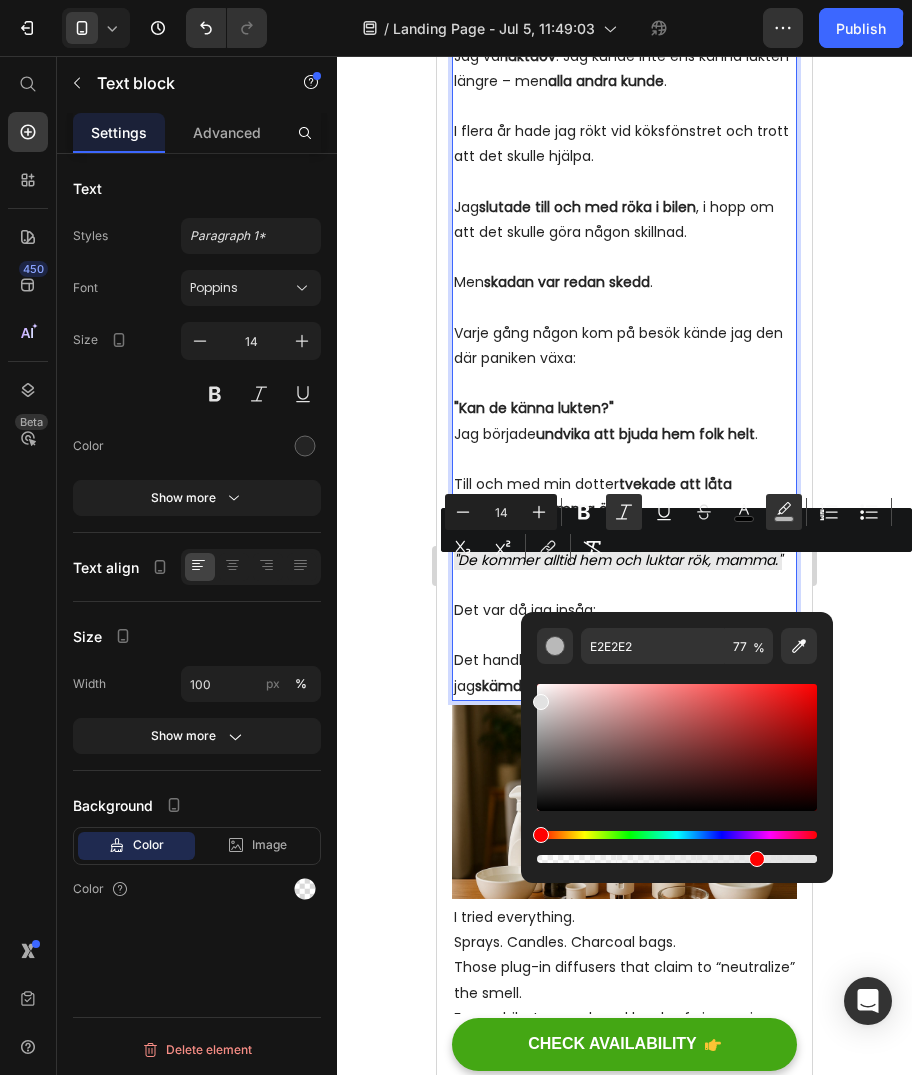 drag, startPoint x: 542, startPoint y: 713, endPoint x: 538, endPoint y: 698, distance: 15.524175 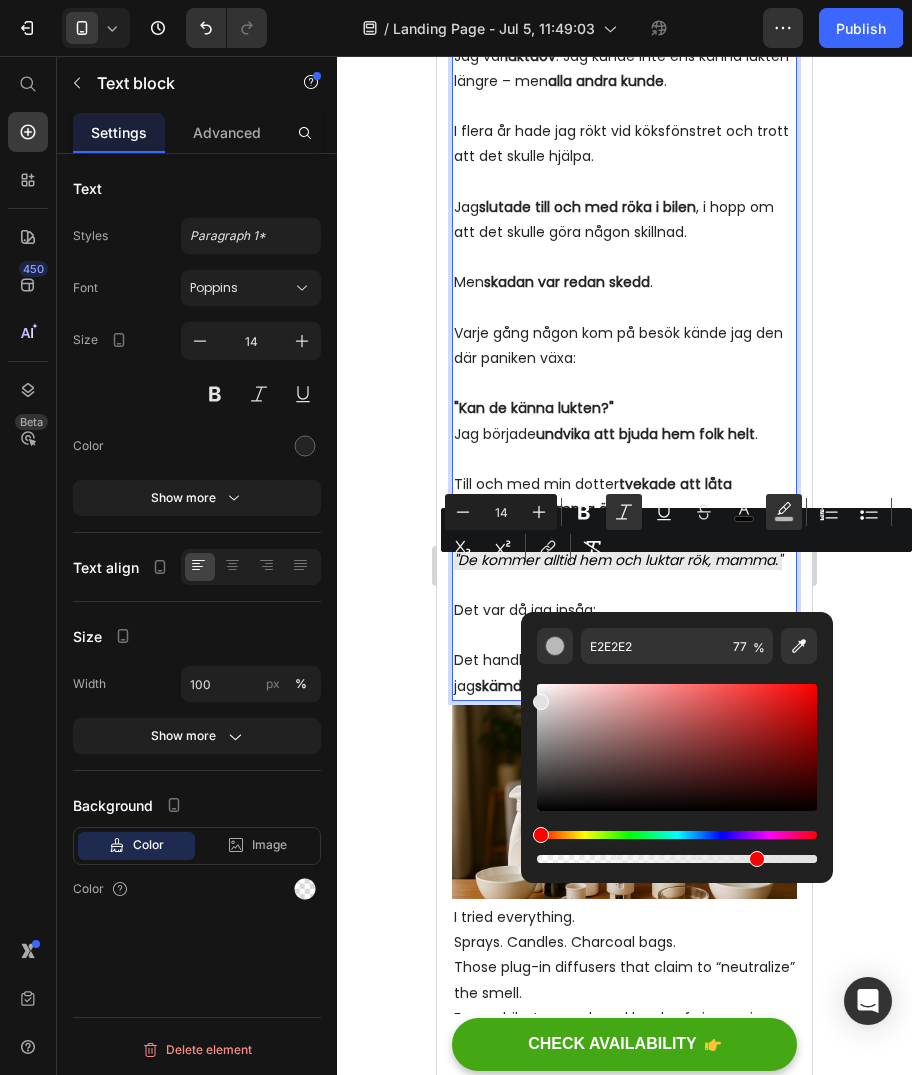 click at bounding box center [541, 702] 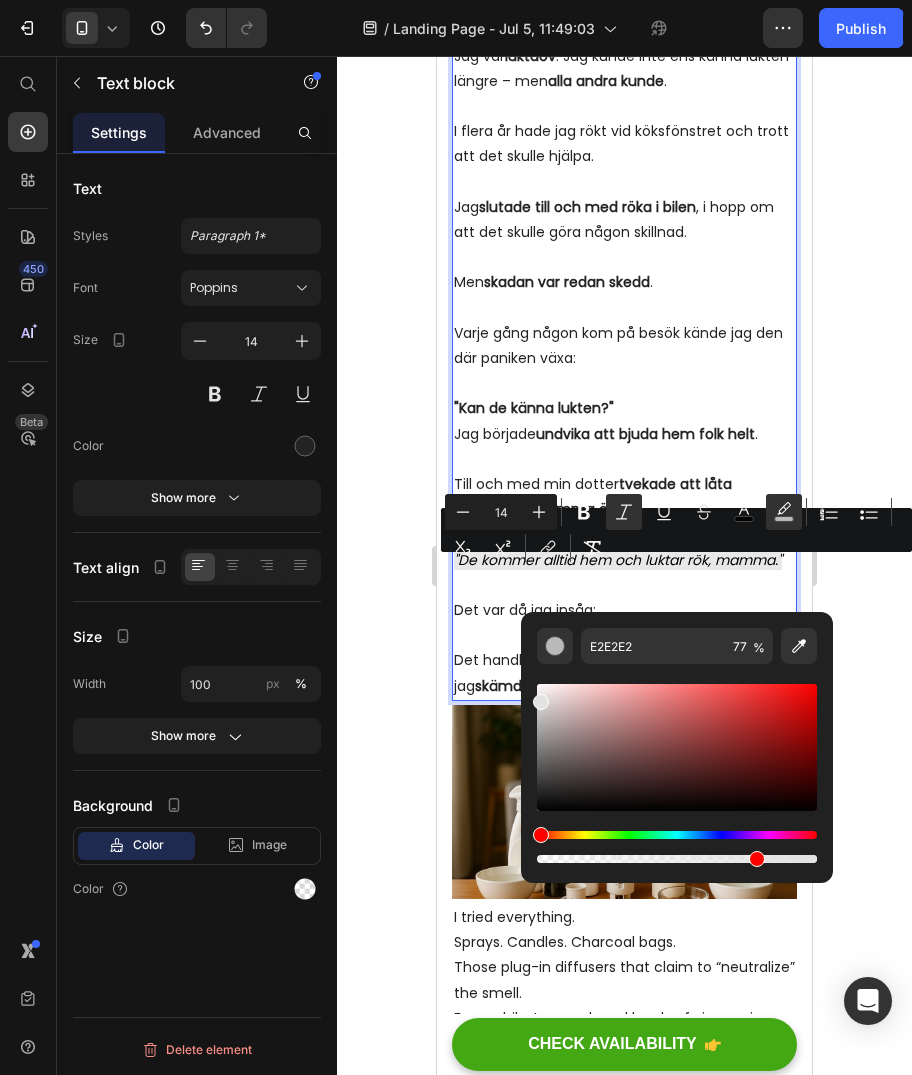 click on ""De kommer alltid hem och luktar rök, mamma."" at bounding box center (624, 560) 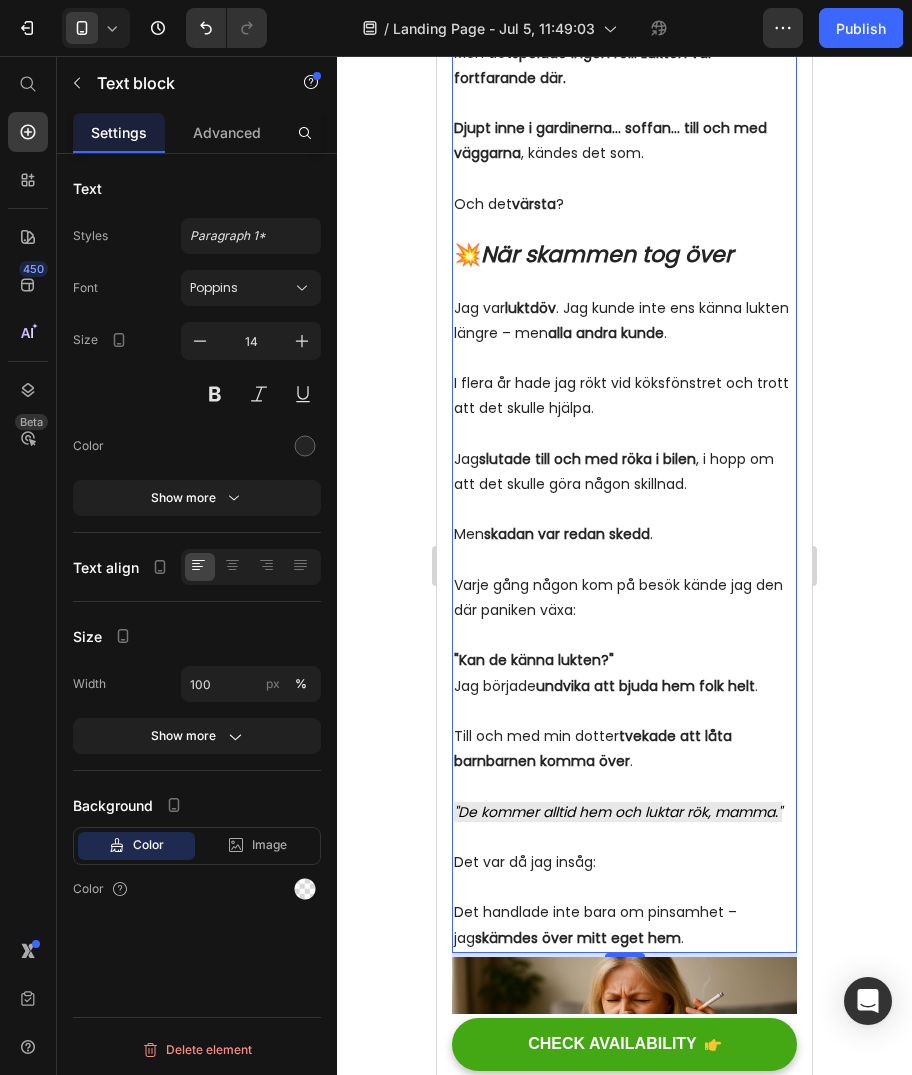 scroll, scrollTop: 1103, scrollLeft: 0, axis: vertical 